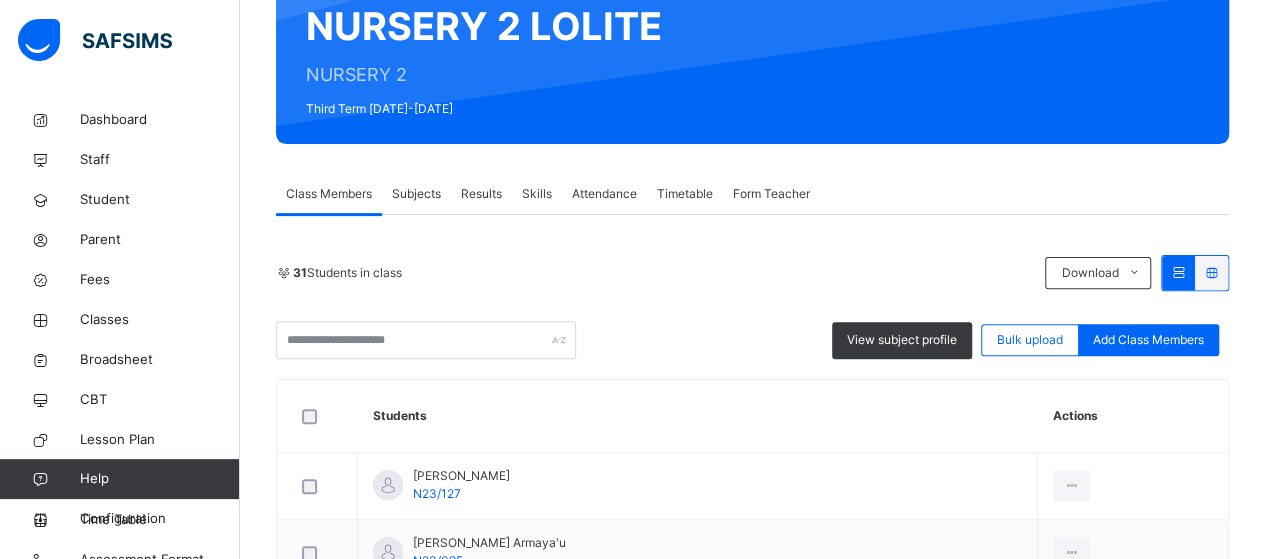 scroll, scrollTop: 204, scrollLeft: 0, axis: vertical 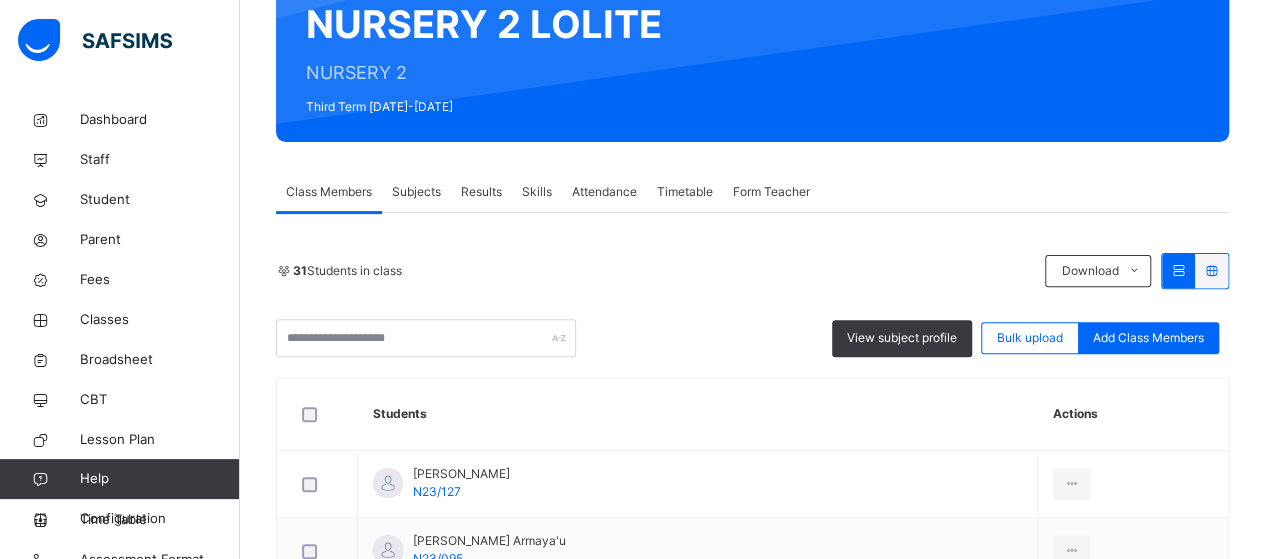 click on "Subjects" at bounding box center [416, 192] 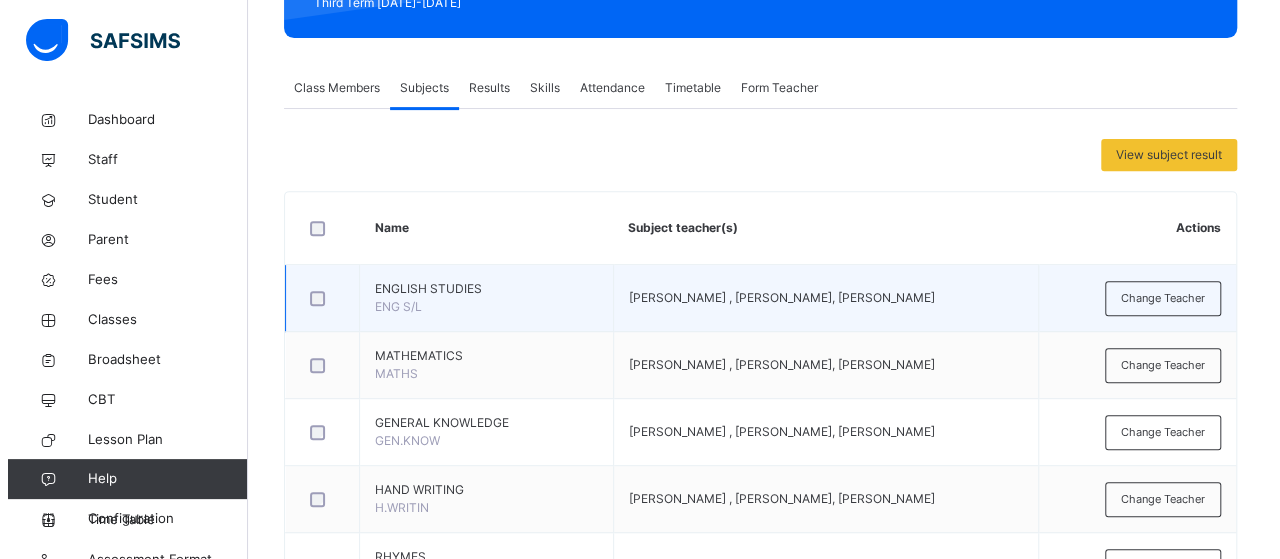 scroll, scrollTop: 328, scrollLeft: 0, axis: vertical 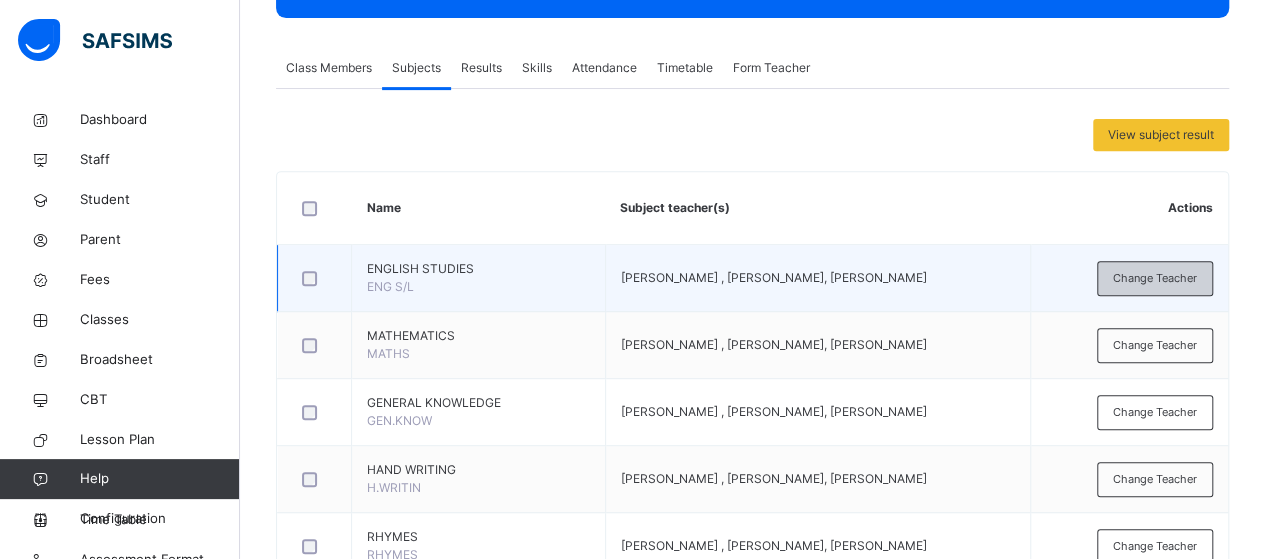 click on "Change Teacher" at bounding box center (1155, 278) 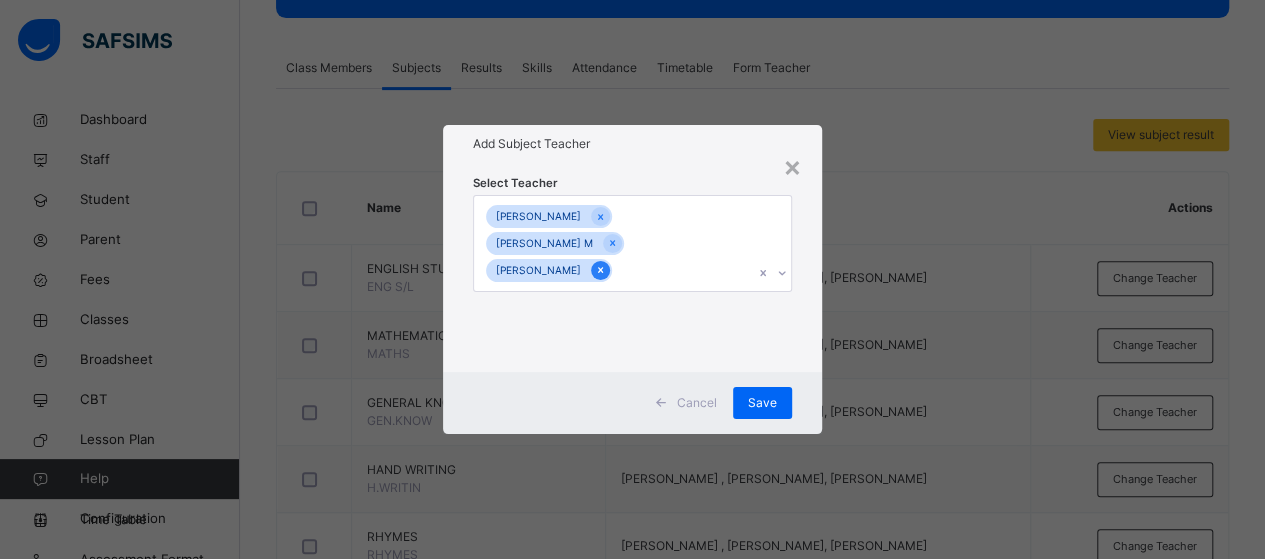click 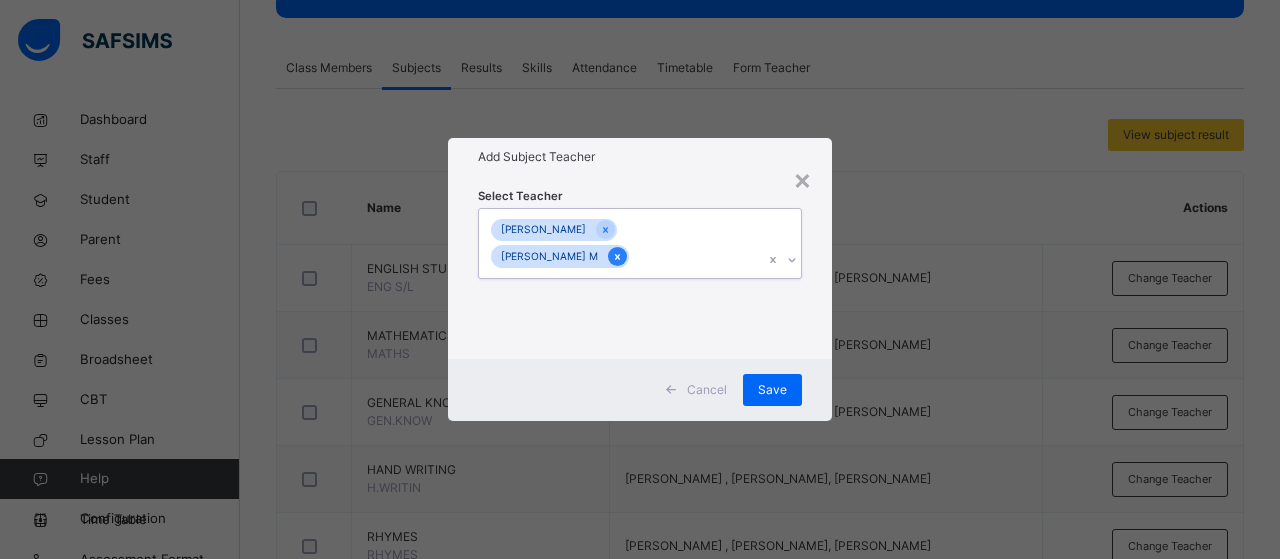 click 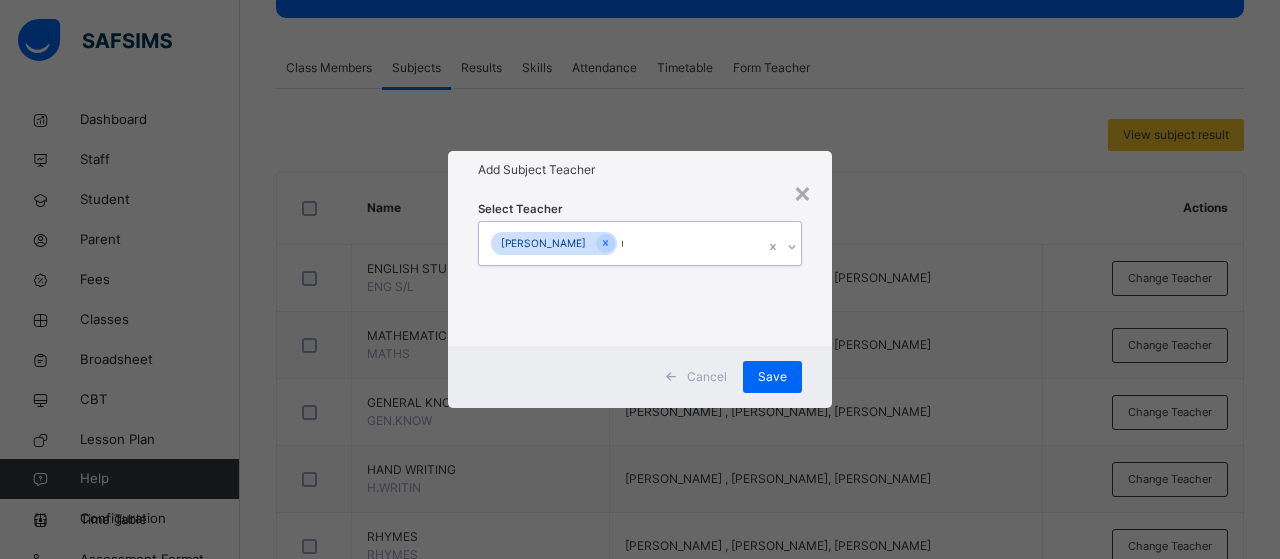 scroll, scrollTop: 0, scrollLeft: 0, axis: both 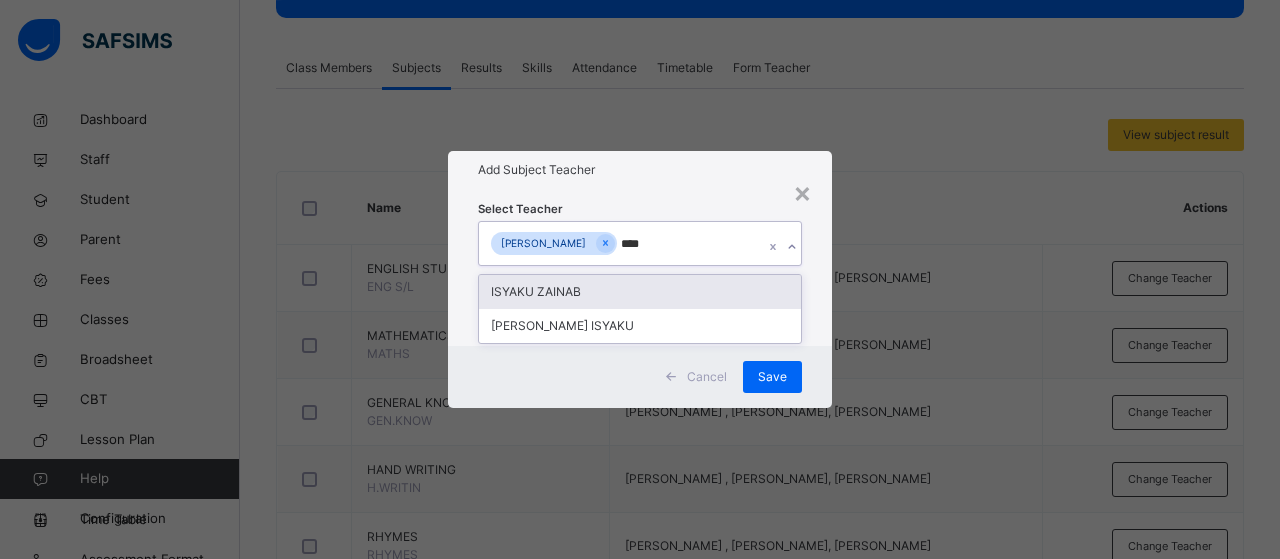 type on "*****" 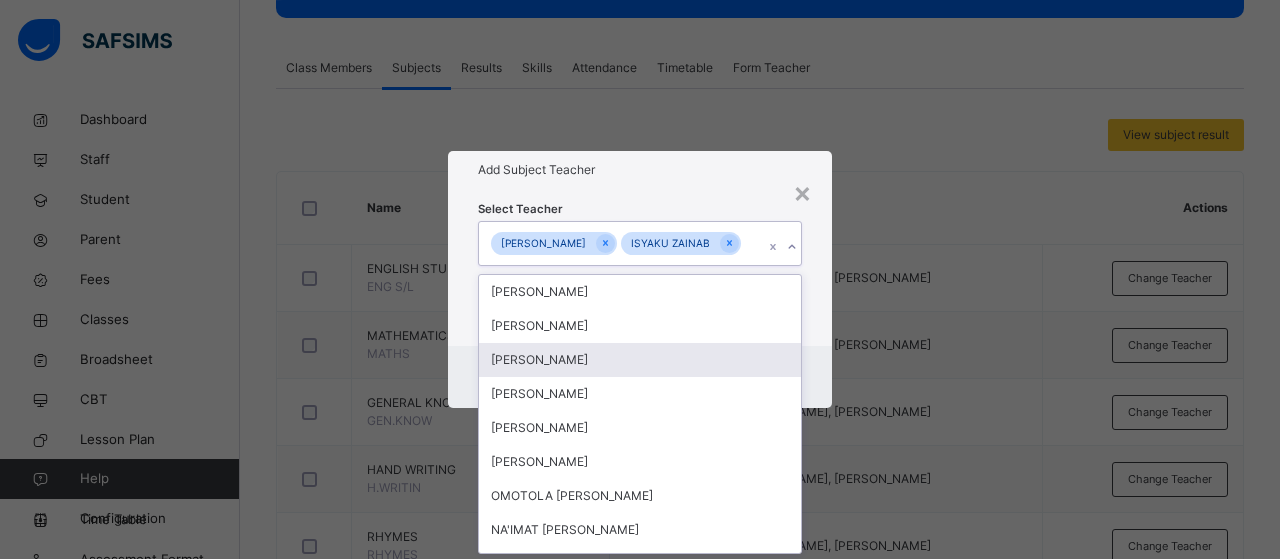 click on "Cancel Save" at bounding box center [640, 377] 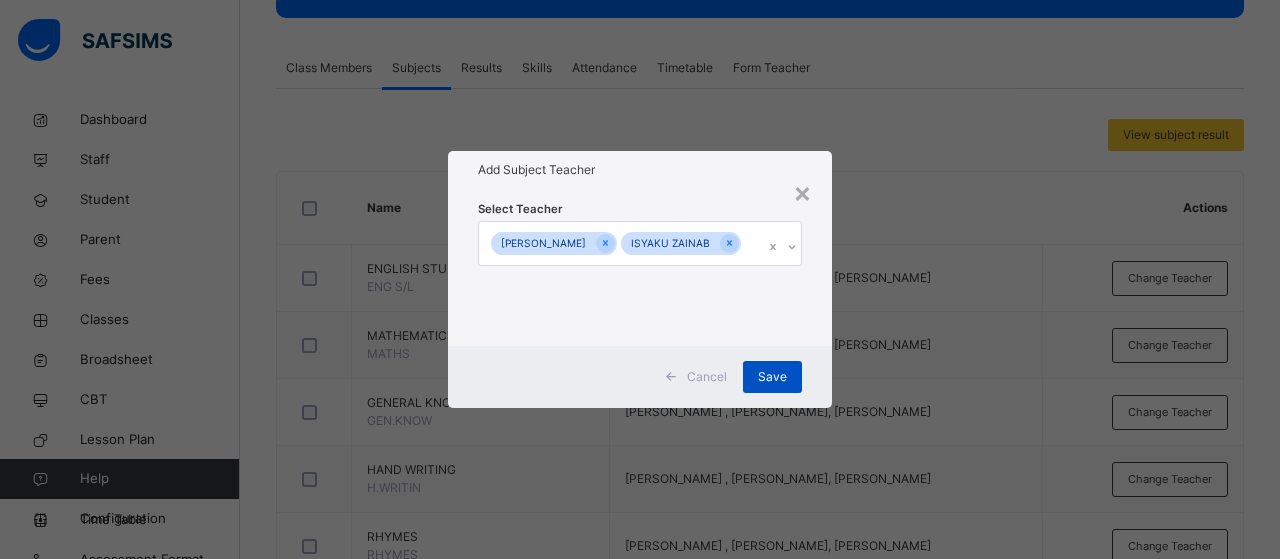 click on "Save" at bounding box center [772, 377] 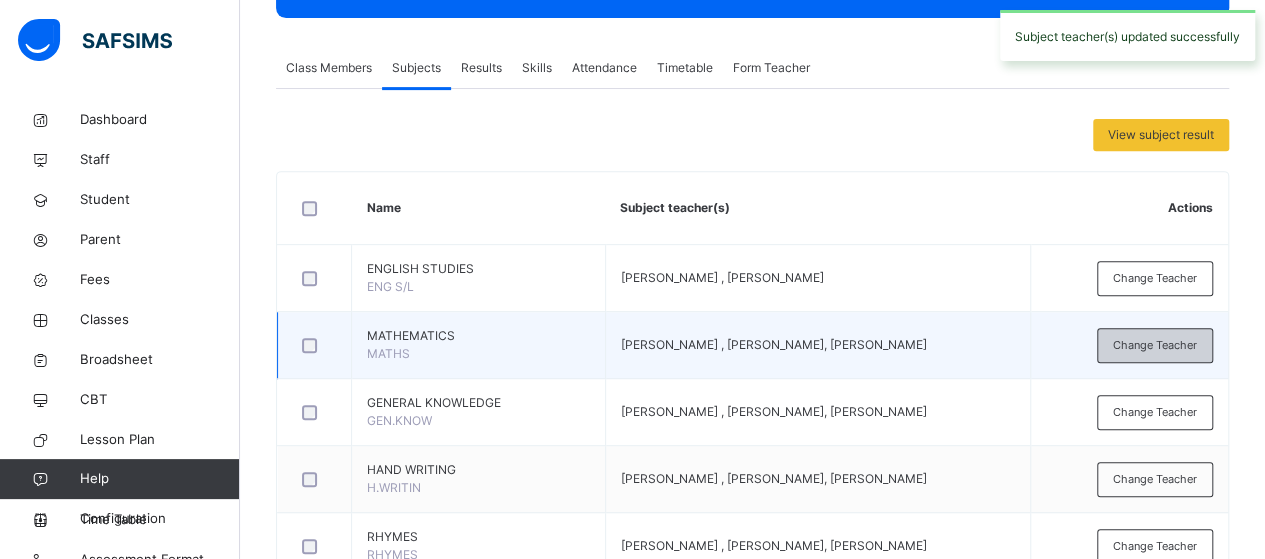 click on "Change Teacher" at bounding box center (1155, 345) 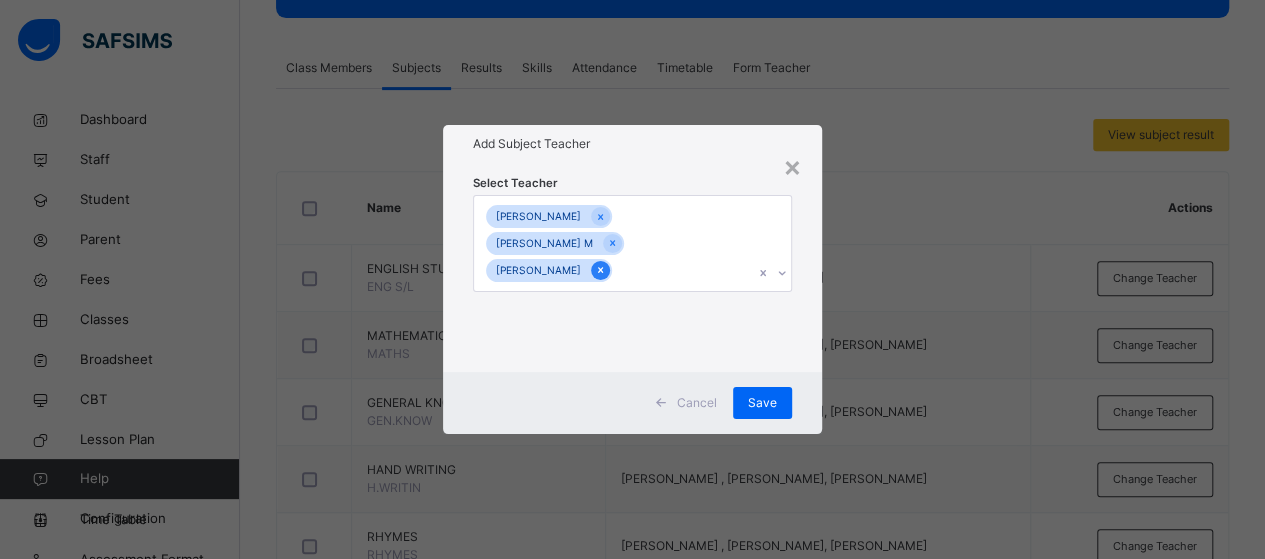 click 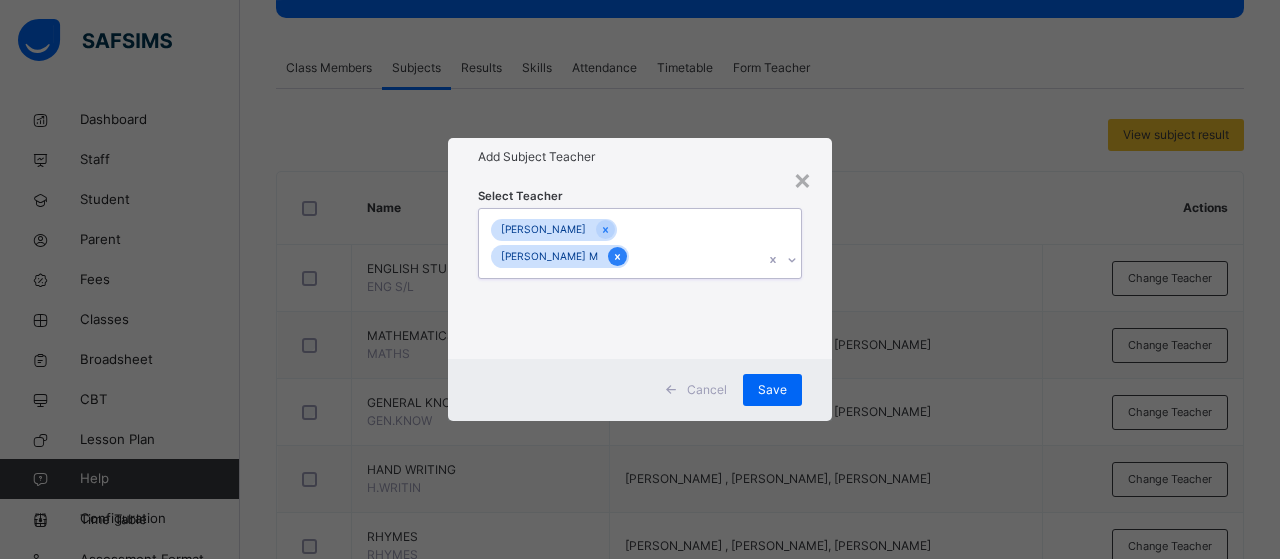 click 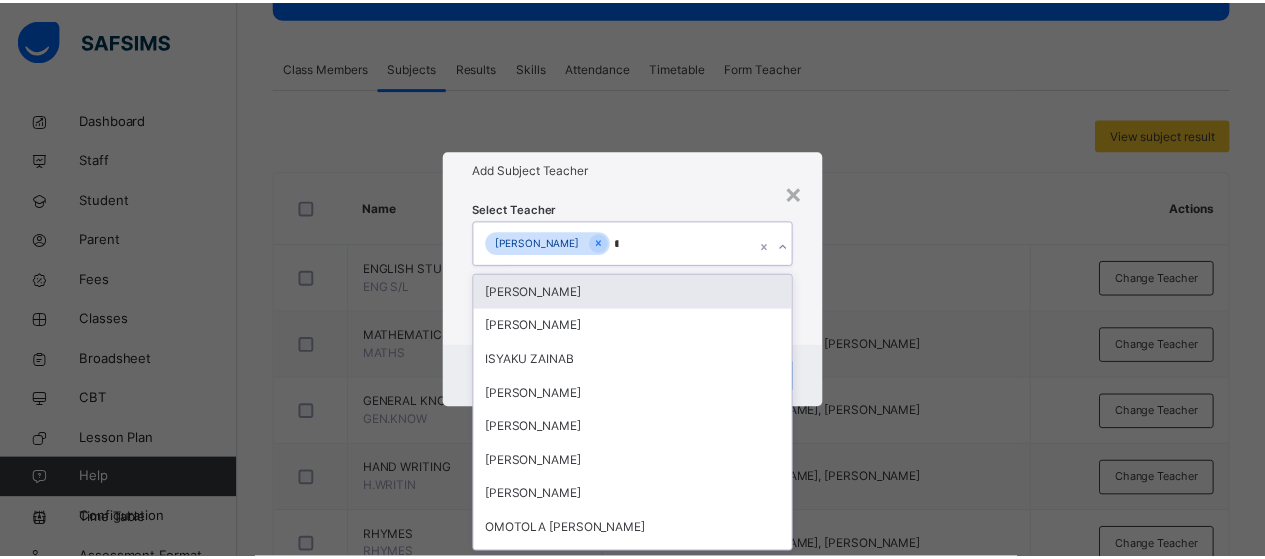 scroll, scrollTop: 0, scrollLeft: 0, axis: both 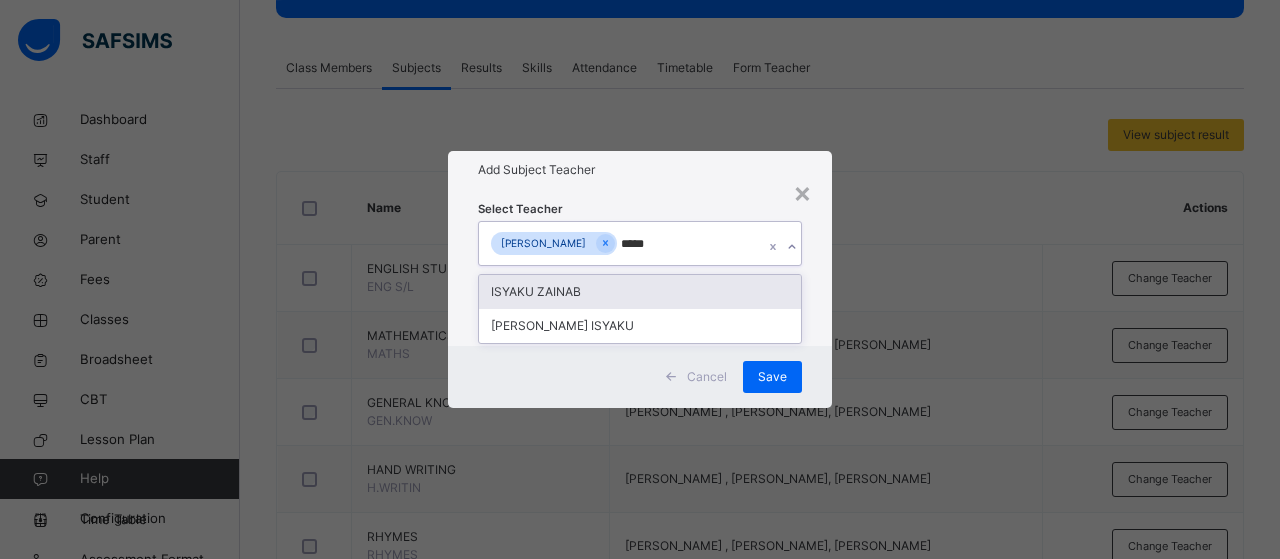 type on "******" 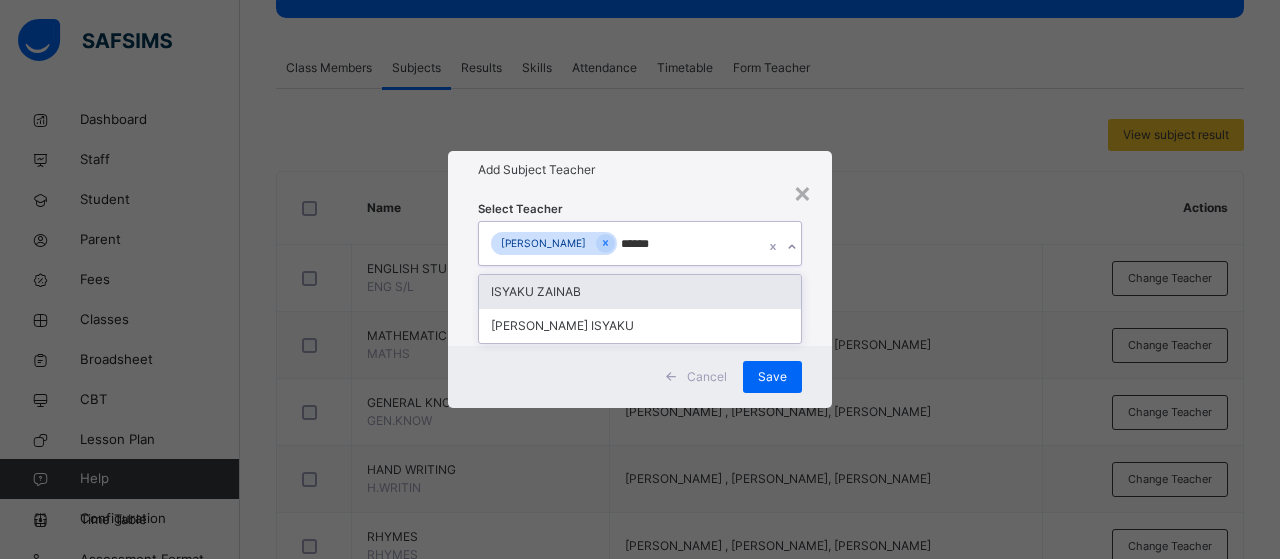 click on "ISYAKU  ZAINAB" at bounding box center [640, 292] 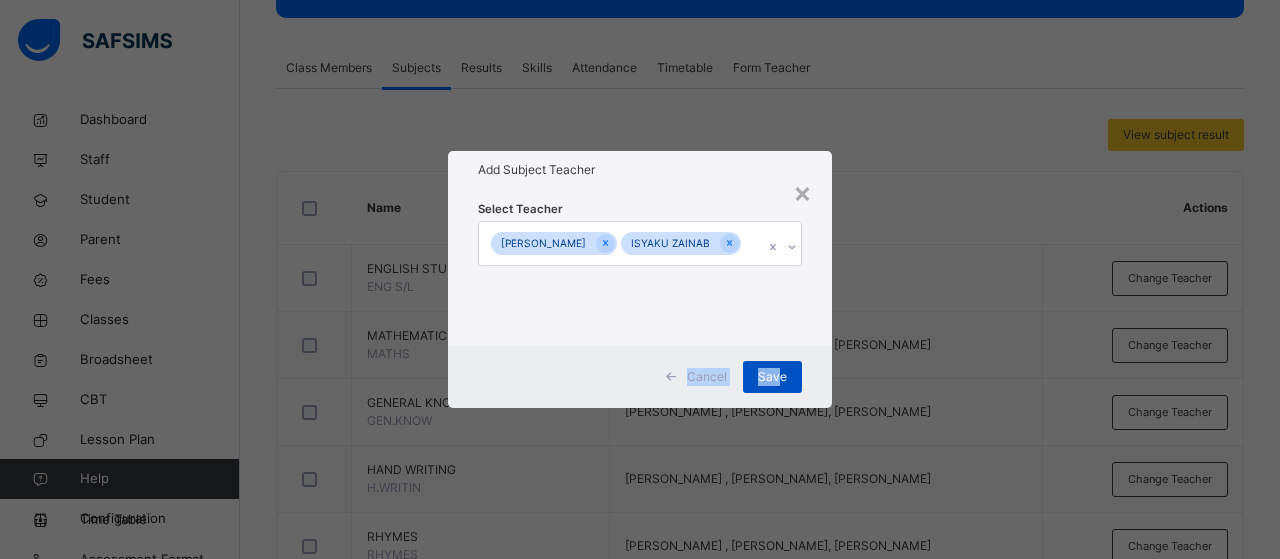 drag, startPoint x: 816, startPoint y: 341, endPoint x: 782, endPoint y: 375, distance: 48.08326 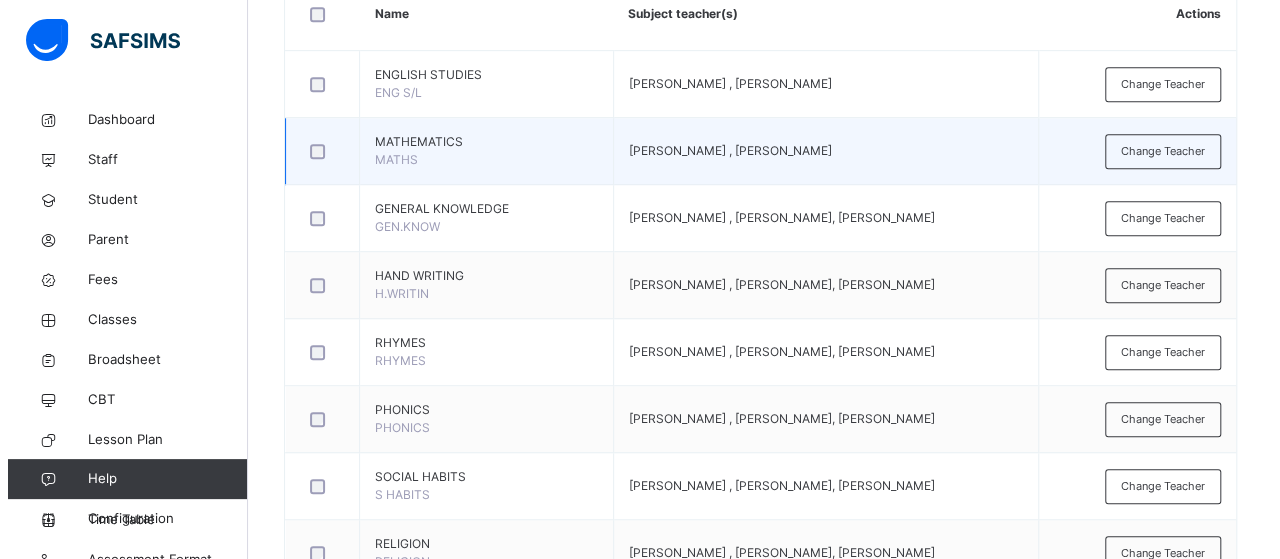 scroll, scrollTop: 524, scrollLeft: 0, axis: vertical 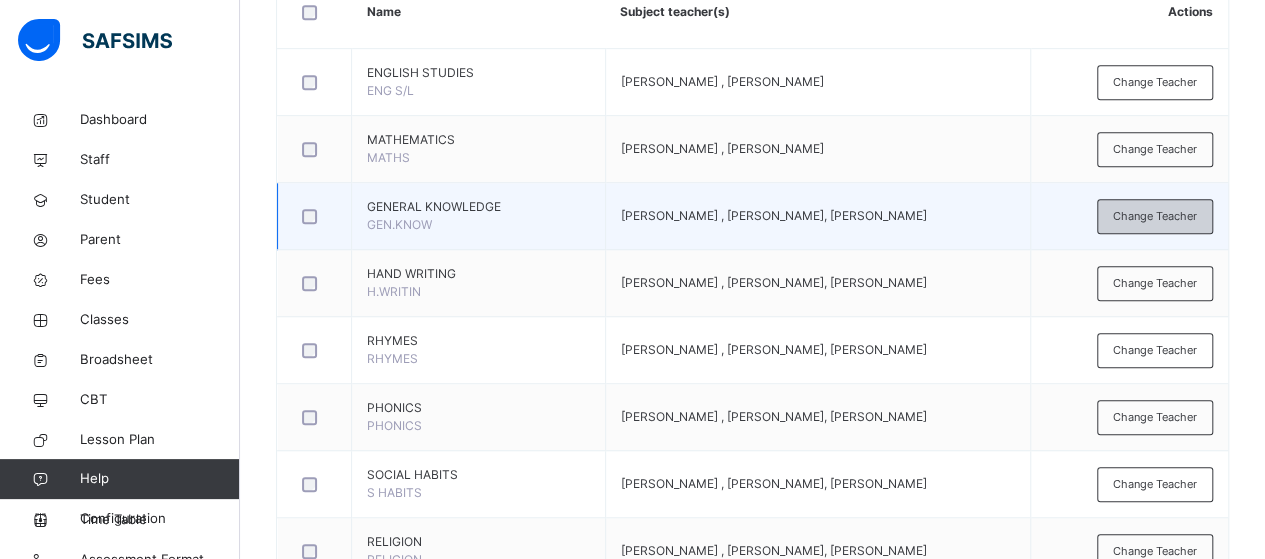 click on "Change Teacher" at bounding box center [1155, 216] 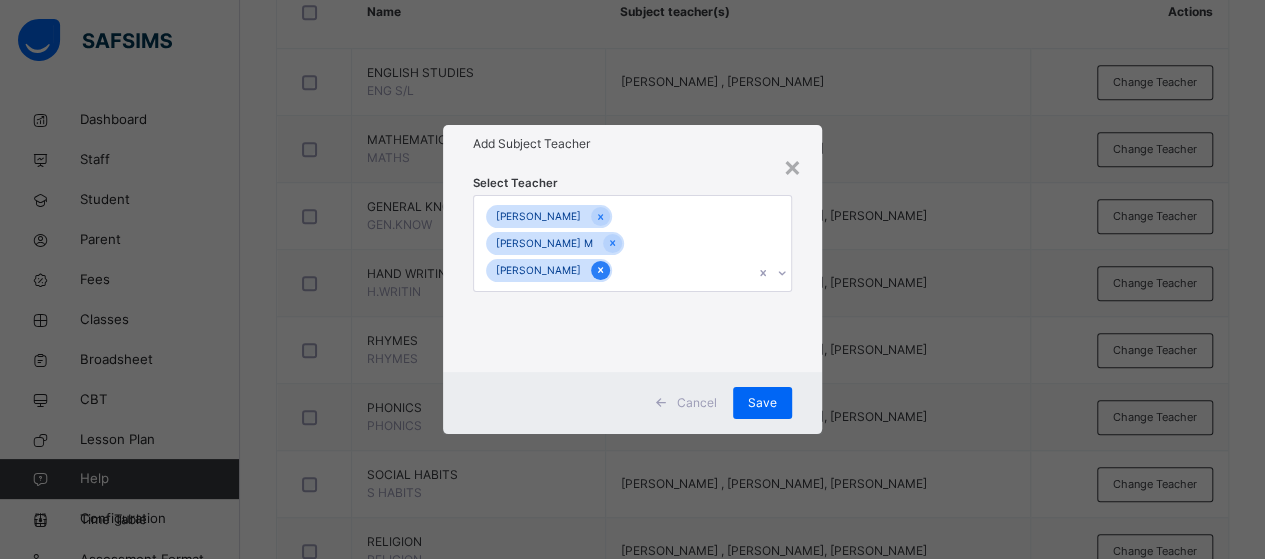 click at bounding box center [600, 270] 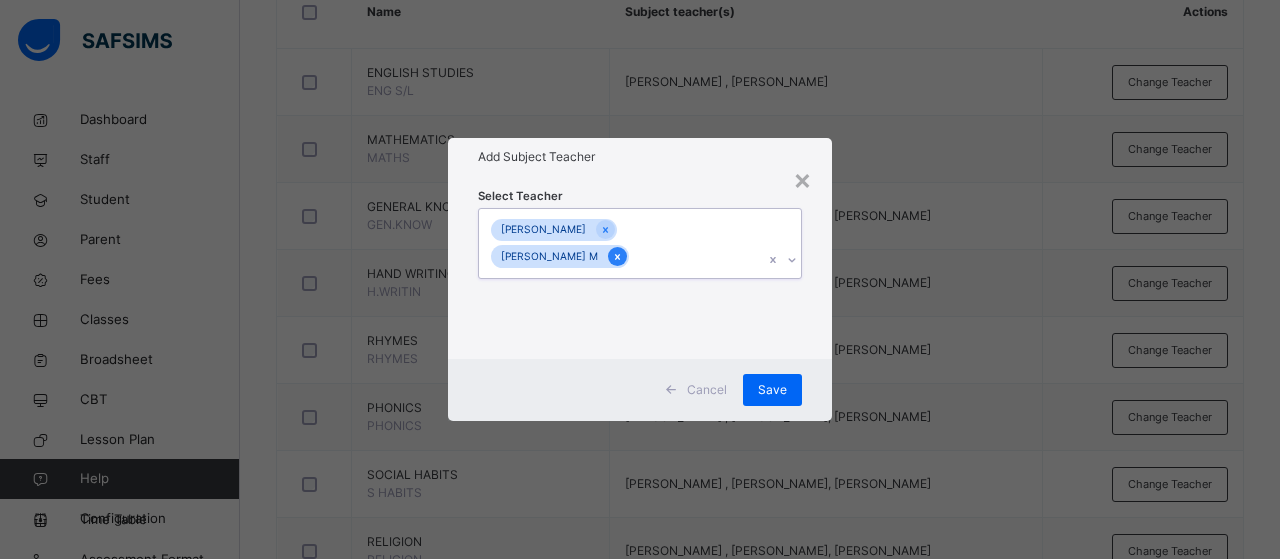 click 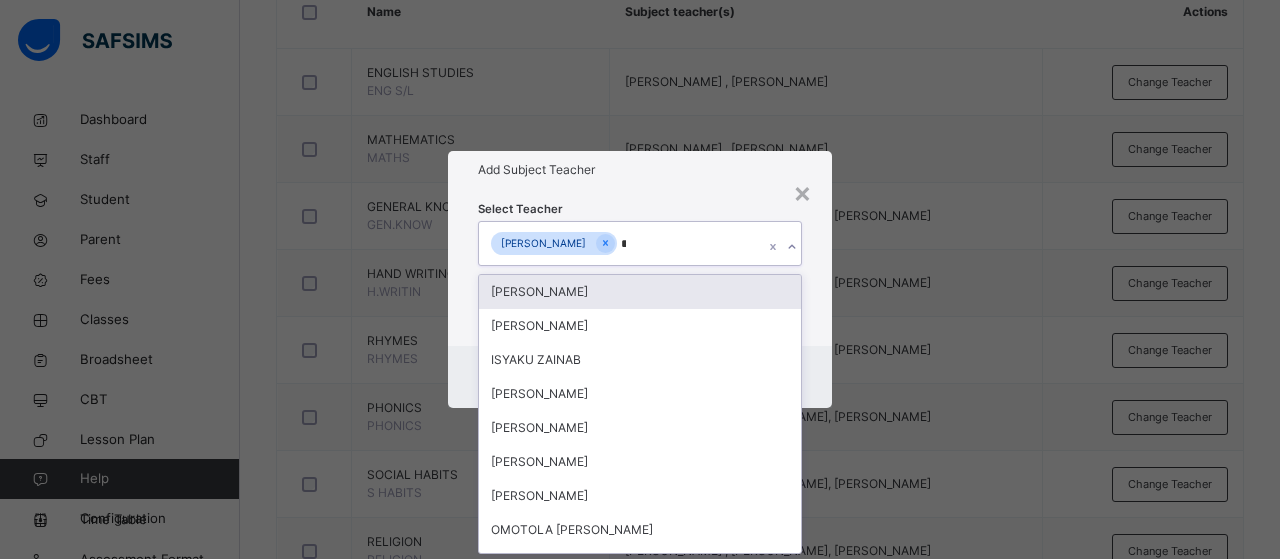 scroll, scrollTop: 0, scrollLeft: 0, axis: both 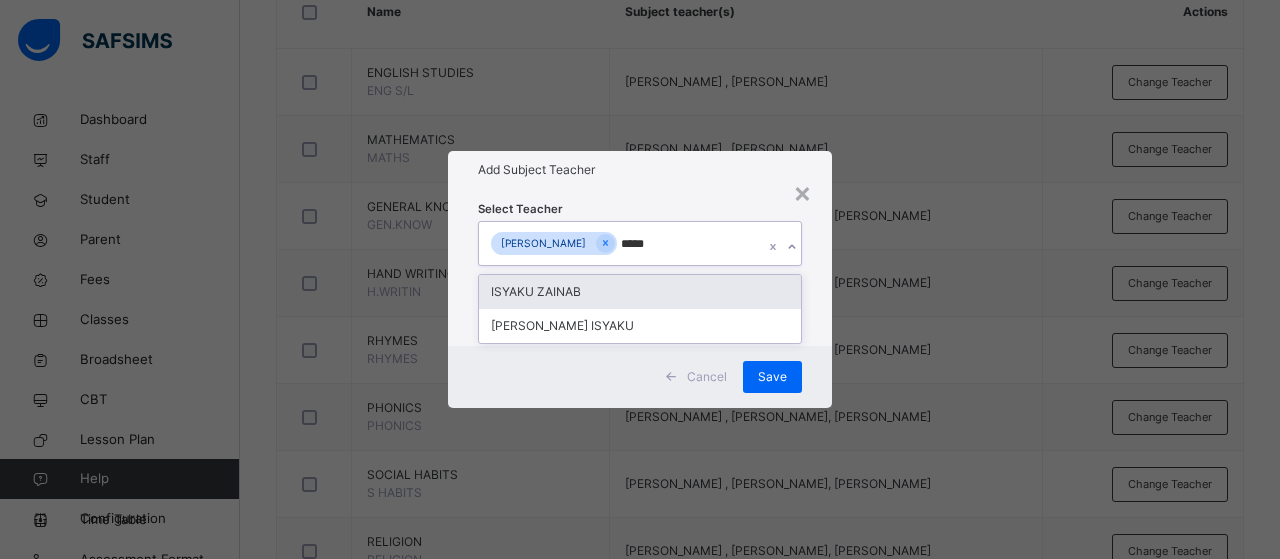 type on "******" 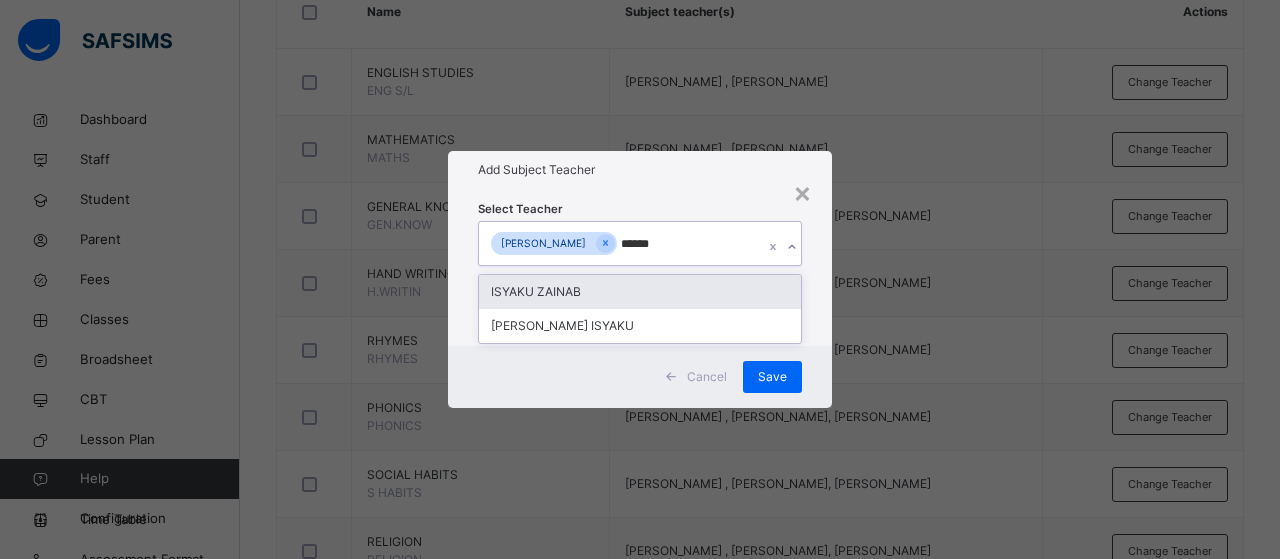 click on "ISYAKU  ZAINAB" at bounding box center [640, 292] 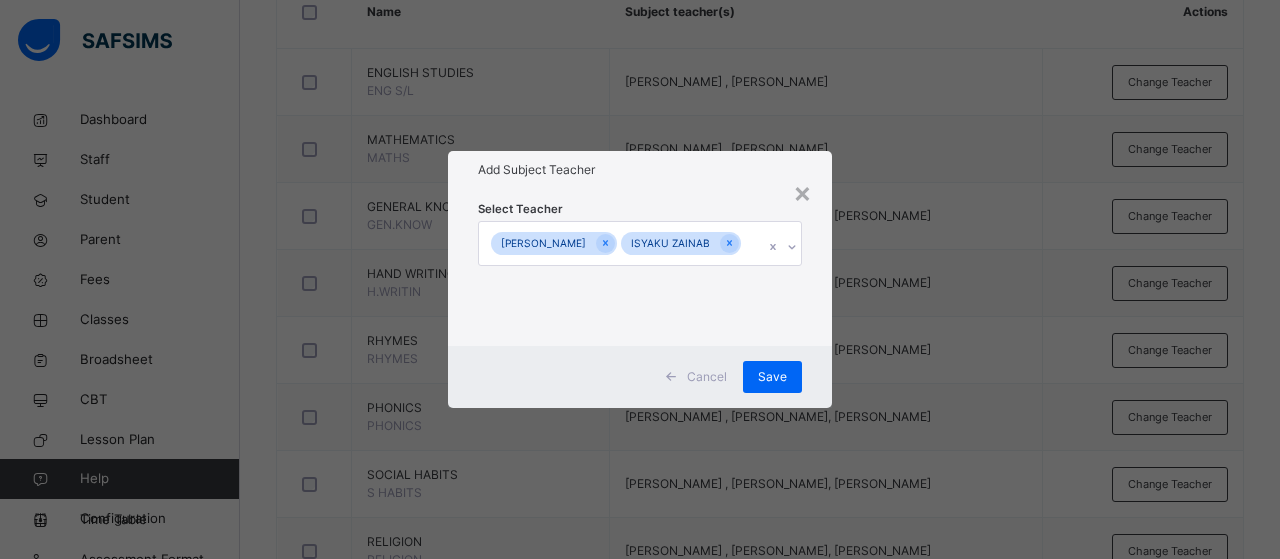 click on "Cancel Save" at bounding box center (640, 377) 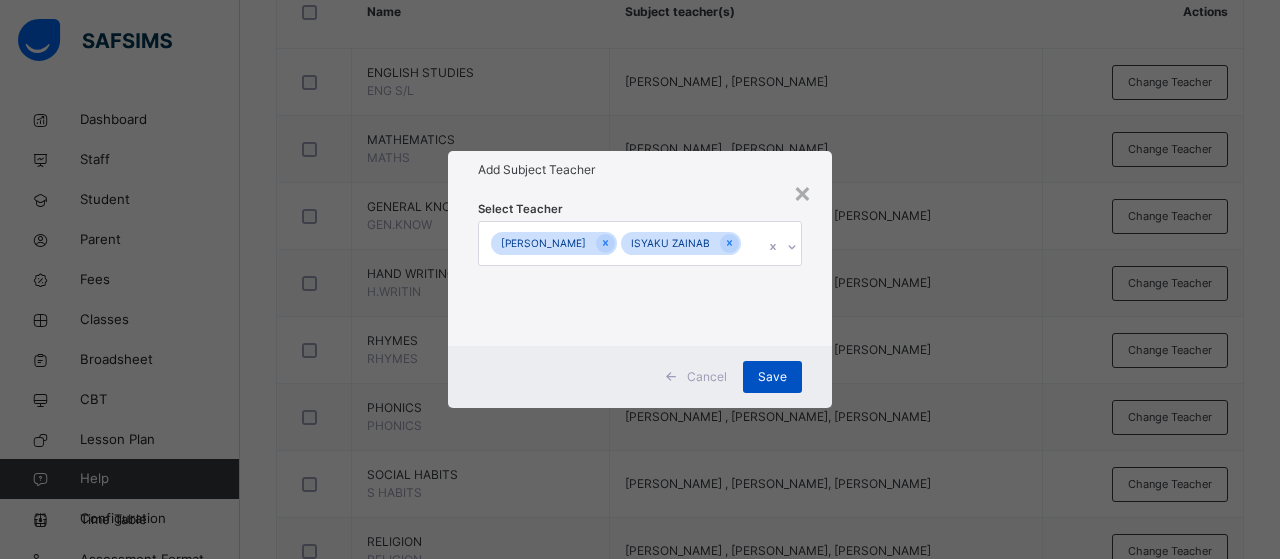 click on "Save" at bounding box center [772, 377] 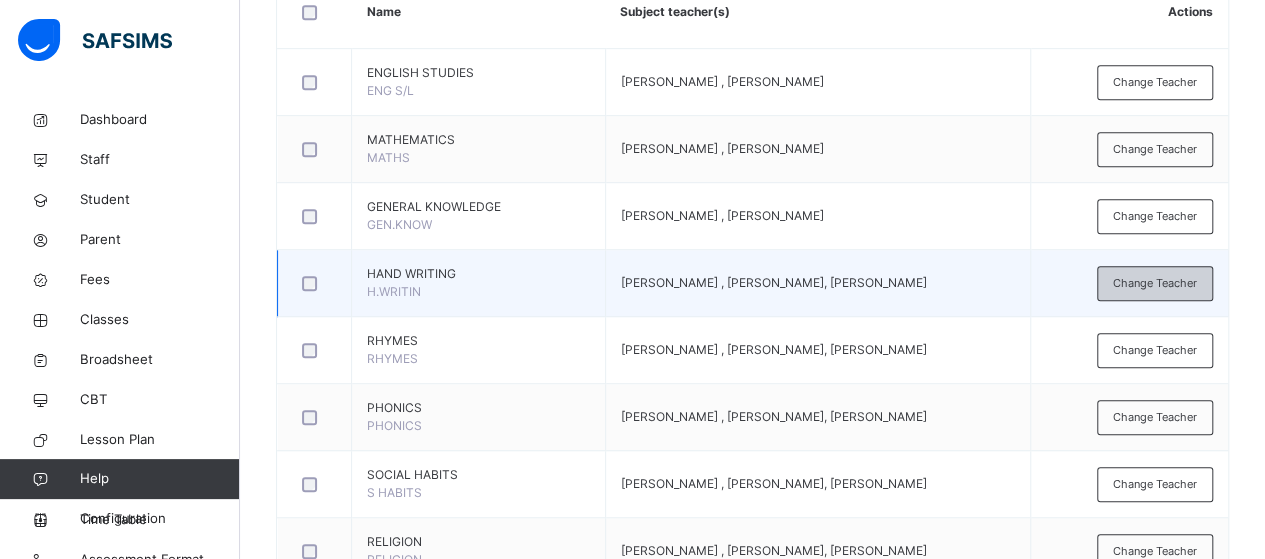 click on "Change Teacher" at bounding box center [1155, 283] 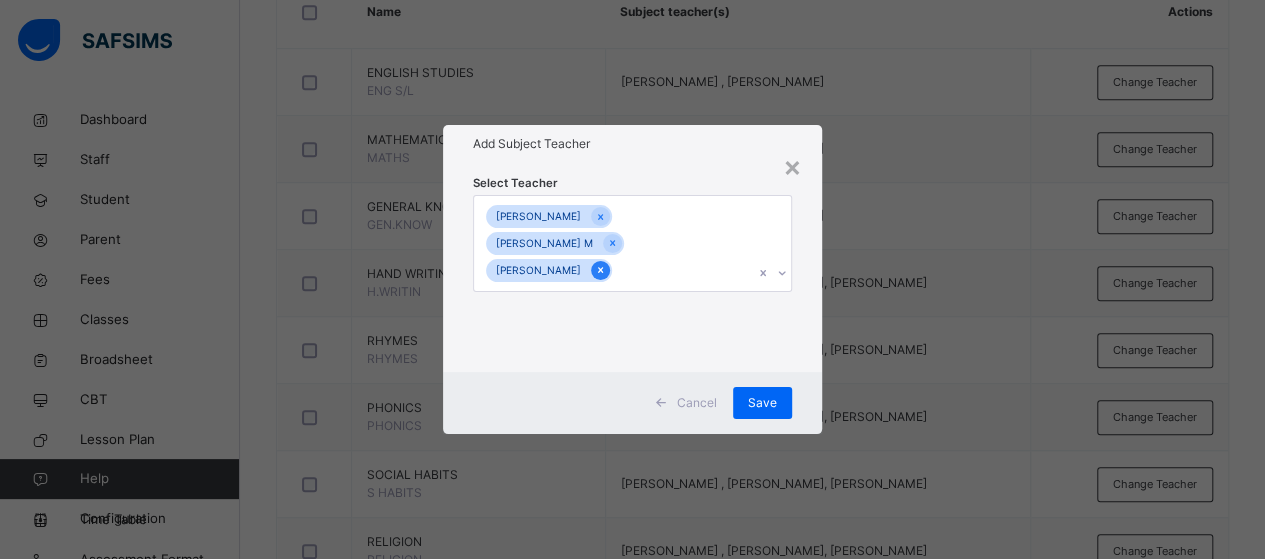 click 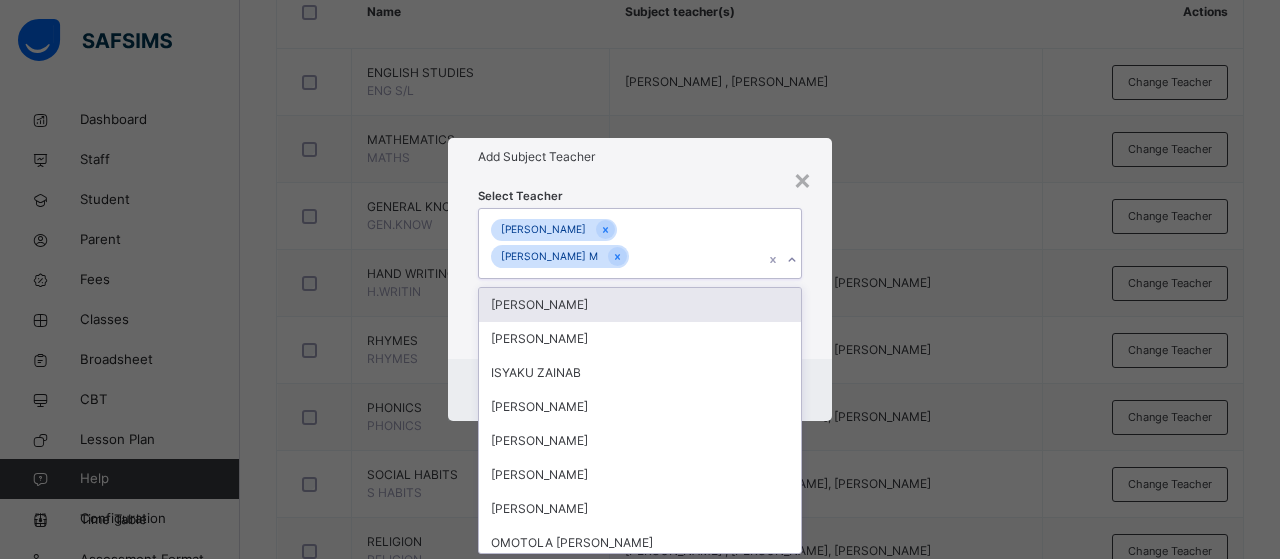 scroll, scrollTop: 0, scrollLeft: 0, axis: both 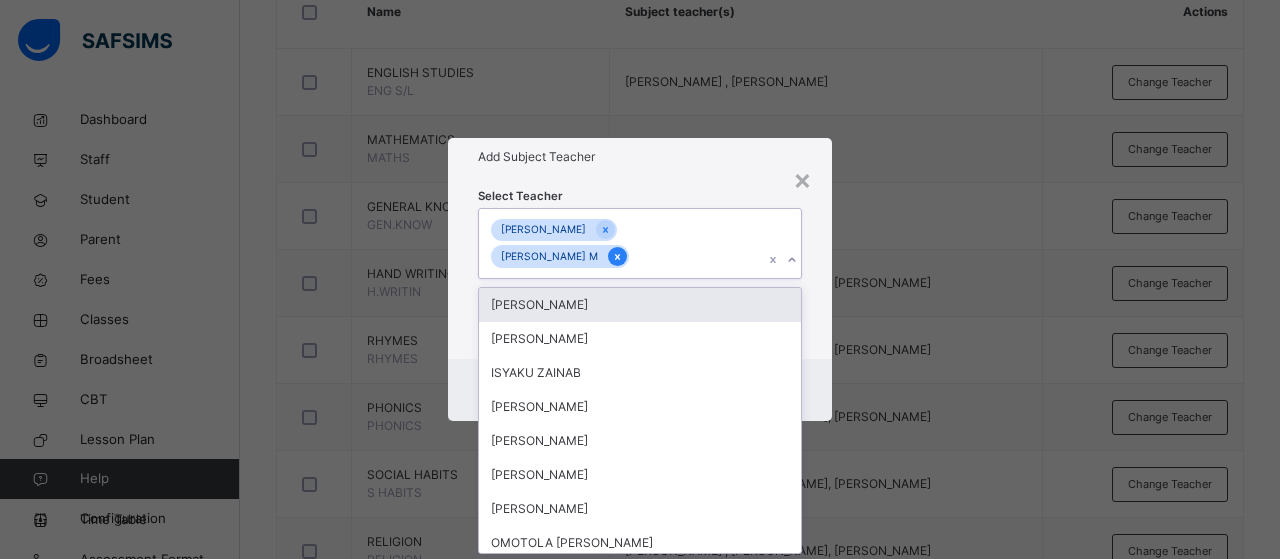 drag, startPoint x: 656, startPoint y: 277, endPoint x: 609, endPoint y: 249, distance: 54.708317 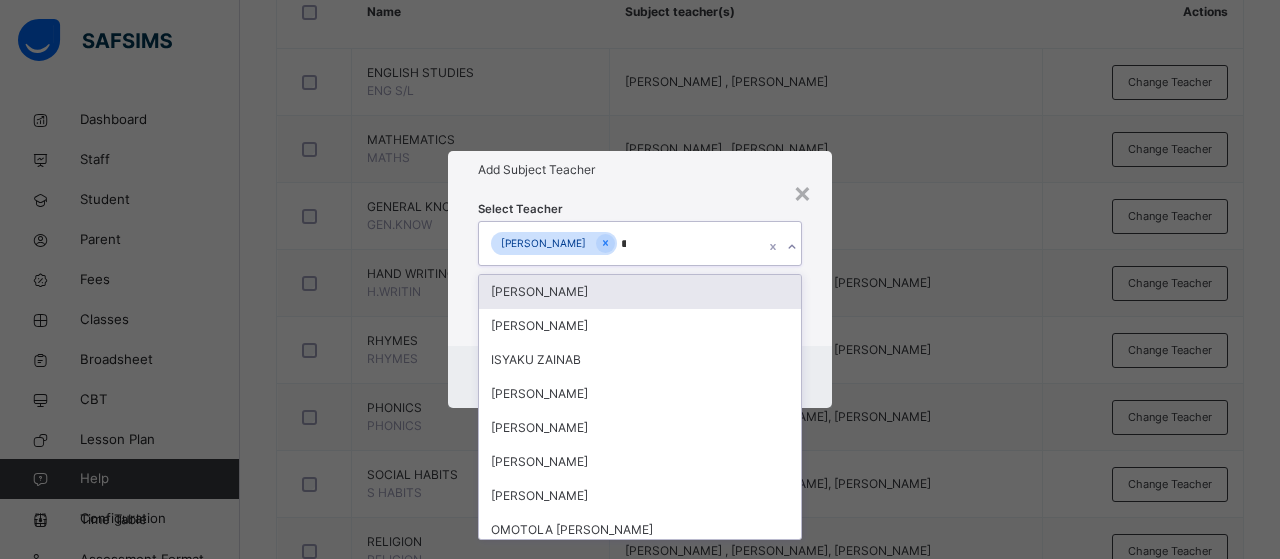 type on "****" 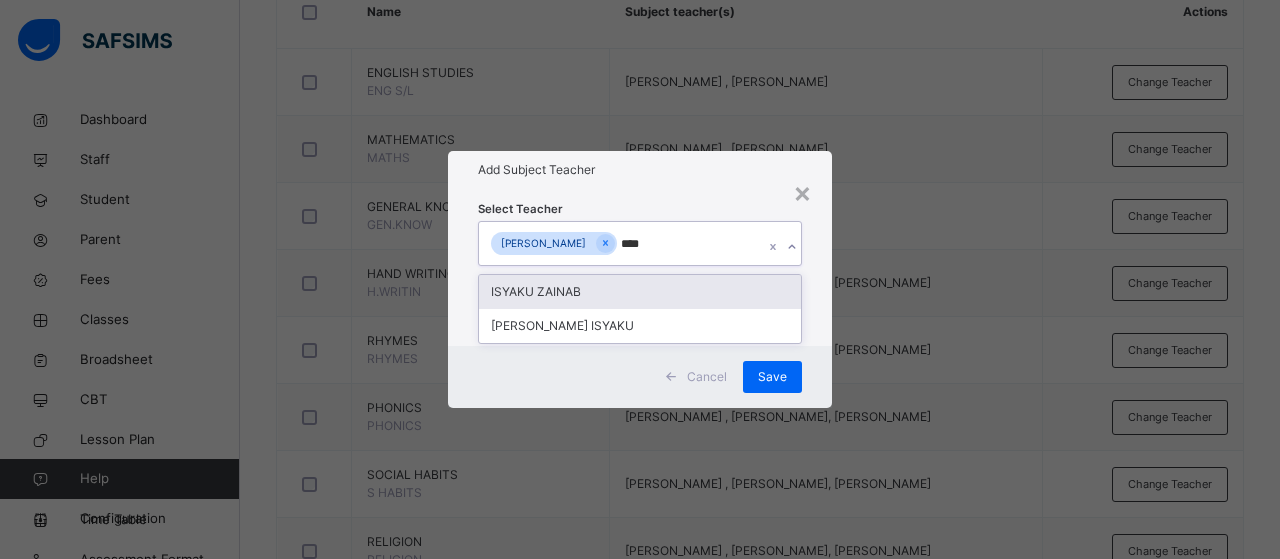 click on "ISYAKU  ZAINAB" at bounding box center (640, 292) 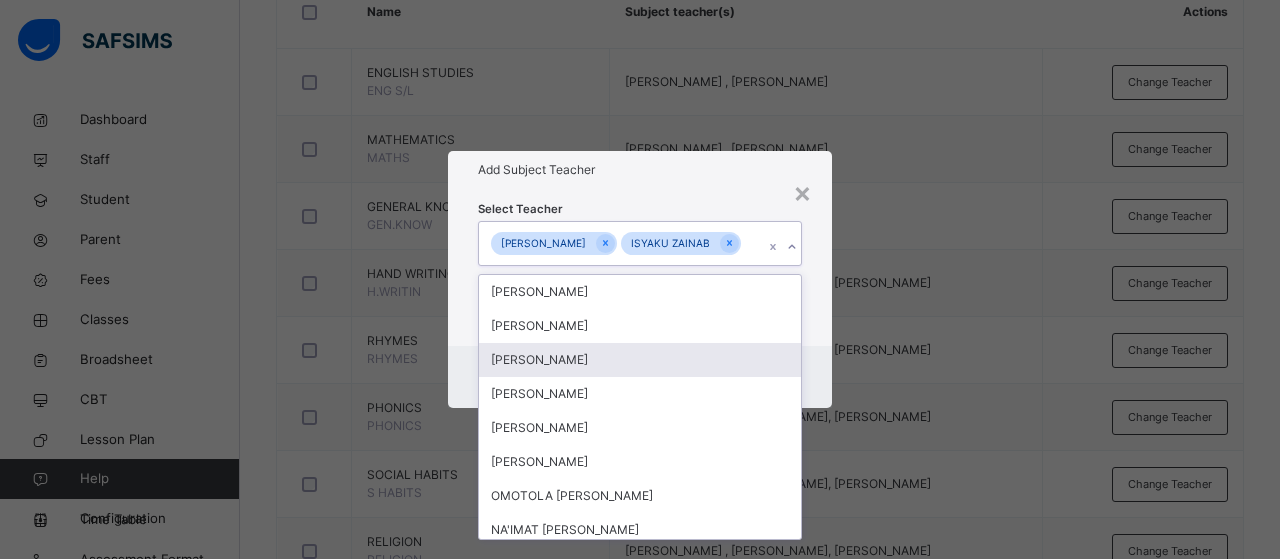click on "Cancel Save" at bounding box center [640, 377] 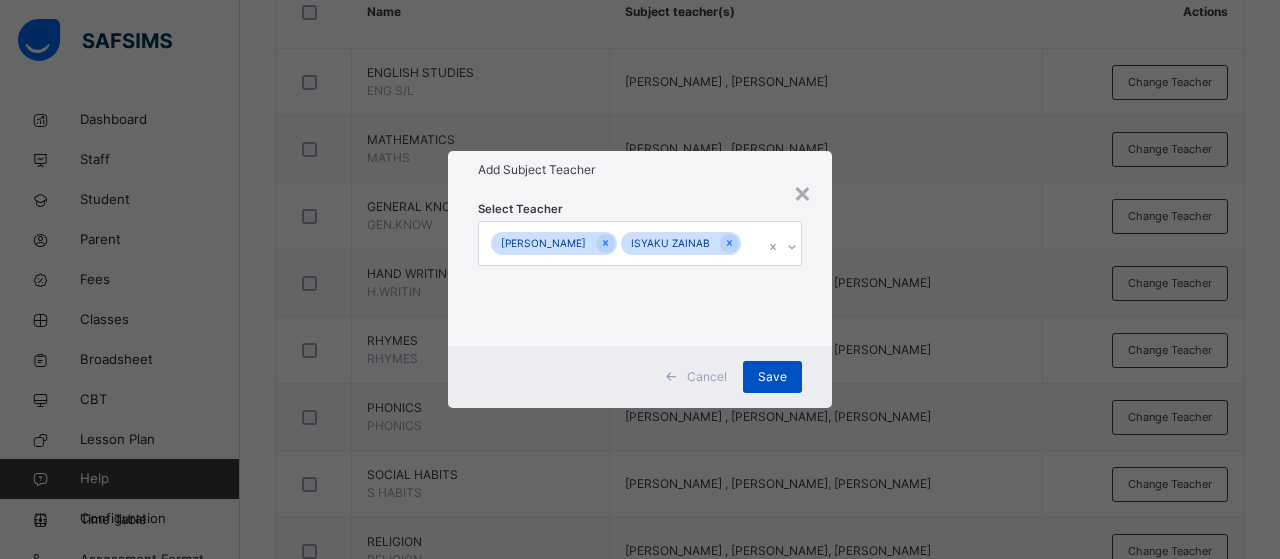 click on "Save" at bounding box center (772, 377) 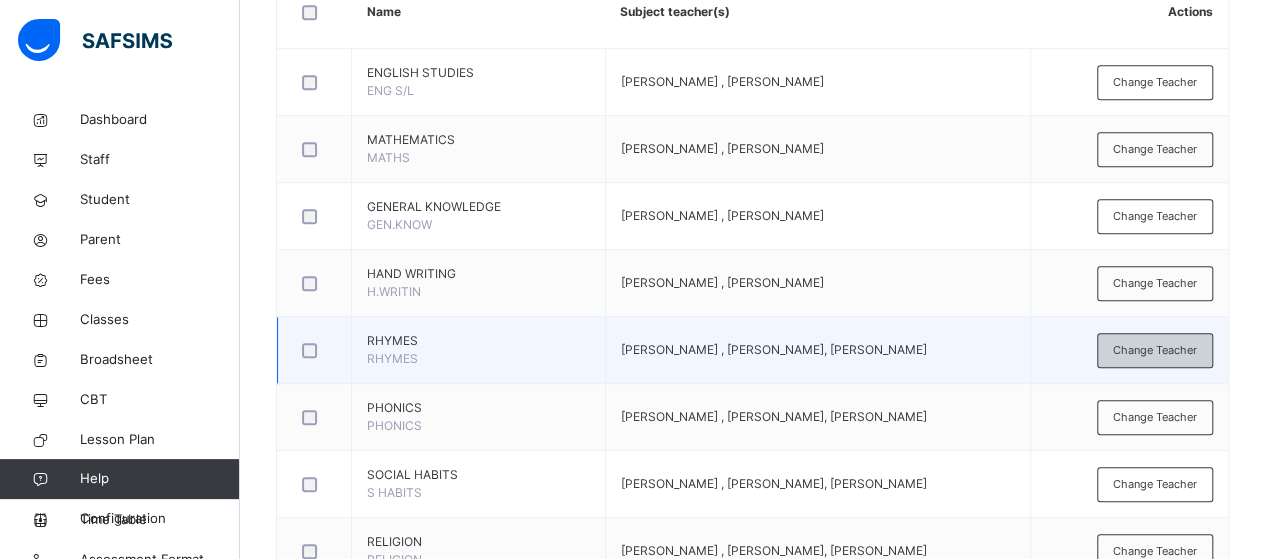 click on "Change Teacher" at bounding box center (1155, 350) 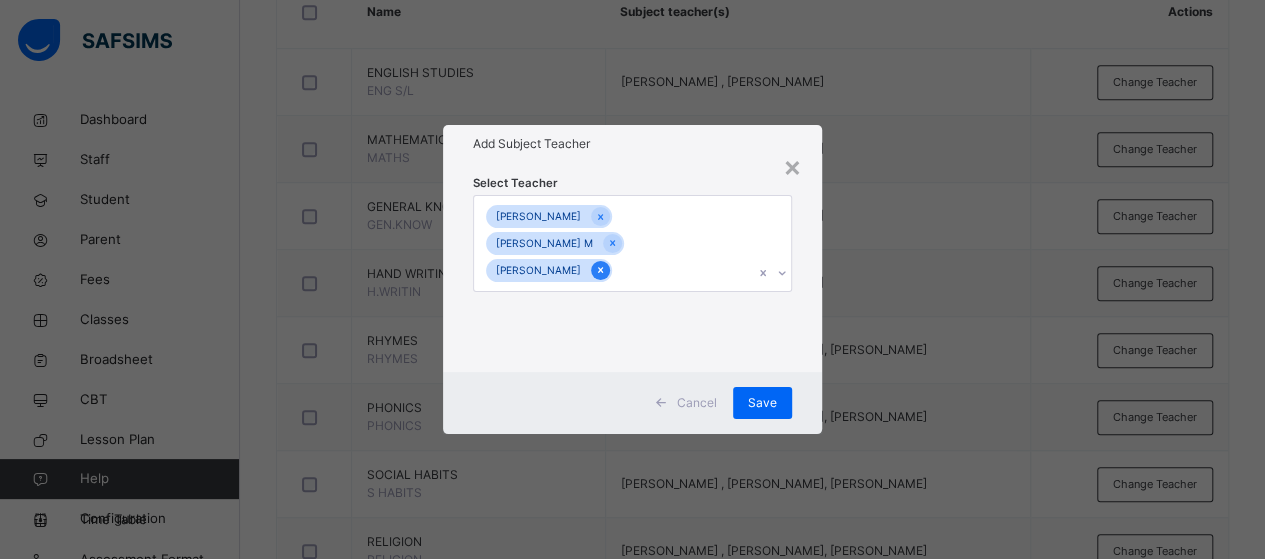 click at bounding box center (600, 270) 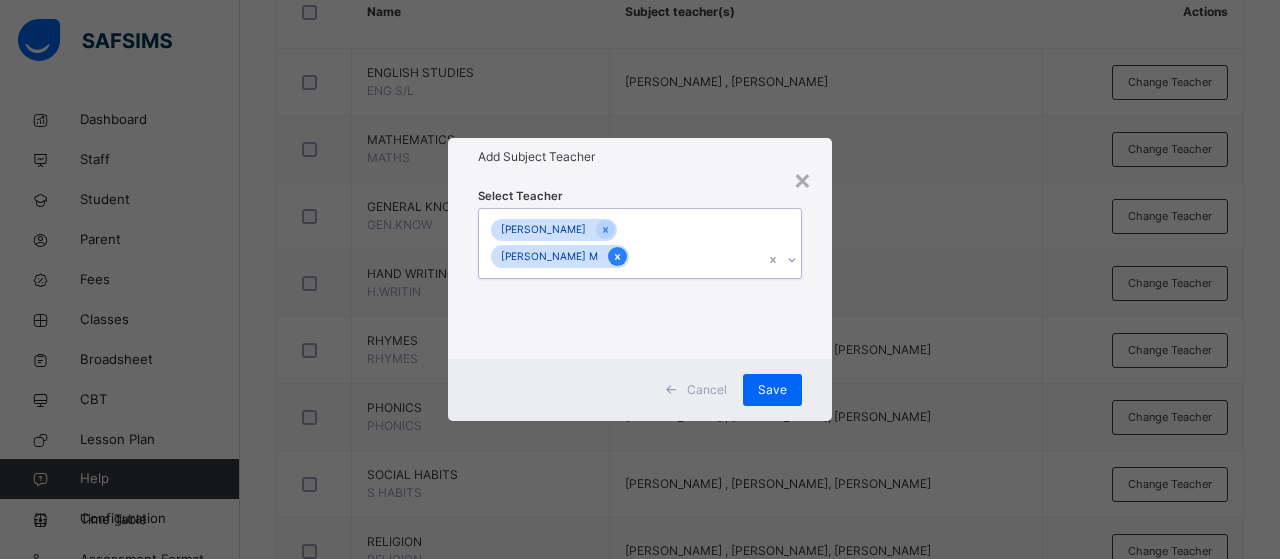 click 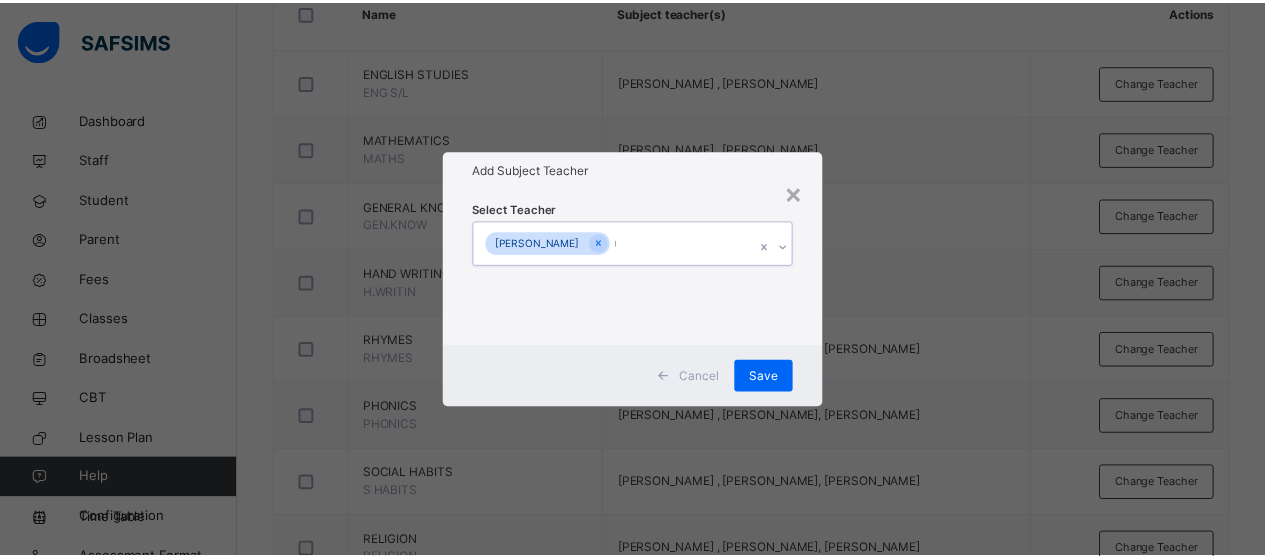 scroll, scrollTop: 0, scrollLeft: 0, axis: both 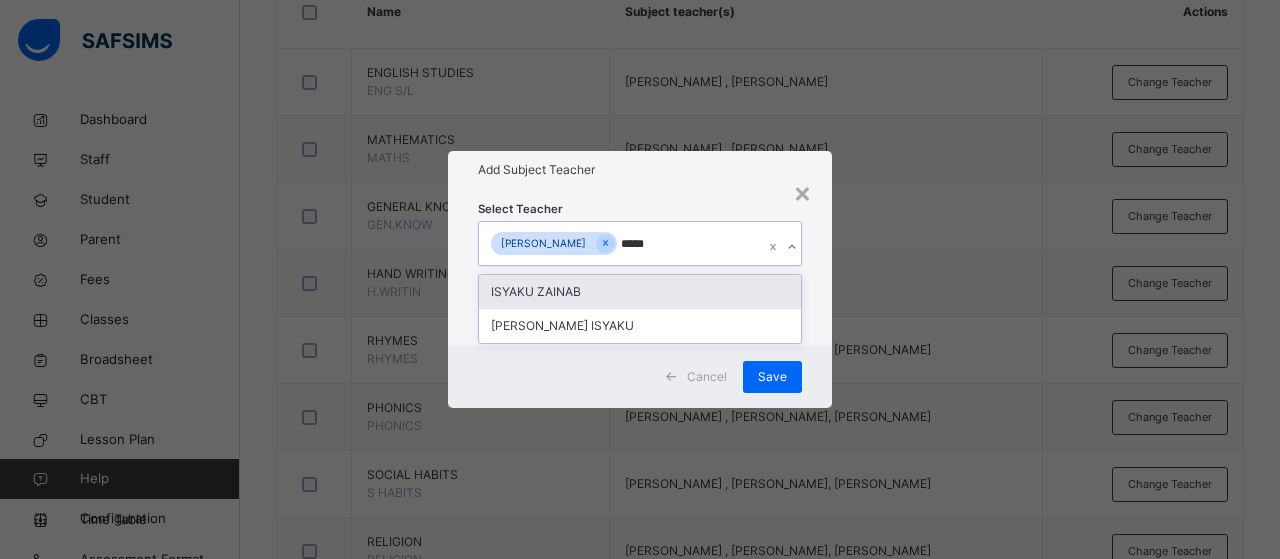 type on "******" 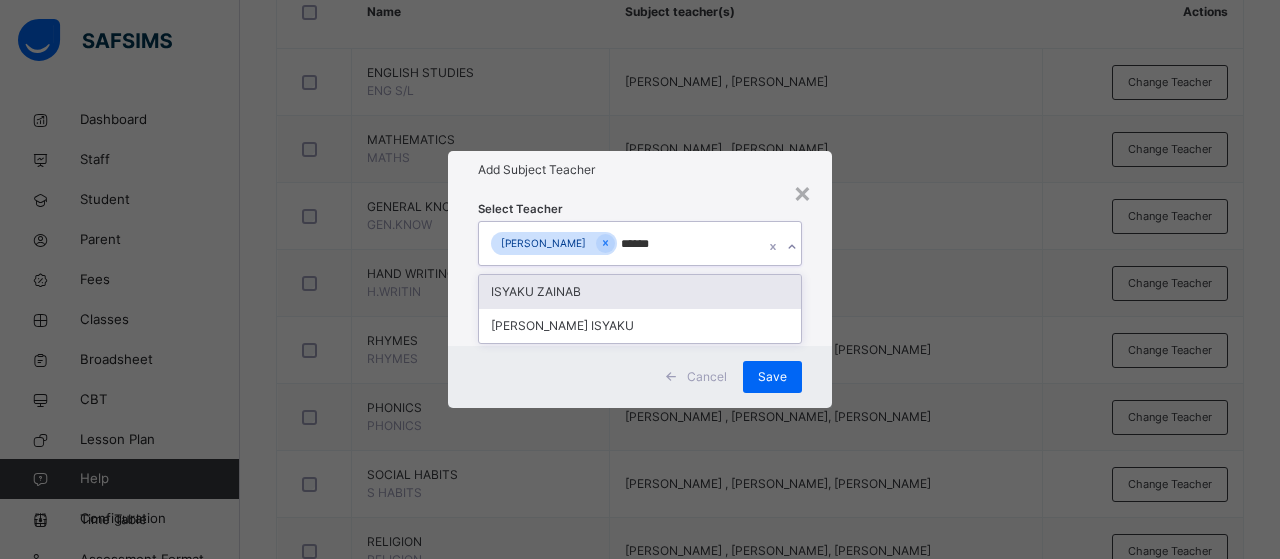click on "ISYAKU  ZAINAB" at bounding box center (640, 292) 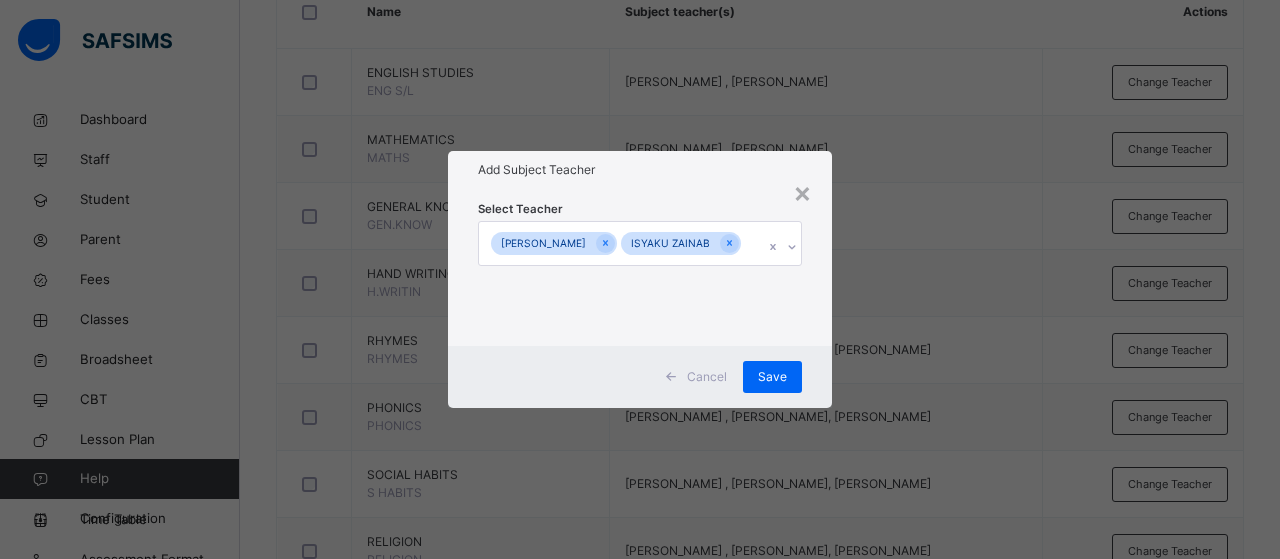 click on "Cancel Save" at bounding box center (640, 377) 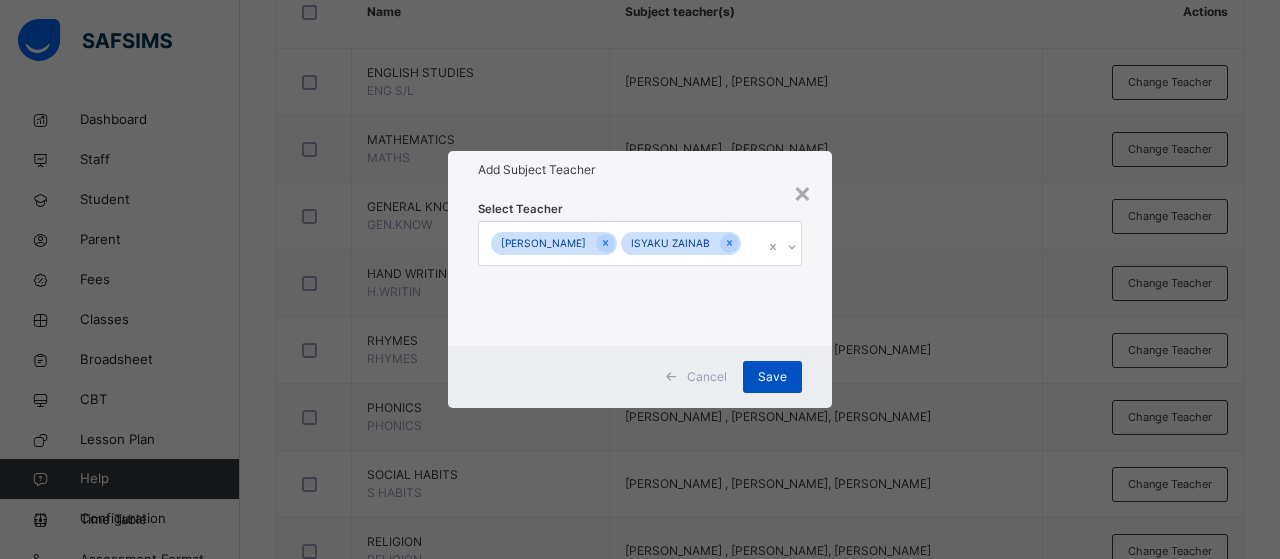 click on "Save" at bounding box center (772, 377) 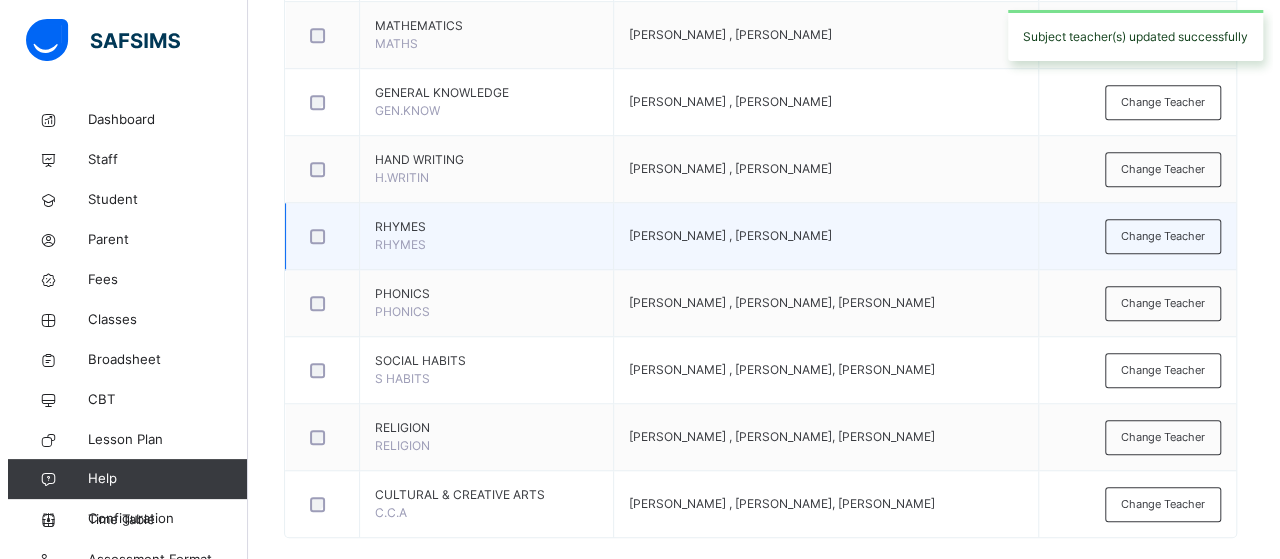 scroll, scrollTop: 644, scrollLeft: 0, axis: vertical 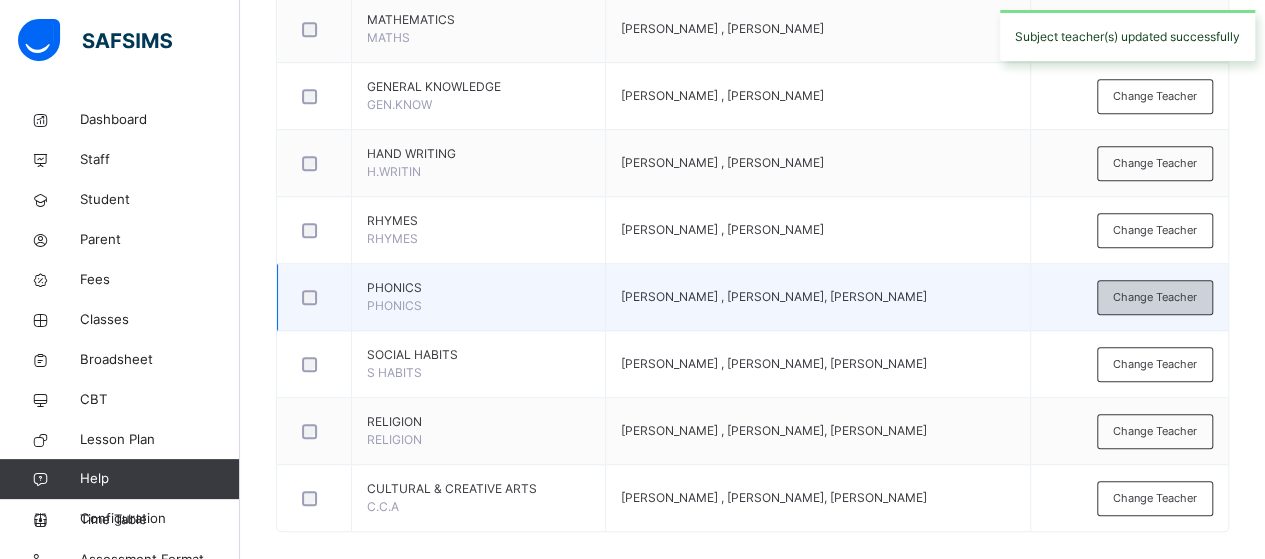 click on "Change Teacher" at bounding box center [1155, 297] 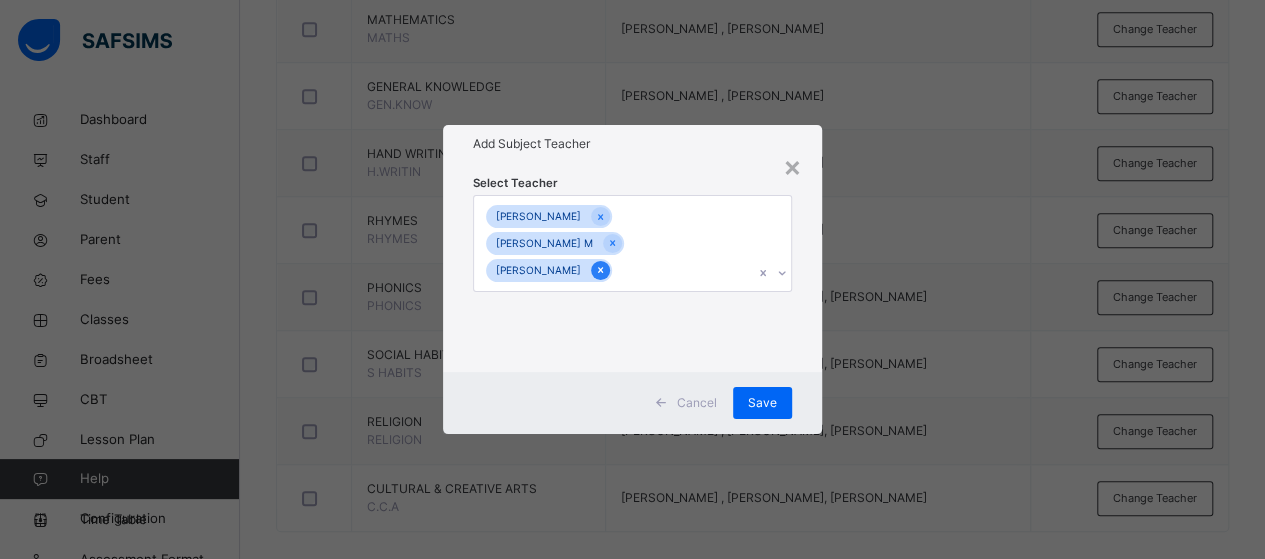 click 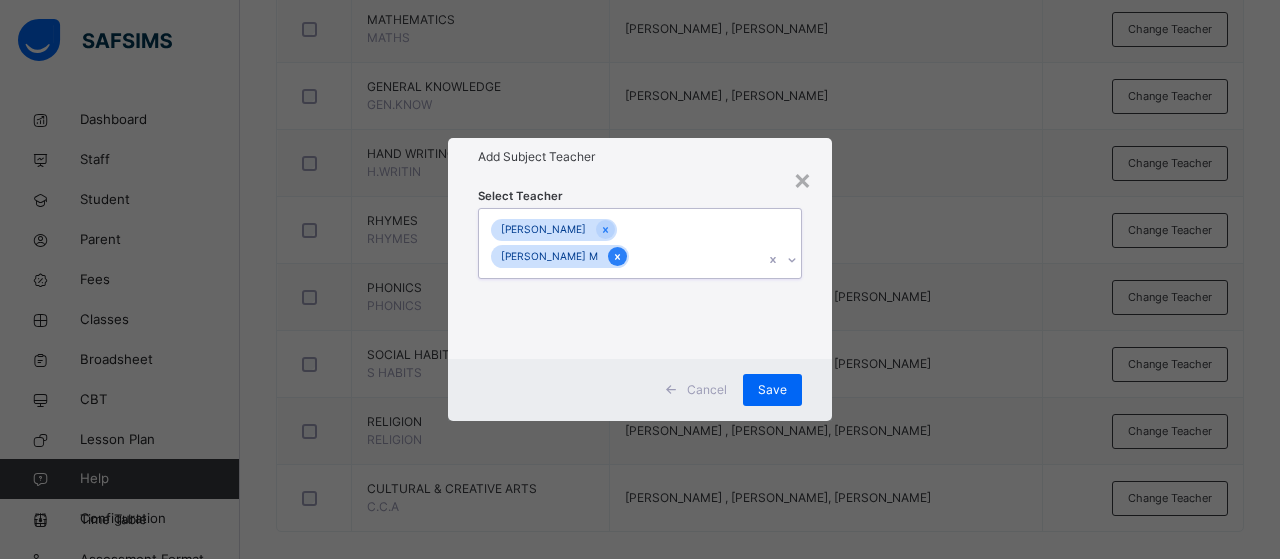 click 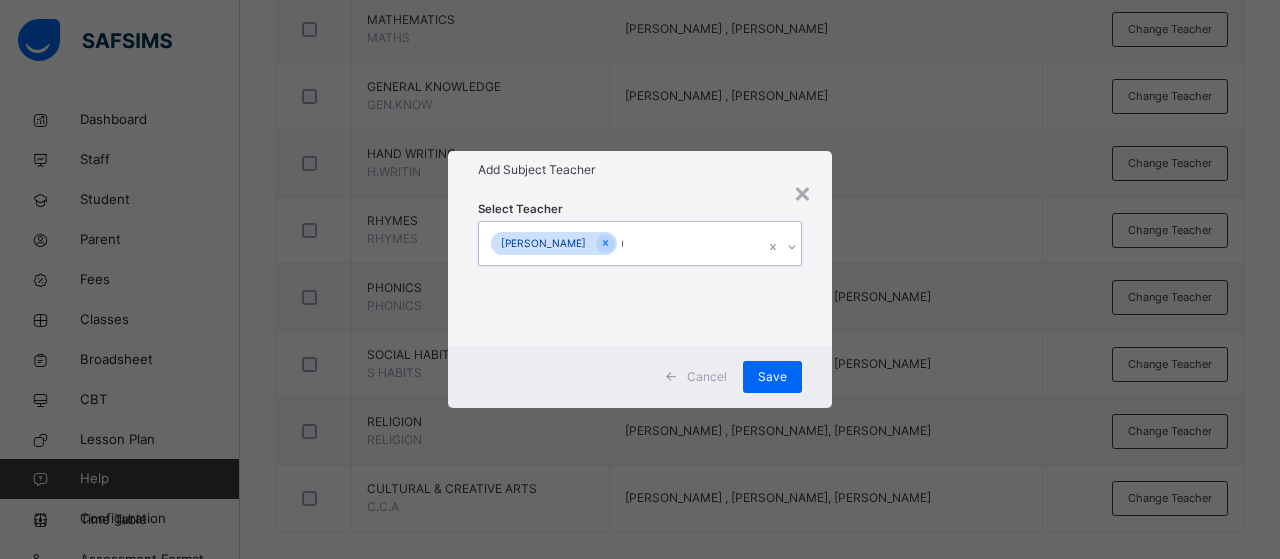 scroll, scrollTop: 0, scrollLeft: 0, axis: both 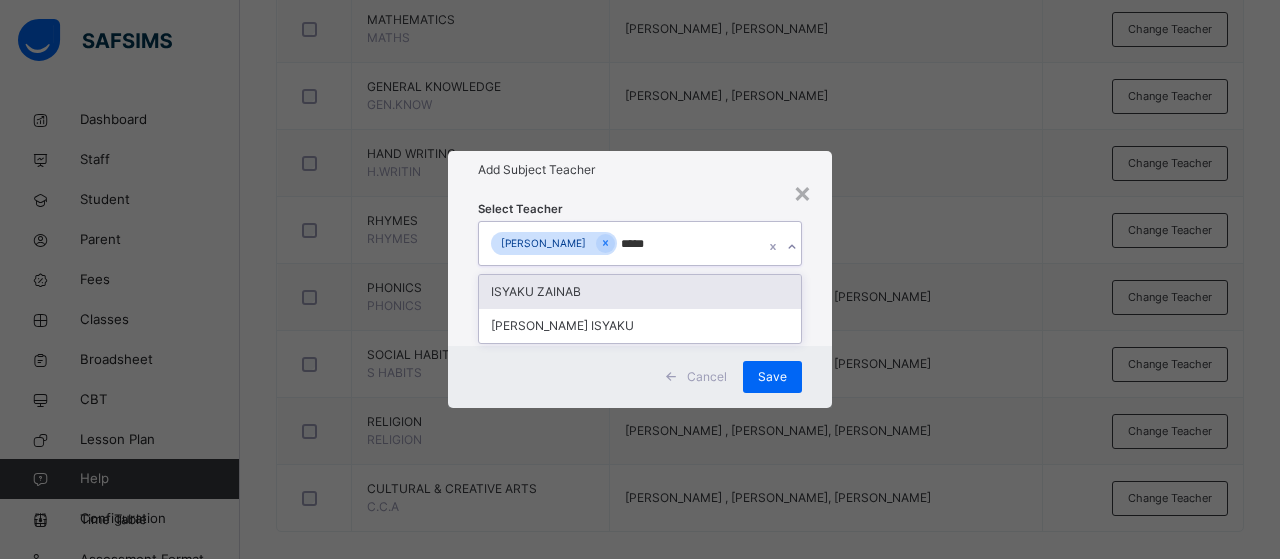 type on "******" 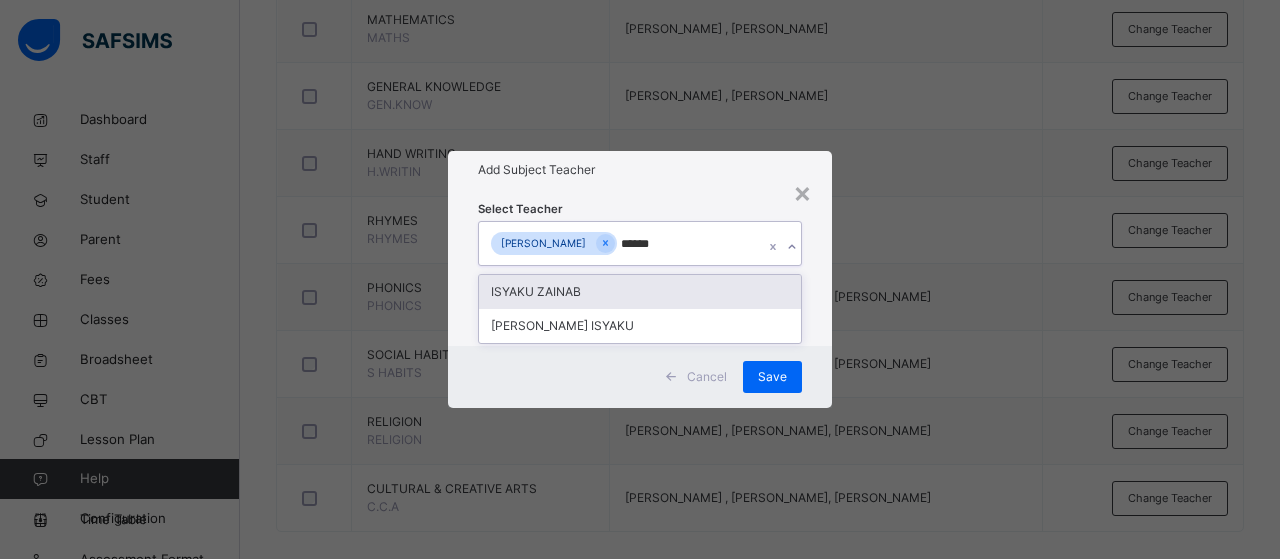 click on "ISYAKU  ZAINAB" at bounding box center (640, 292) 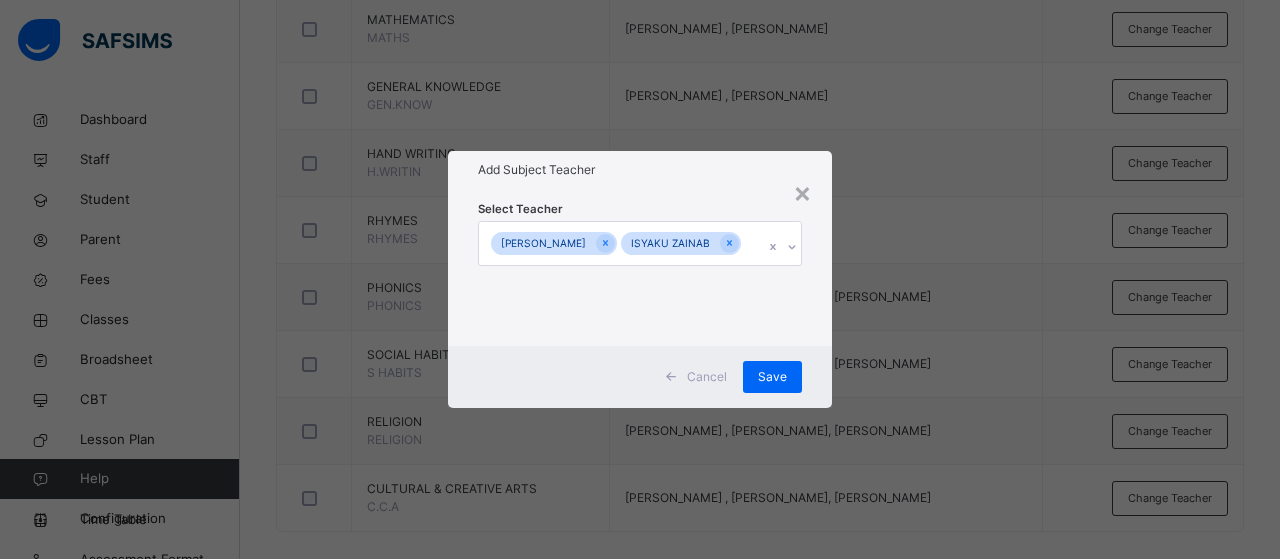 click on "Cancel Save" at bounding box center [640, 377] 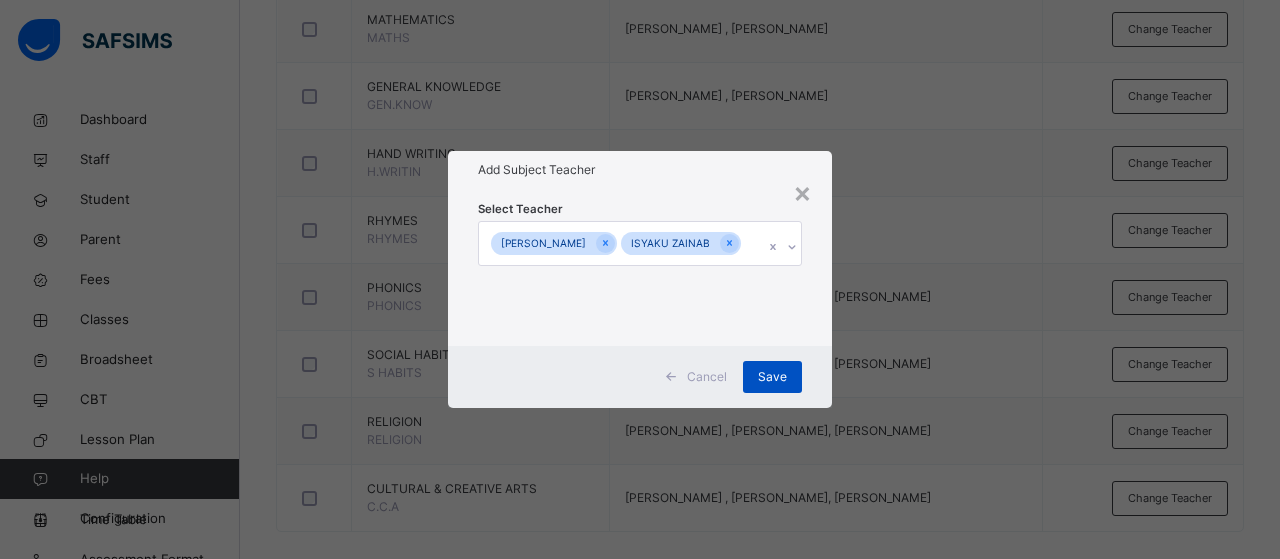 click on "Save" at bounding box center [772, 377] 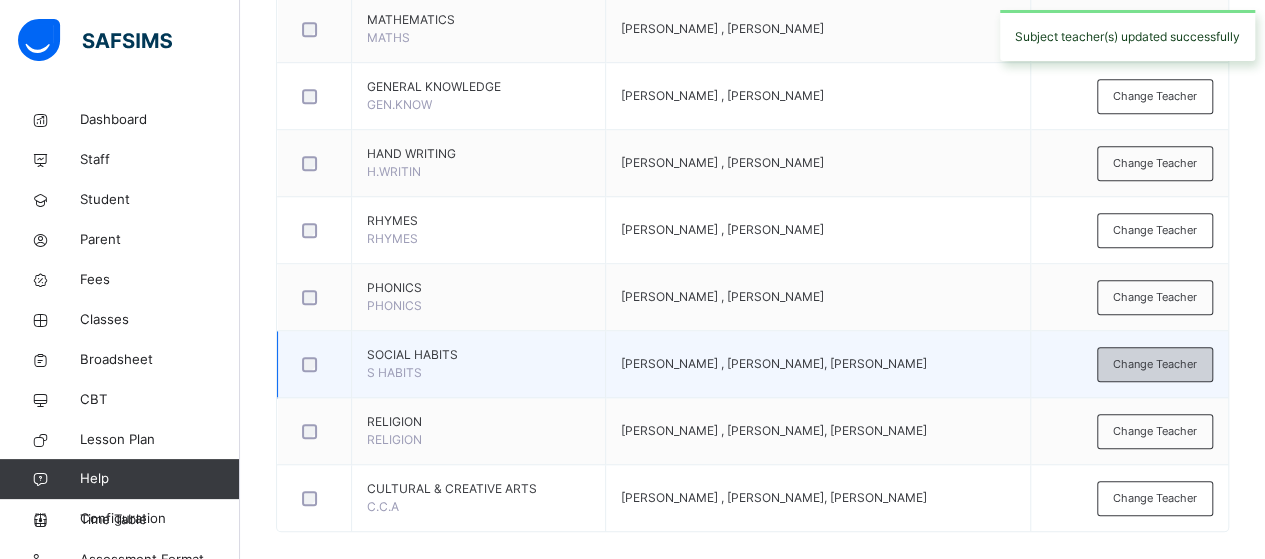 click on "Change Teacher" at bounding box center (1155, 364) 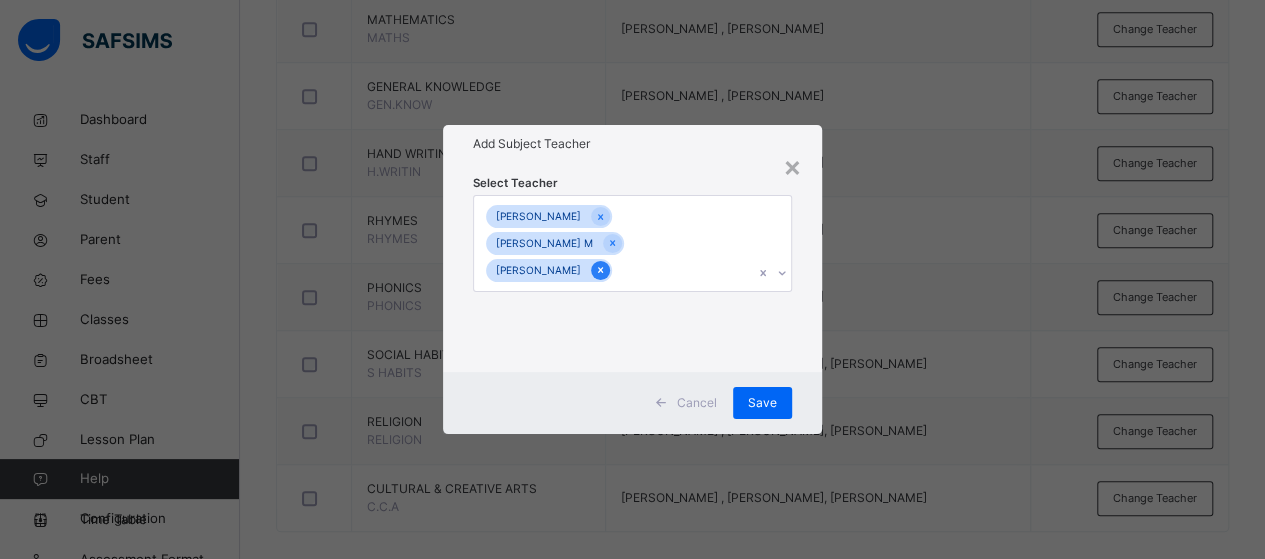 click 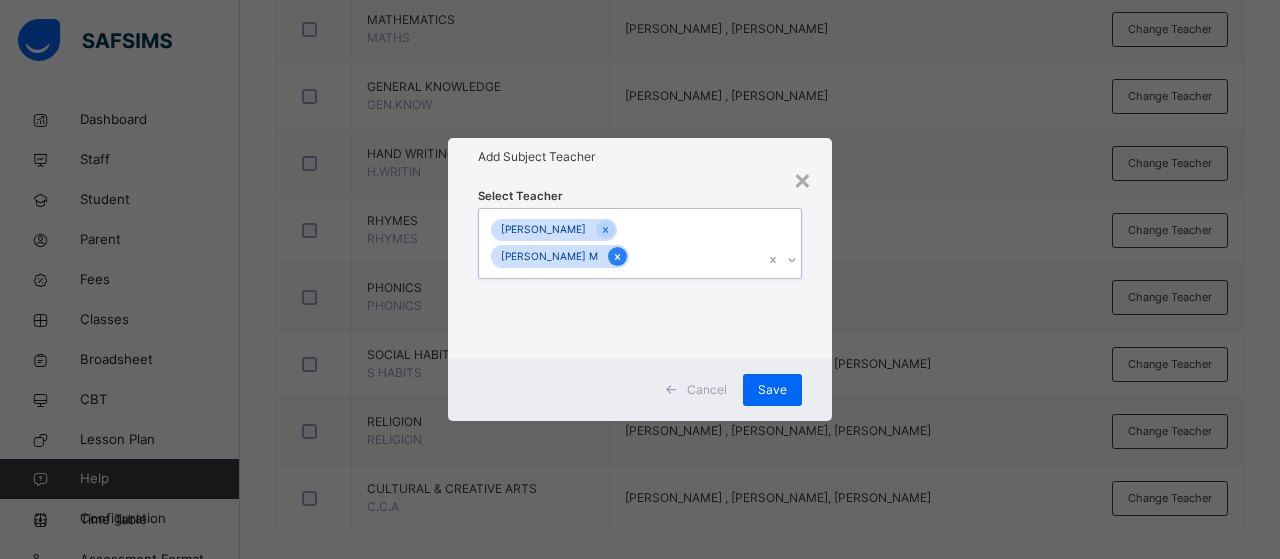 click 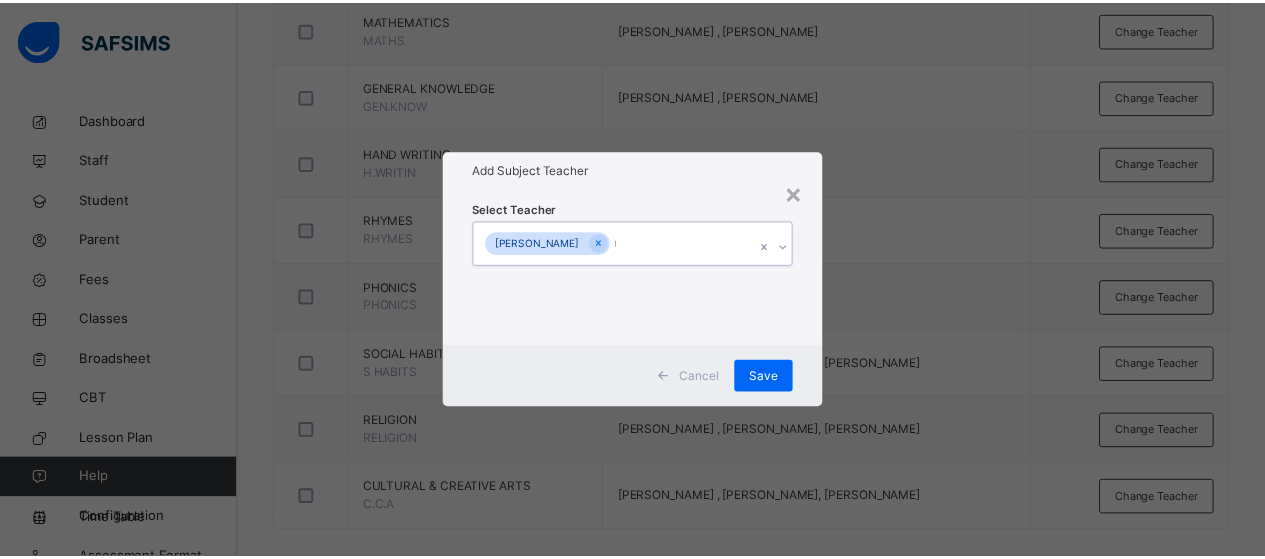 scroll, scrollTop: 0, scrollLeft: 0, axis: both 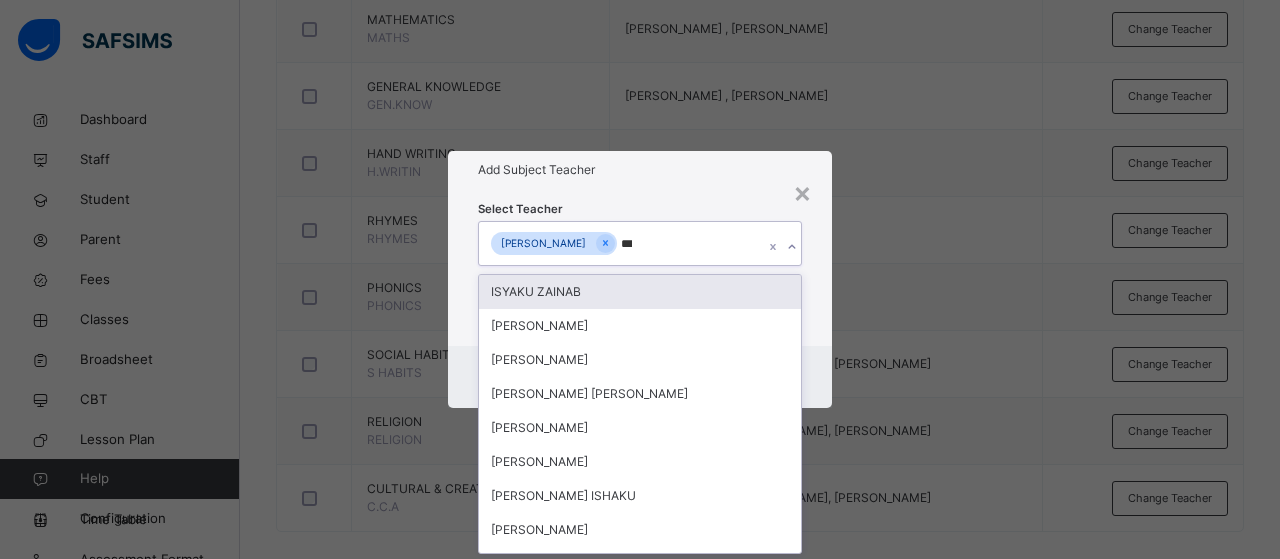 type on "****" 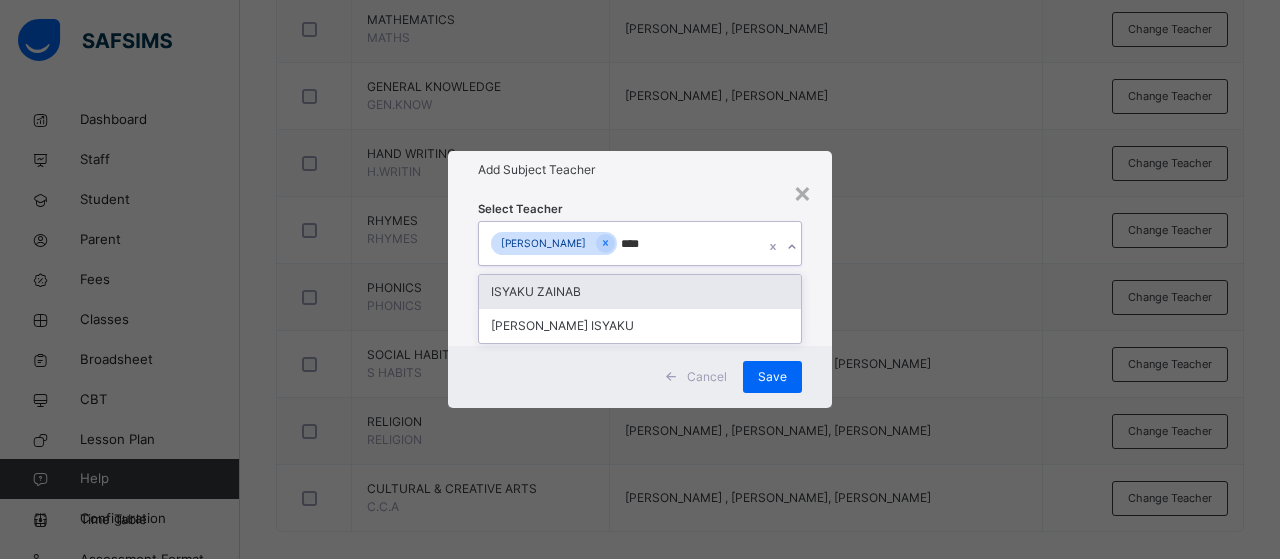 click on "ISYAKU  ZAINAB" at bounding box center [640, 292] 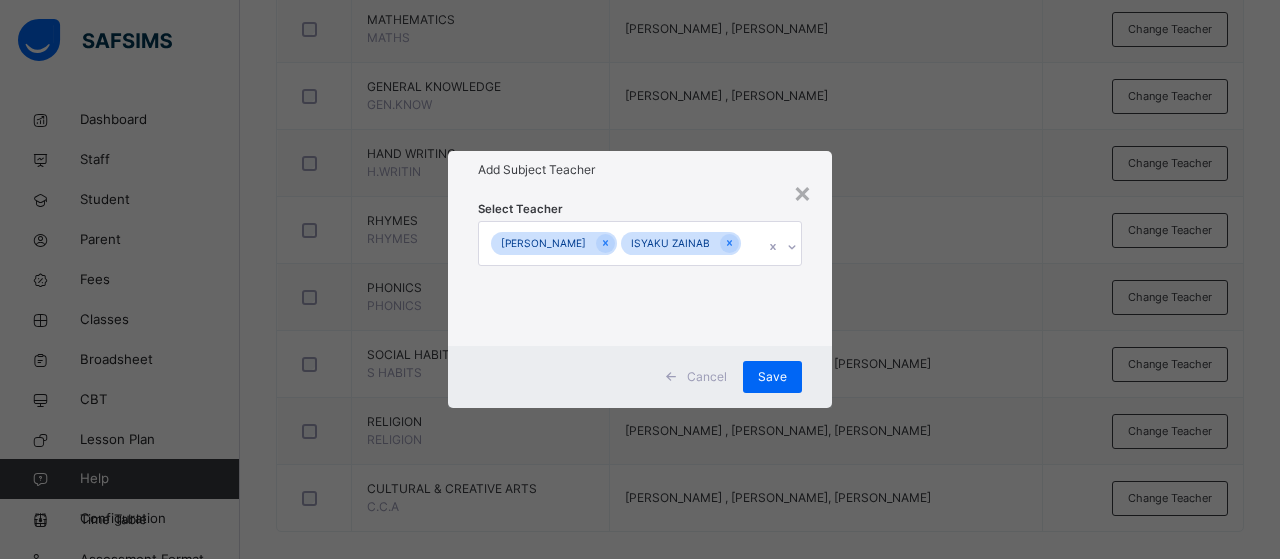 click on "Cancel Save" at bounding box center (640, 377) 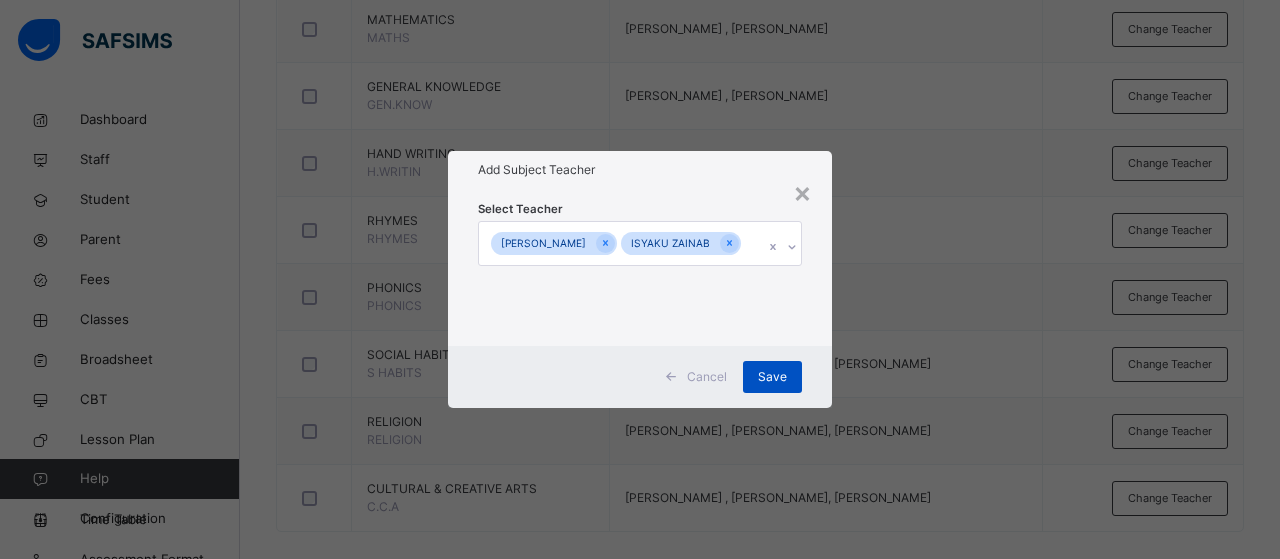 click on "Save" at bounding box center [772, 377] 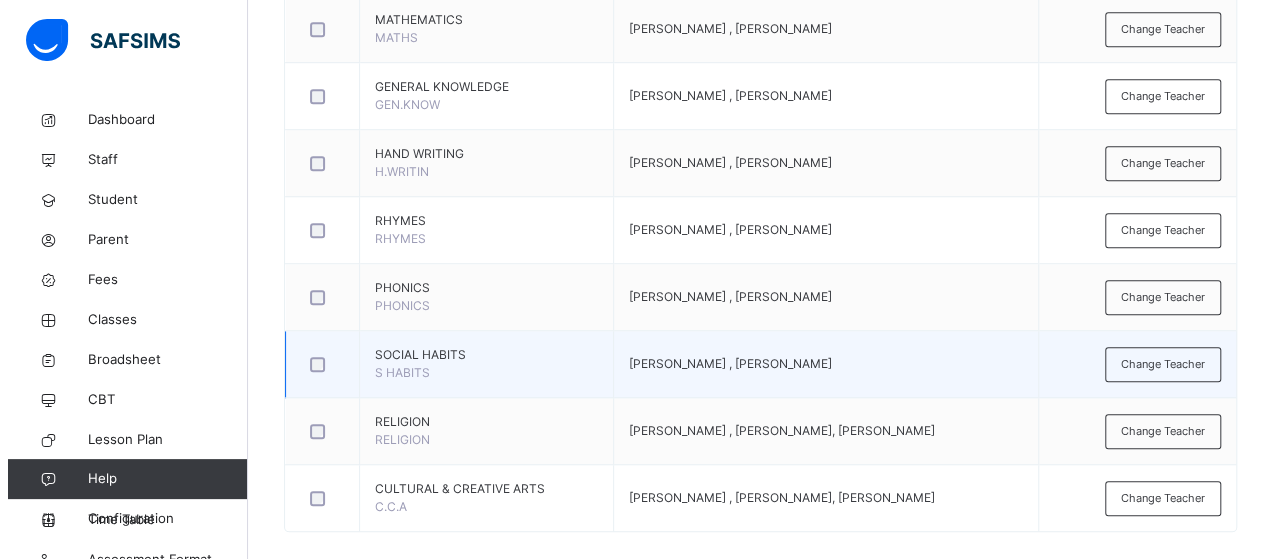 scroll, scrollTop: 662, scrollLeft: 0, axis: vertical 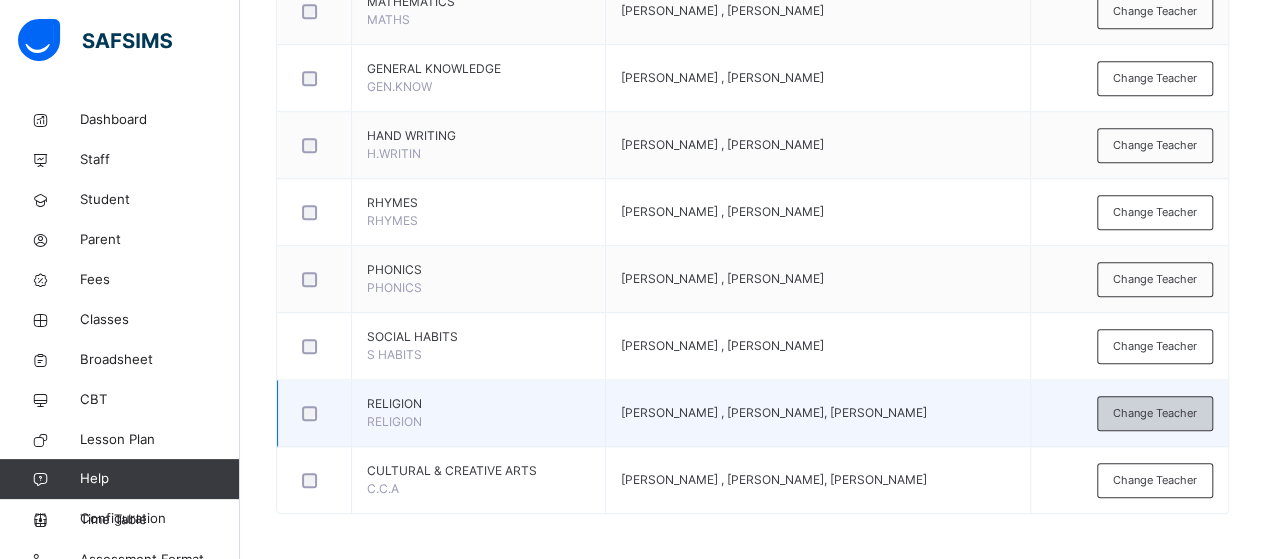 click on "Change Teacher" at bounding box center [1155, 413] 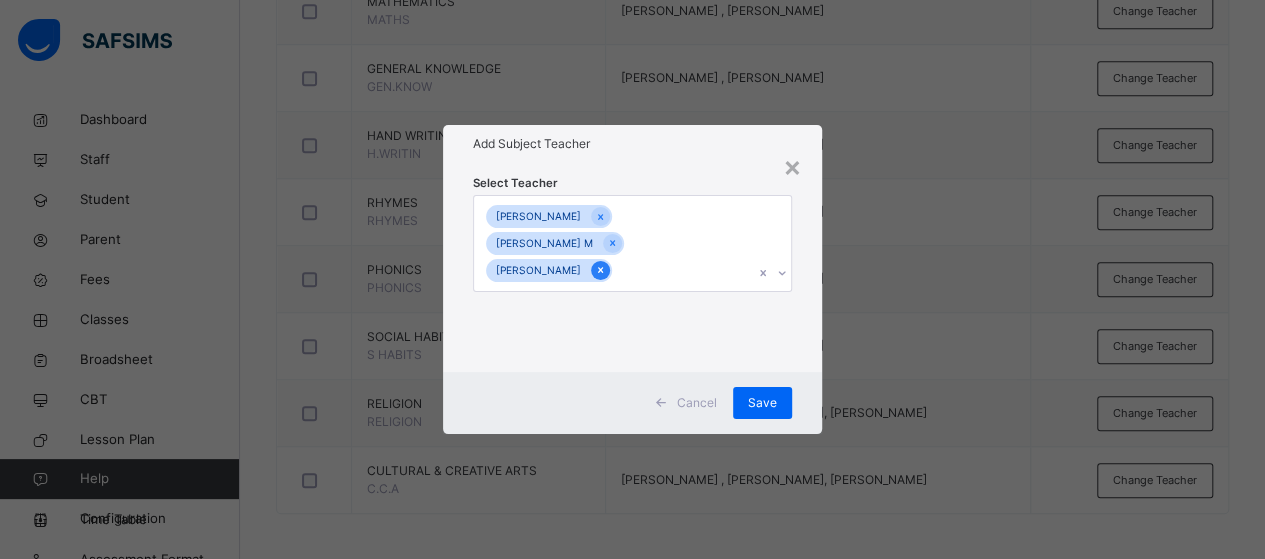 click 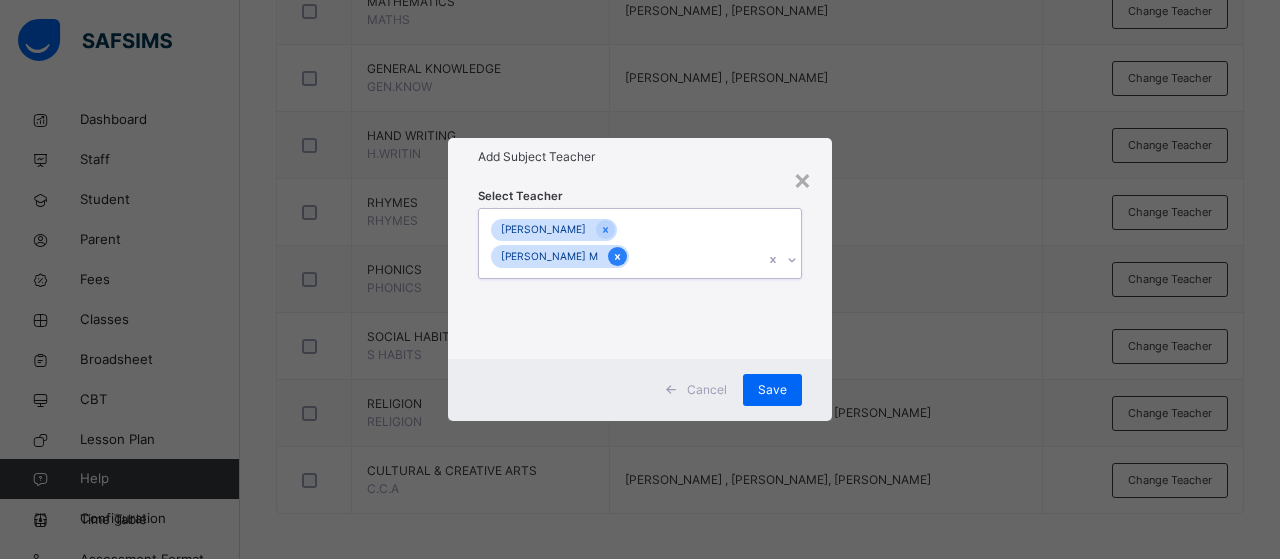 click 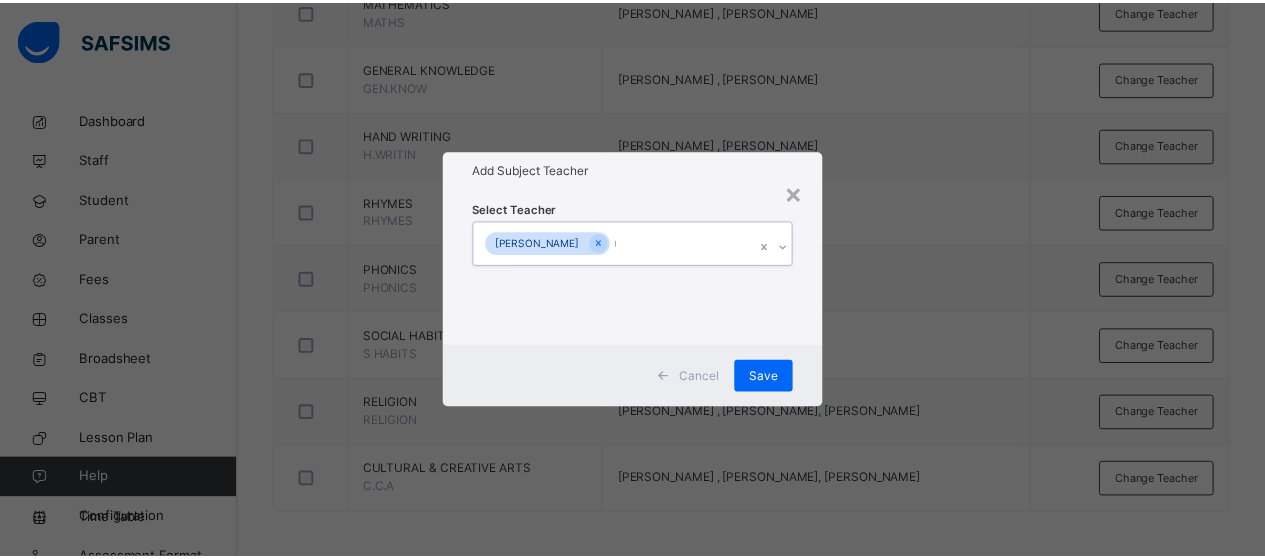 scroll, scrollTop: 0, scrollLeft: 0, axis: both 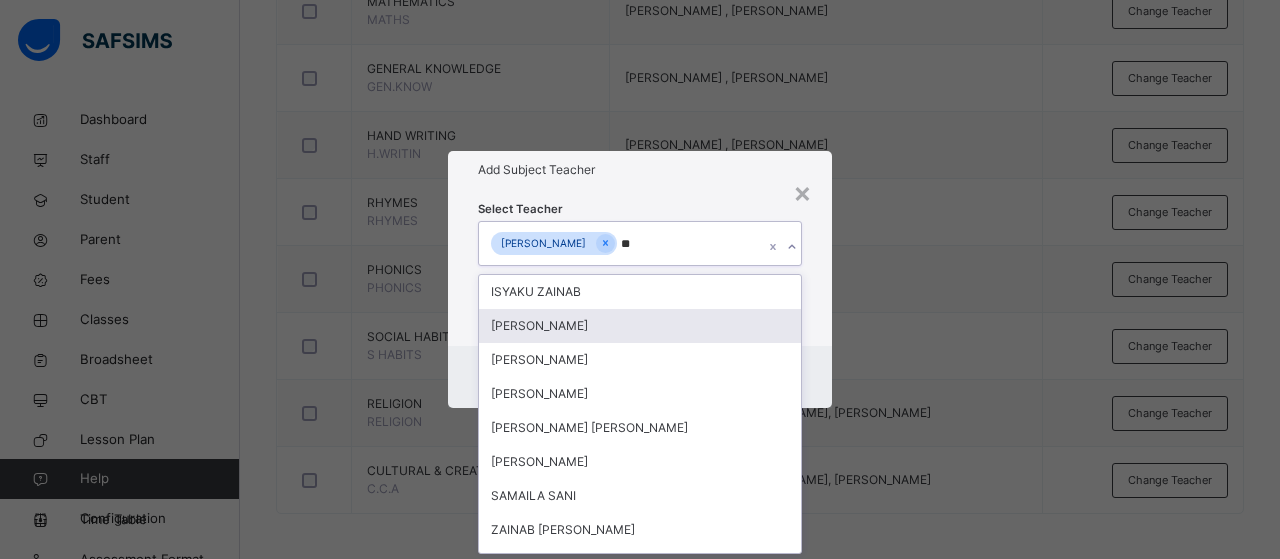 type on "*" 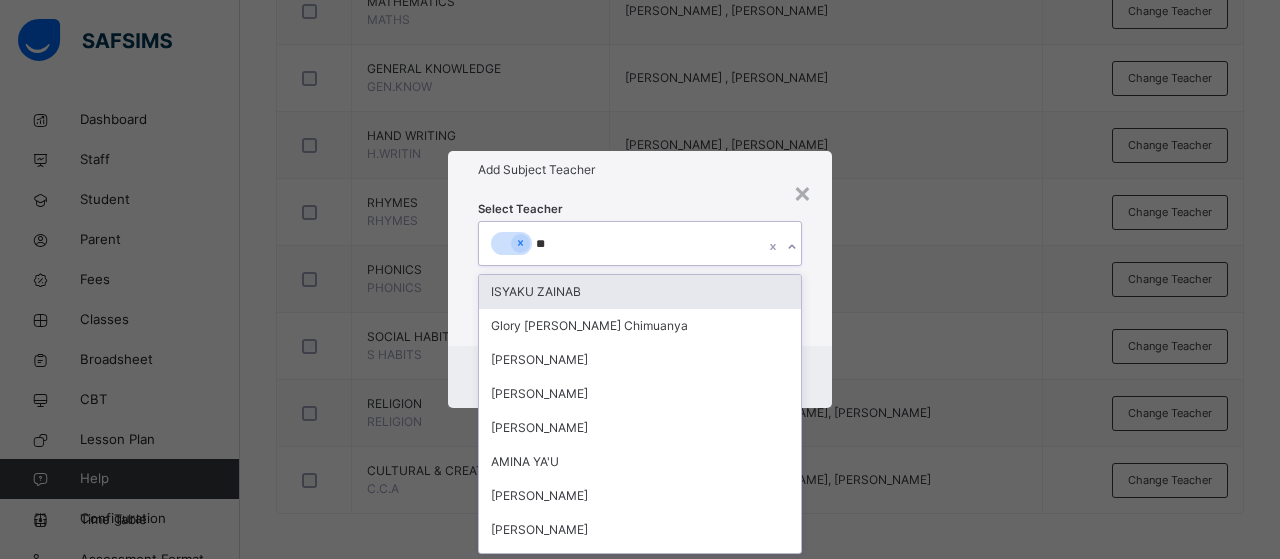 type on "***" 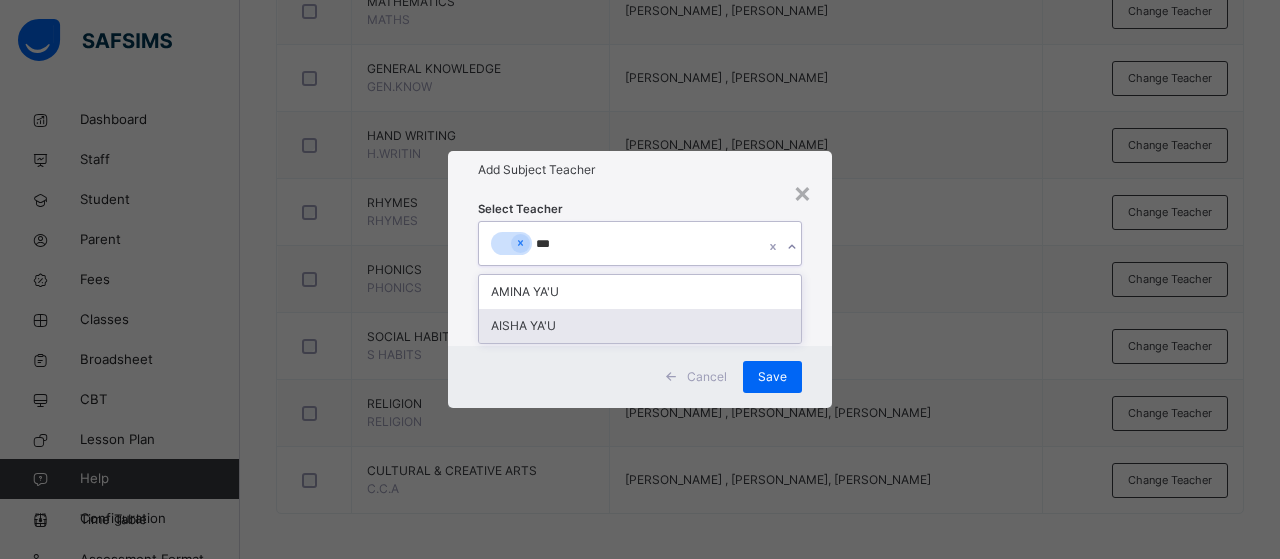 click on "AISHA  YA'U" at bounding box center [640, 326] 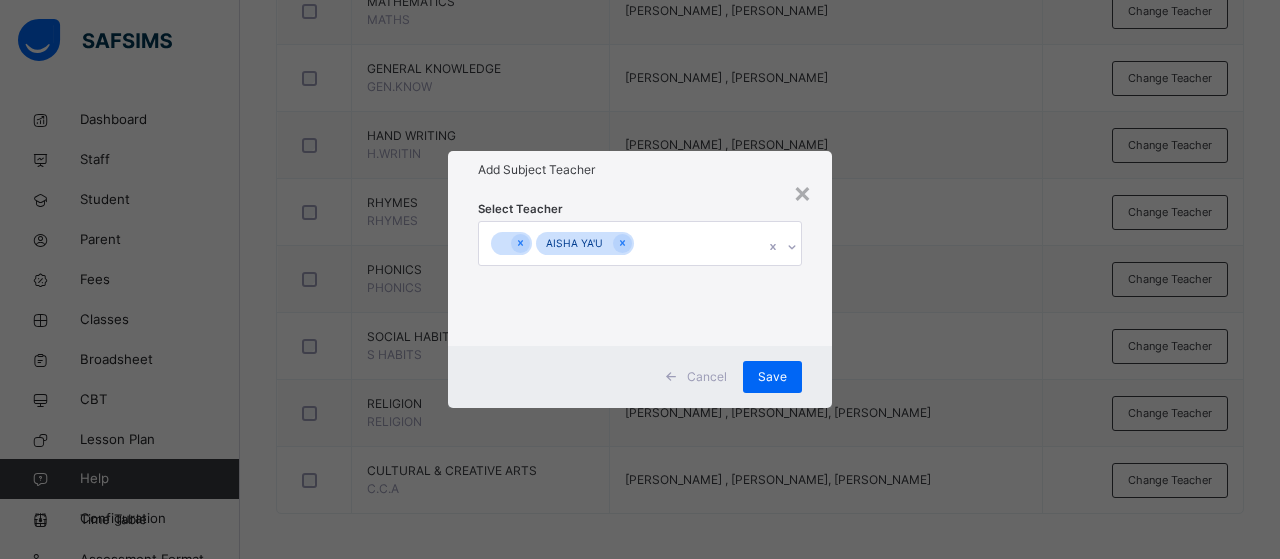 click on "Cancel Save" at bounding box center [640, 377] 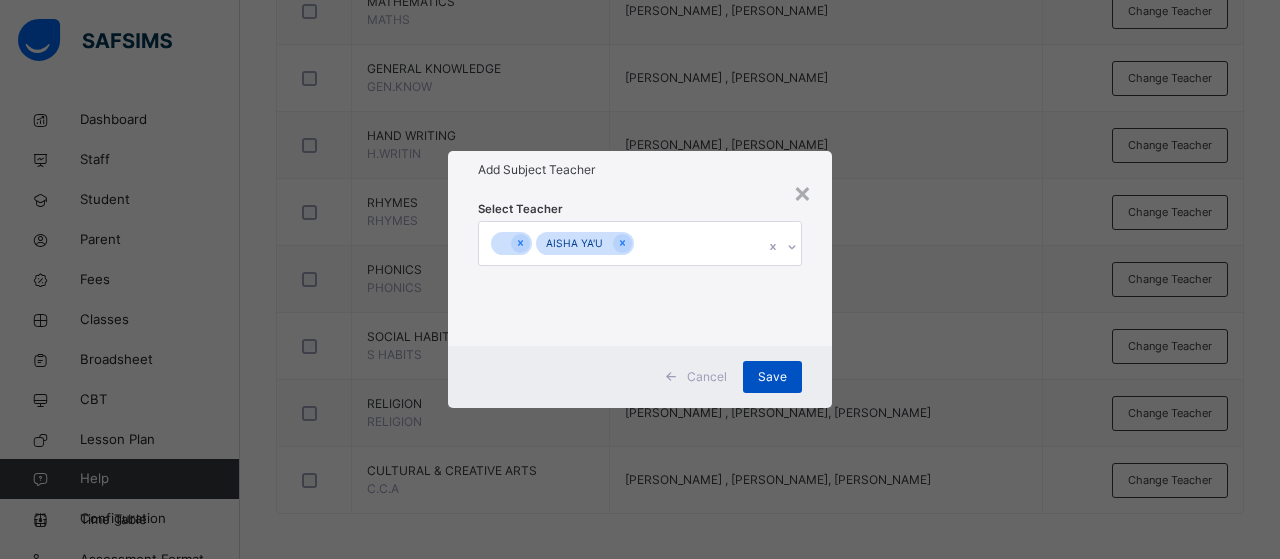 click on "Save" at bounding box center (772, 377) 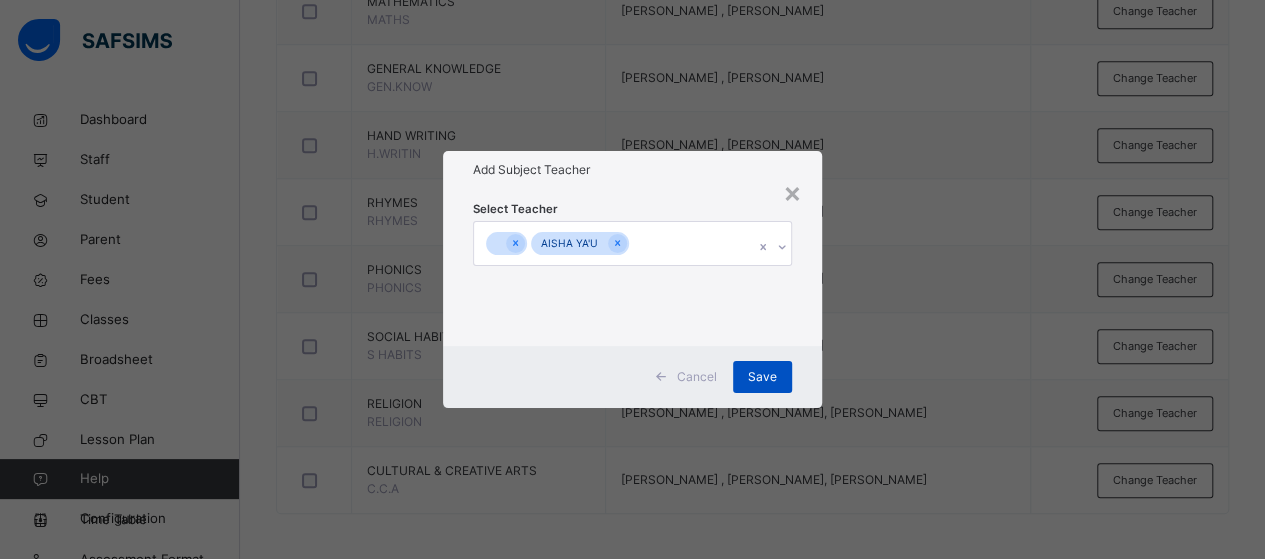 click on "Save" at bounding box center (762, 377) 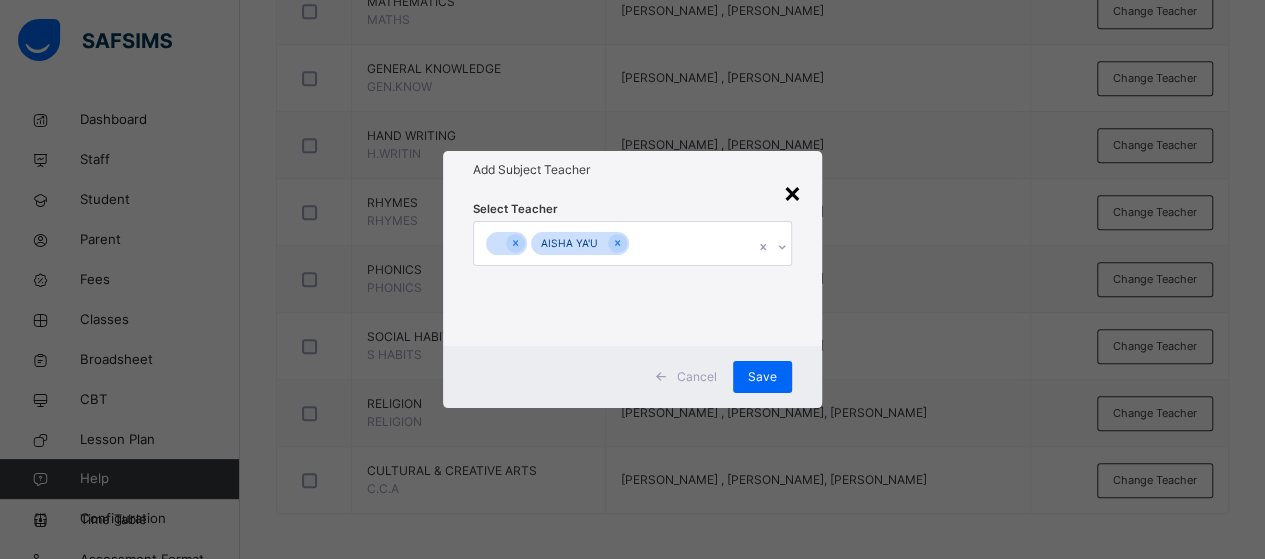 click on "×" at bounding box center (792, 192) 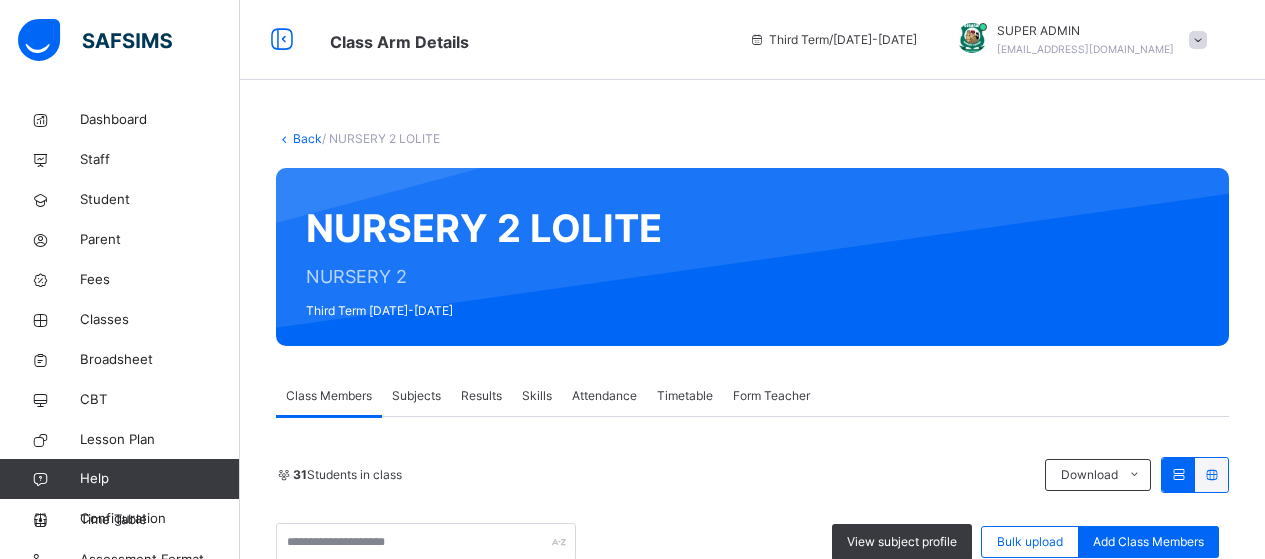 scroll, scrollTop: 18, scrollLeft: 0, axis: vertical 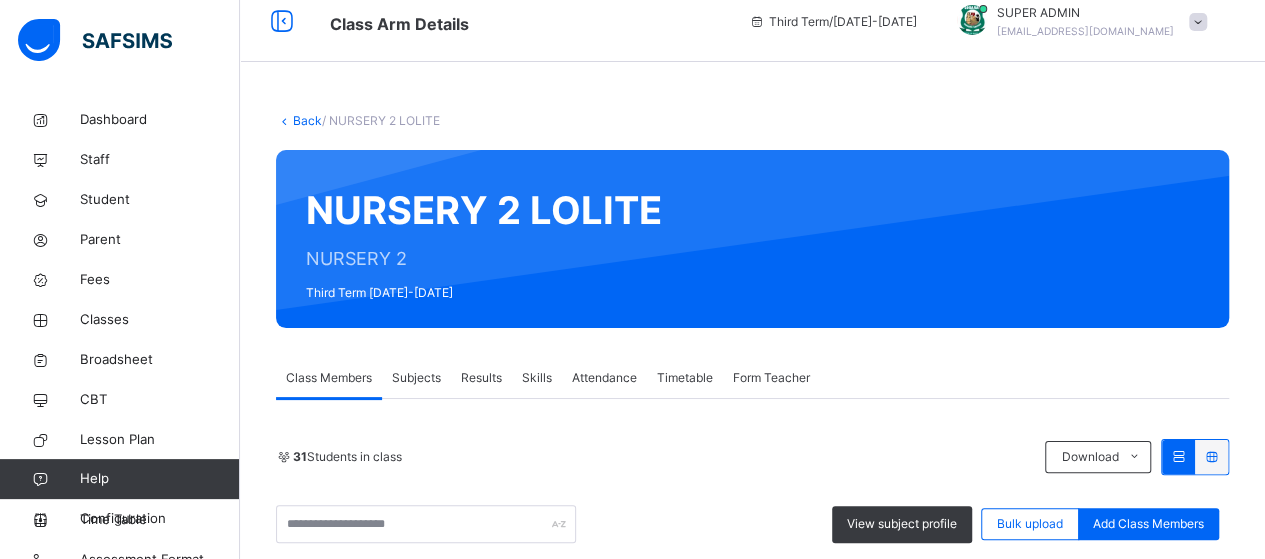 click on "Subjects" at bounding box center (416, 378) 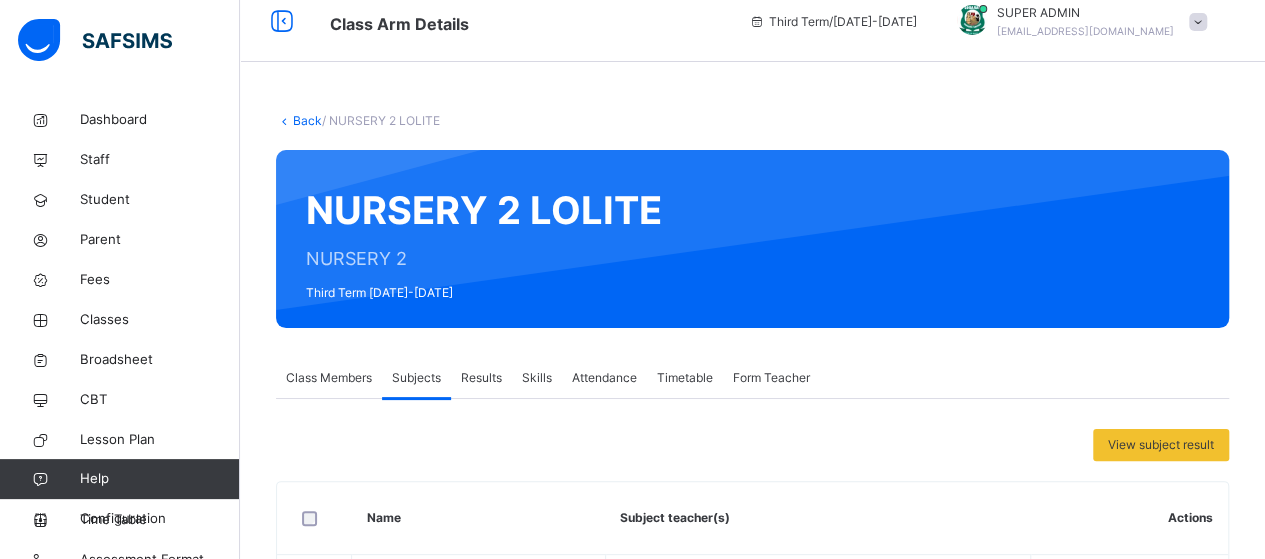 click on "Class Members" at bounding box center [329, 378] 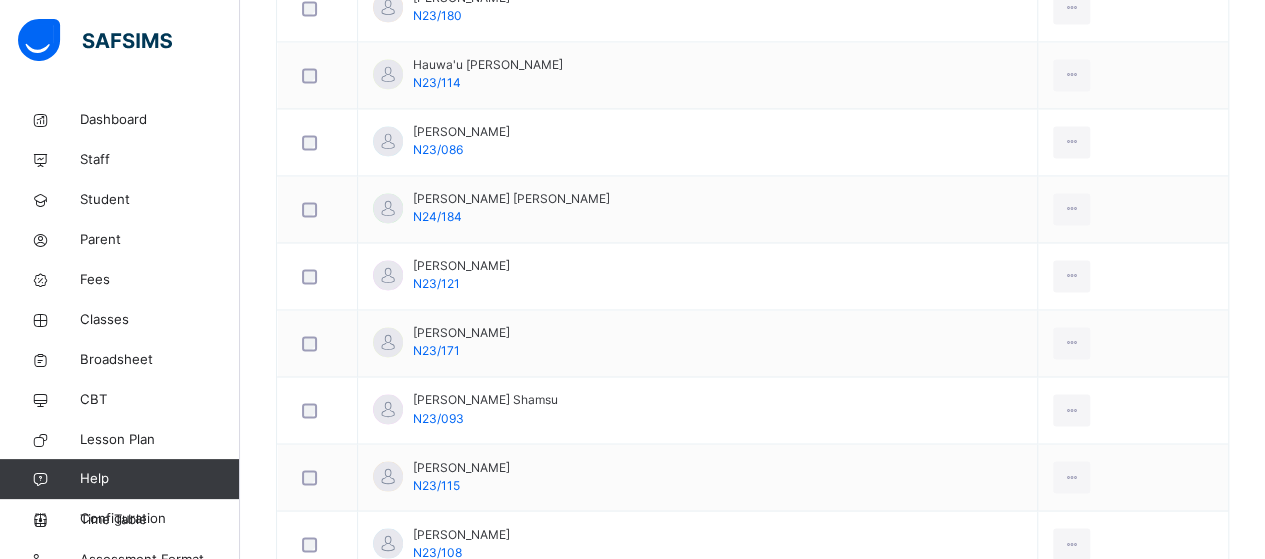 scroll, scrollTop: 1484, scrollLeft: 0, axis: vertical 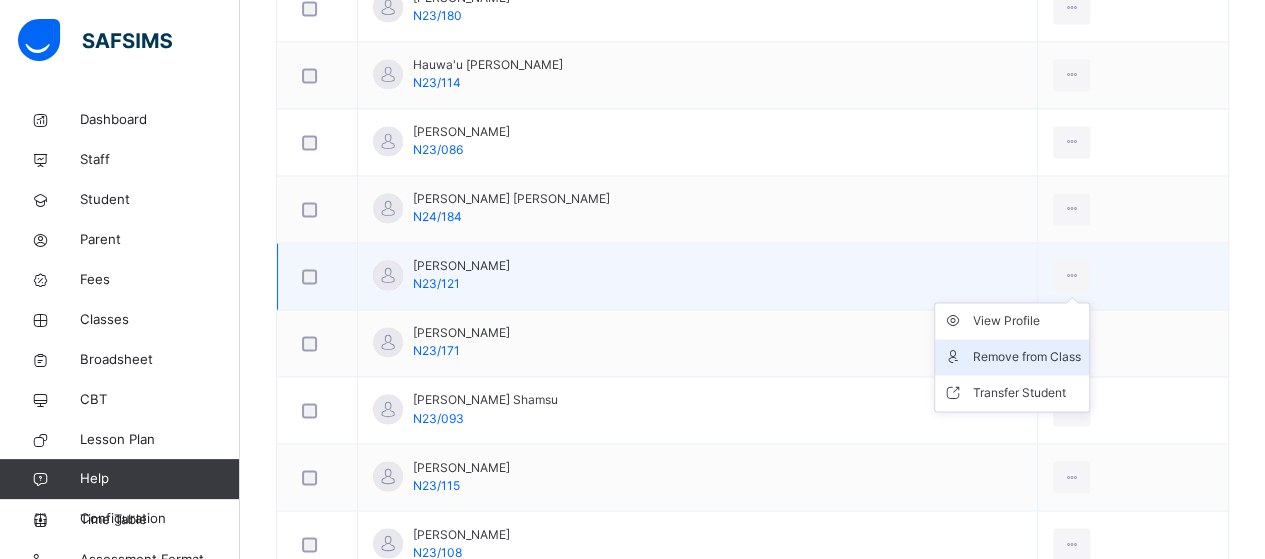 click on "Remove from Class" at bounding box center (1027, 357) 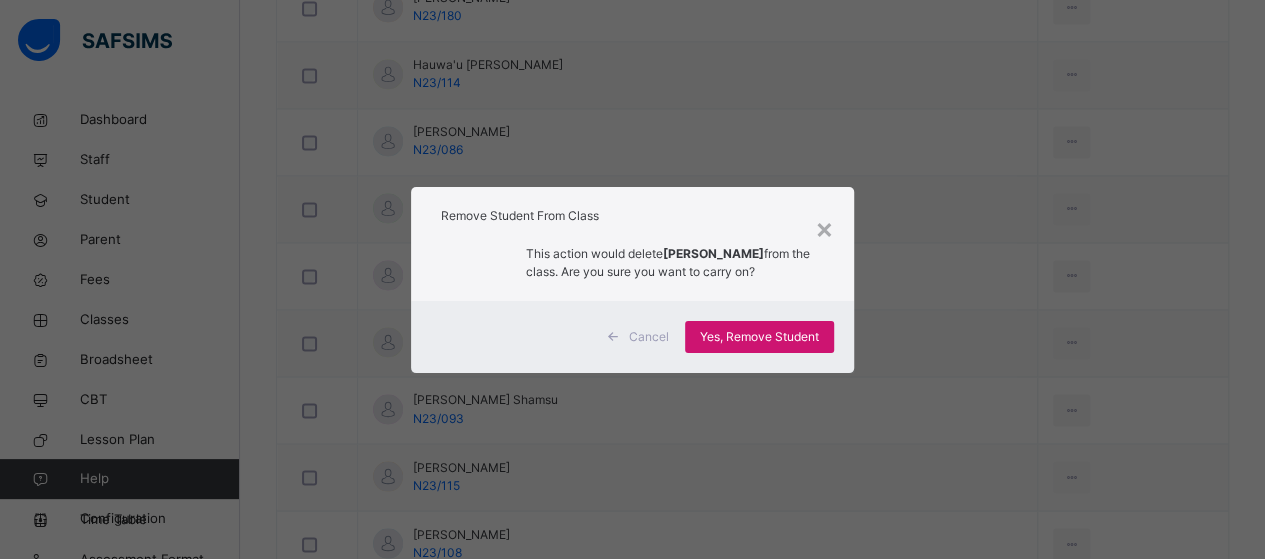 click on "Yes, Remove Student" at bounding box center (759, 337) 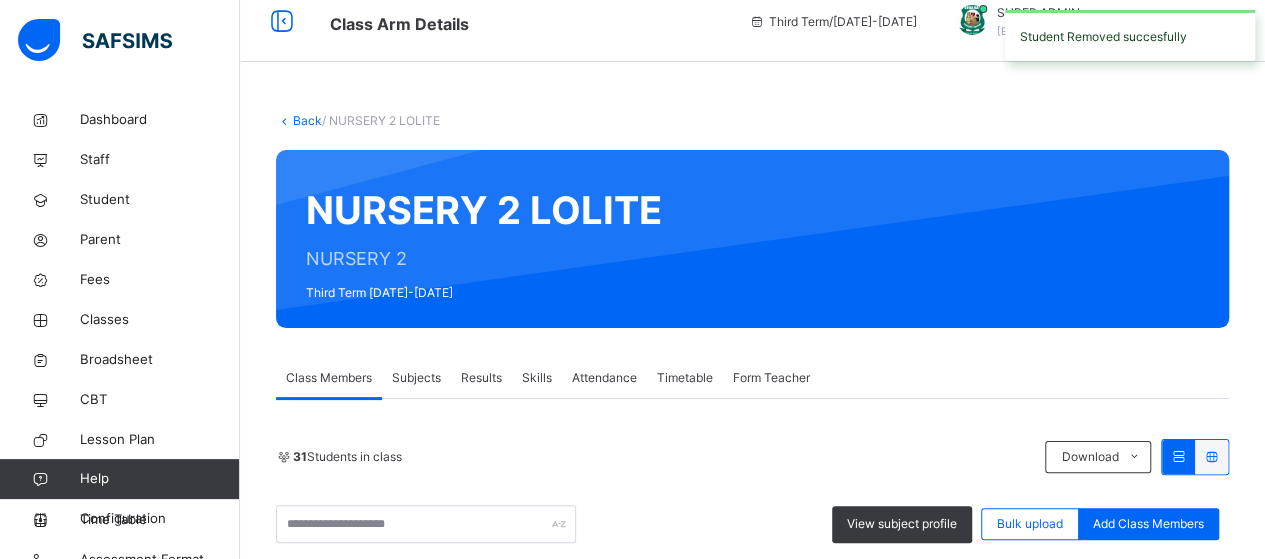 scroll, scrollTop: 1484, scrollLeft: 0, axis: vertical 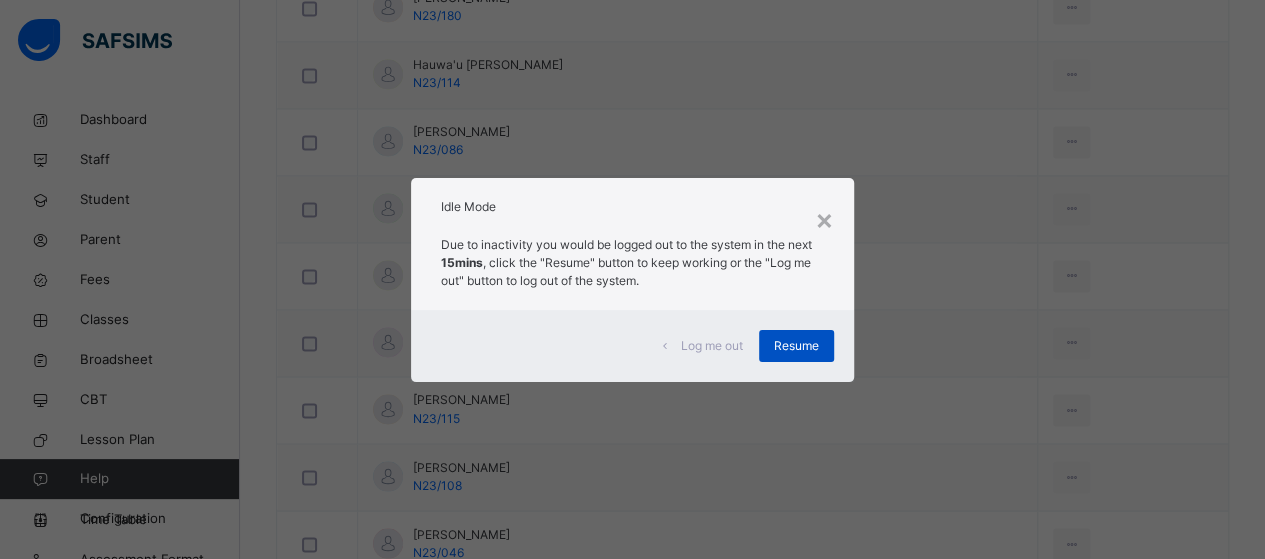 click on "Resume" at bounding box center (796, 346) 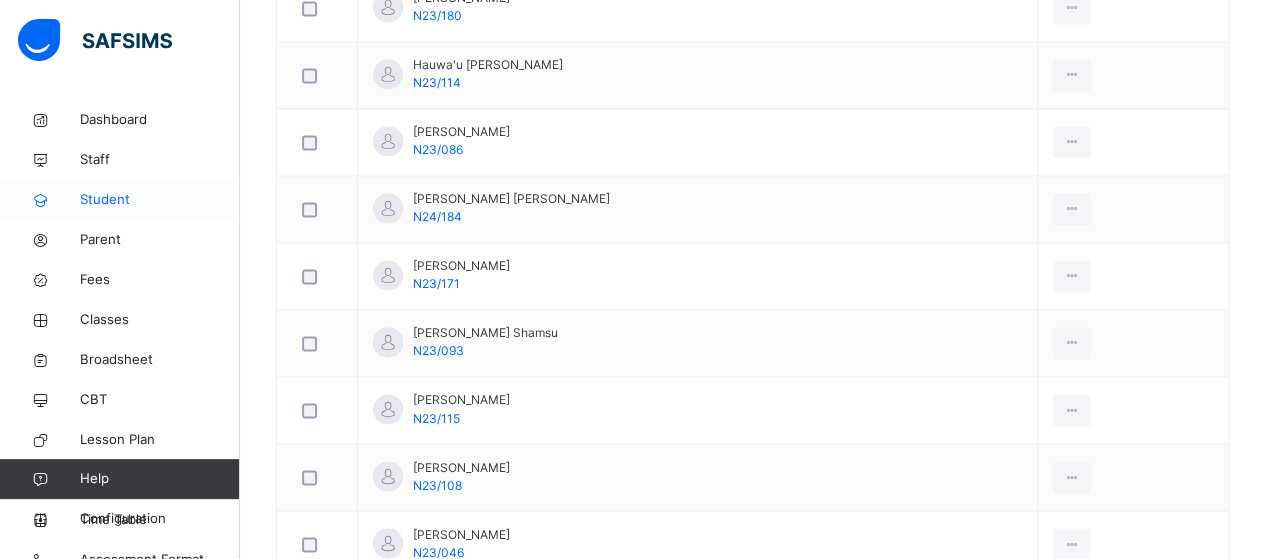 click on "Student" at bounding box center (160, 200) 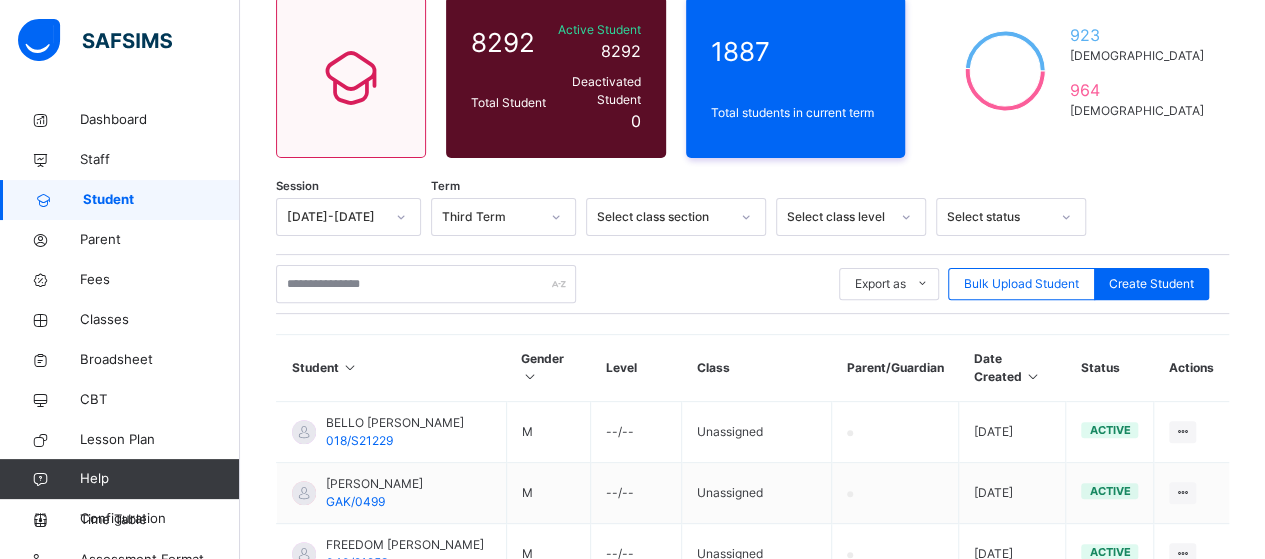 scroll, scrollTop: 139, scrollLeft: 0, axis: vertical 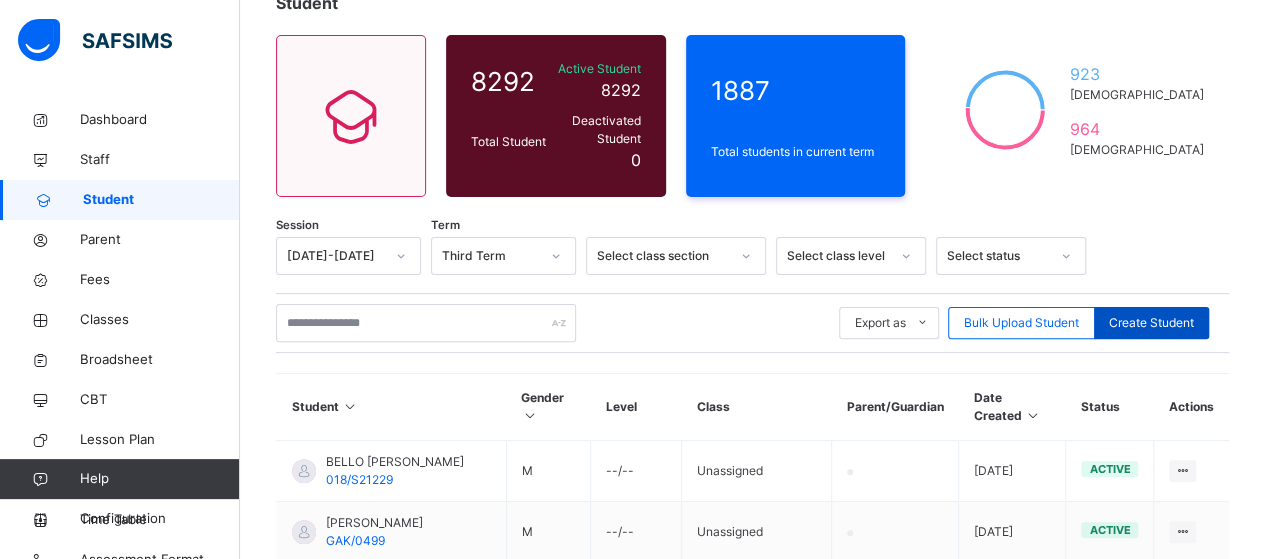 click on "Create Student" at bounding box center [1151, 323] 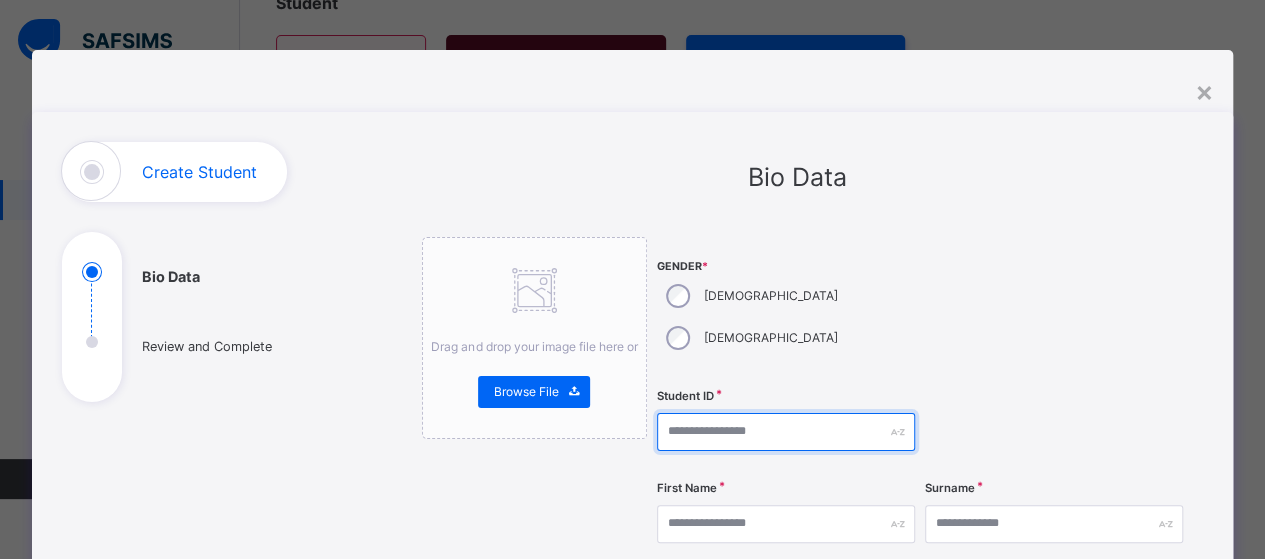 click at bounding box center (786, 432) 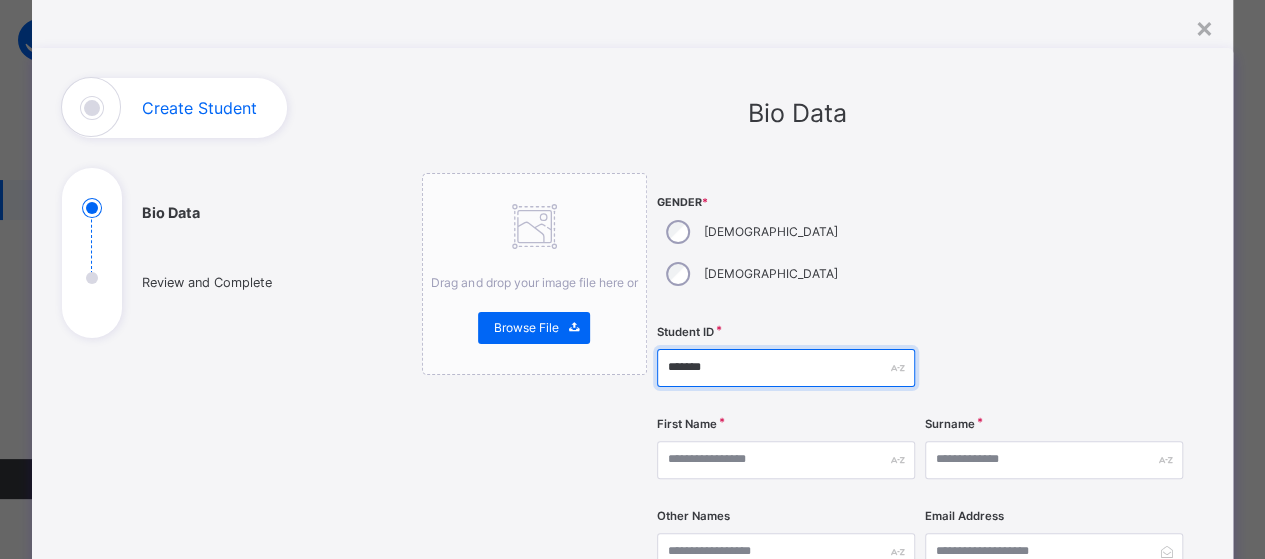 scroll, scrollTop: 65, scrollLeft: 0, axis: vertical 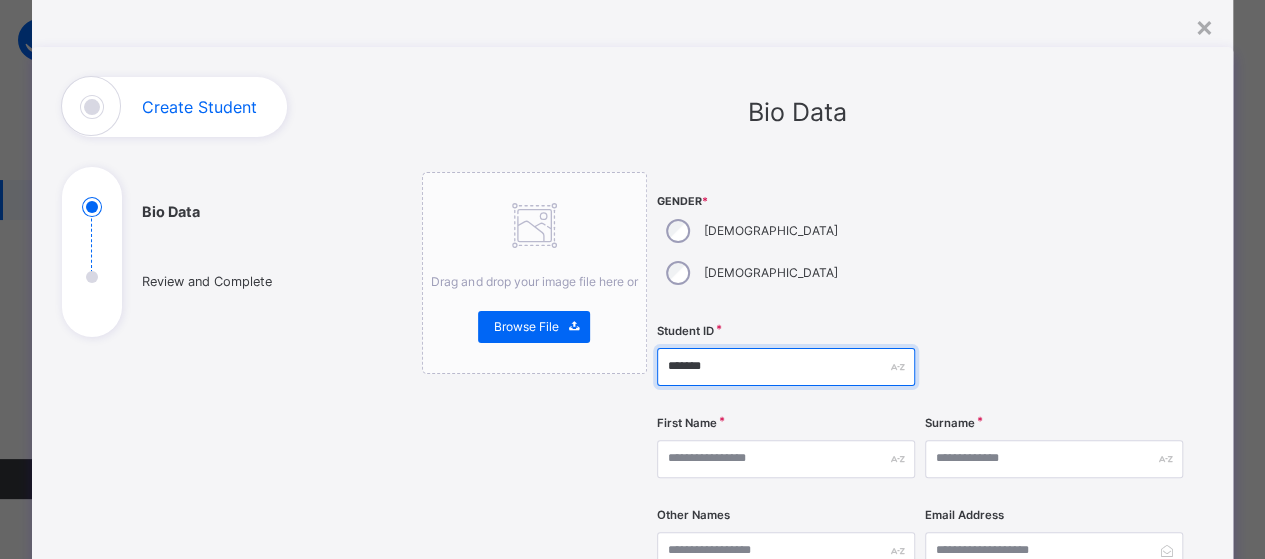 type on "*******" 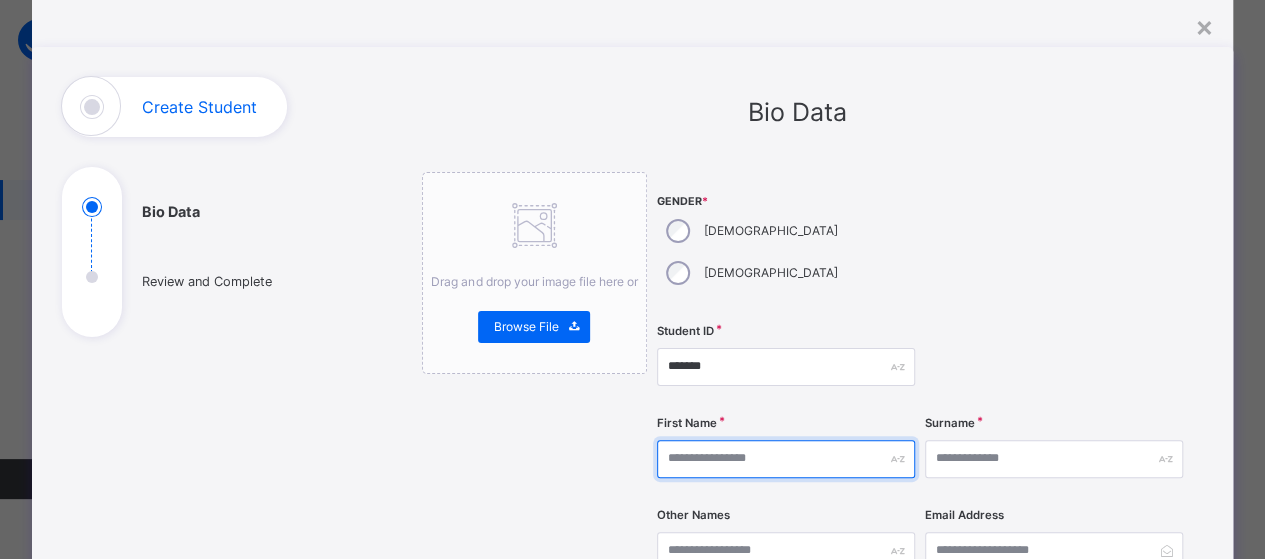 click at bounding box center [786, 459] 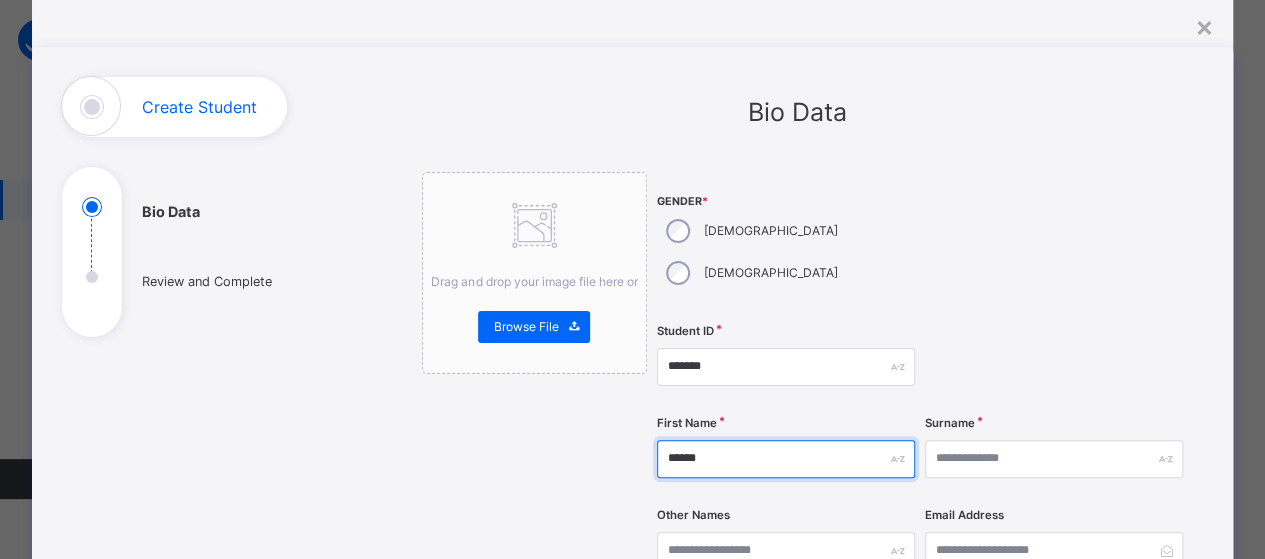 type on "******" 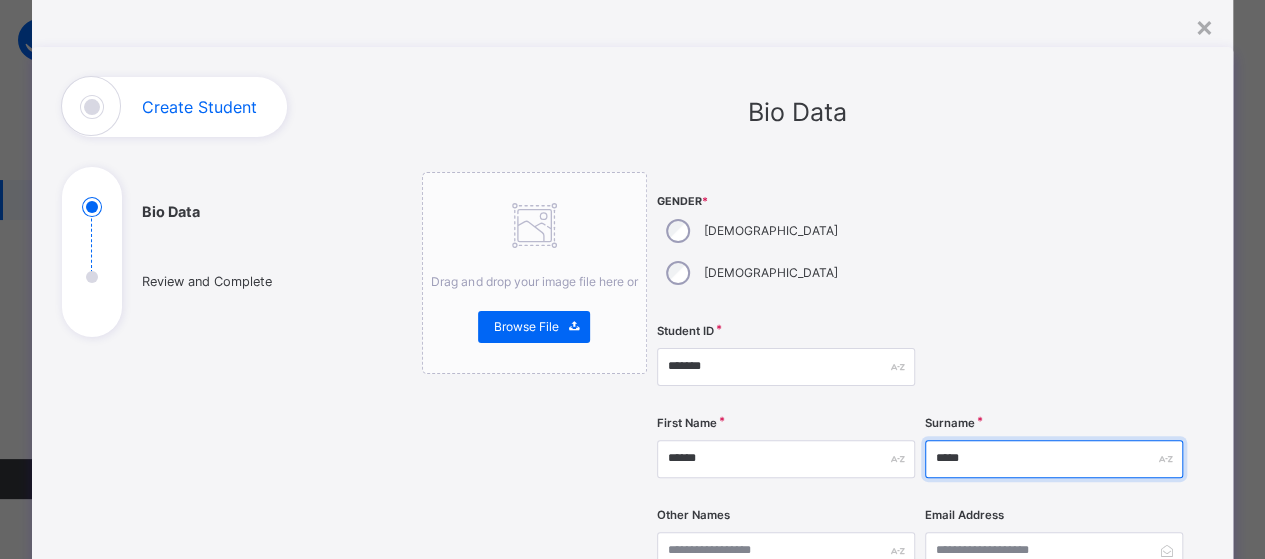type on "****" 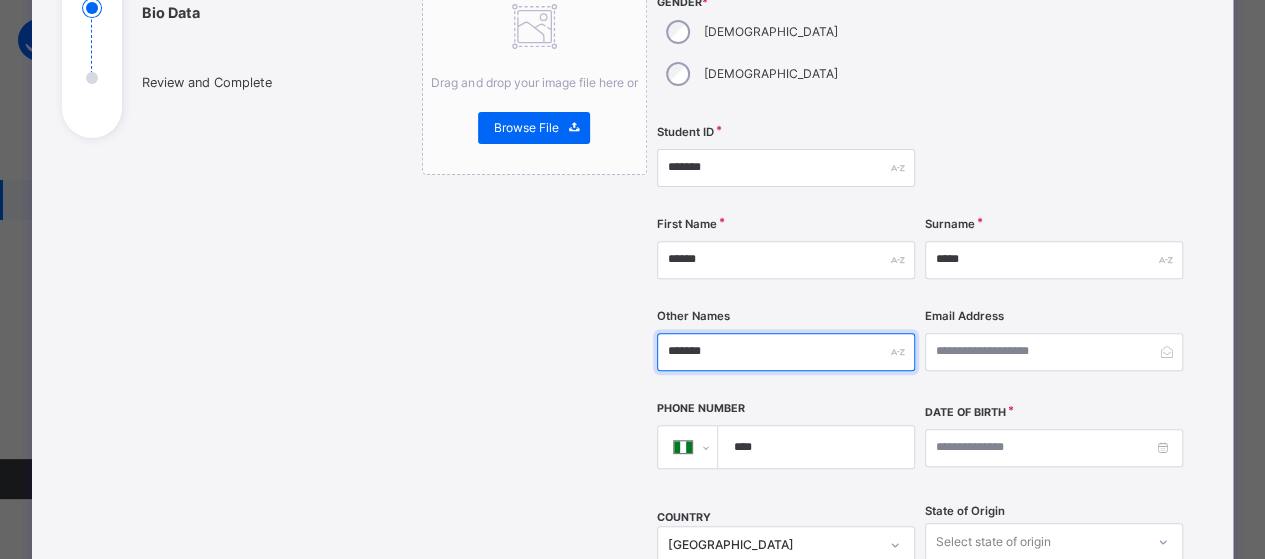 scroll, scrollTop: 265, scrollLeft: 0, axis: vertical 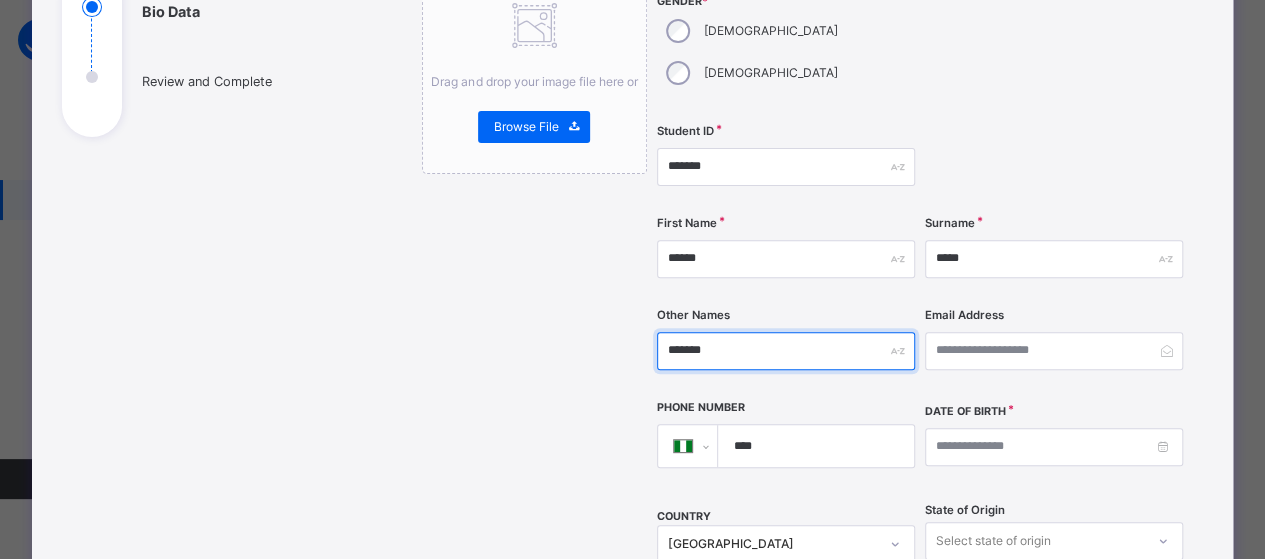 type on "*******" 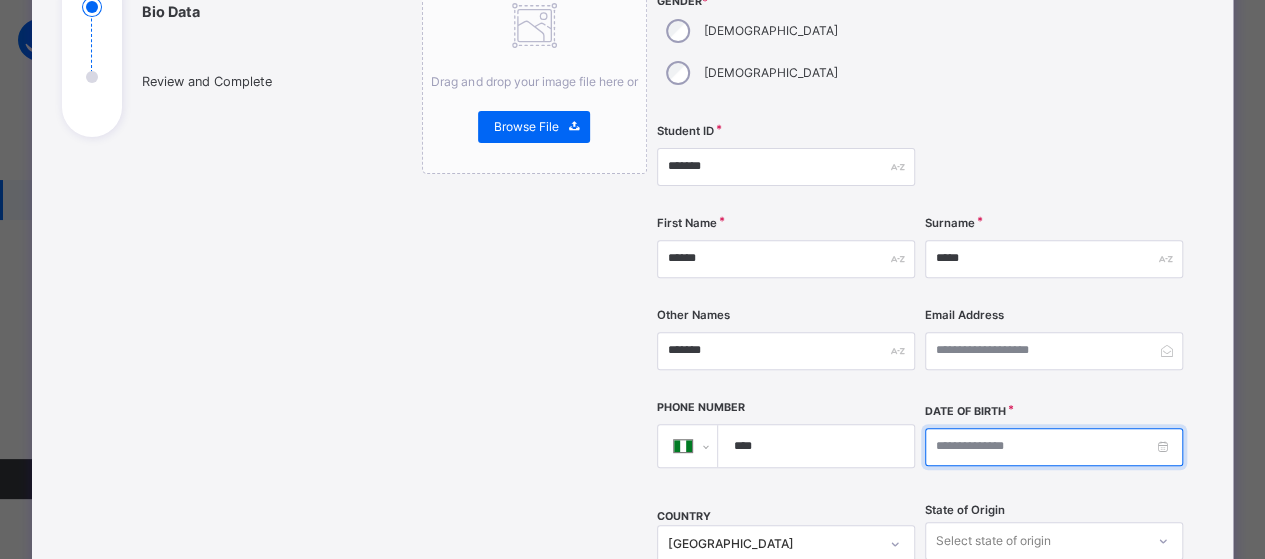 click at bounding box center (1054, 447) 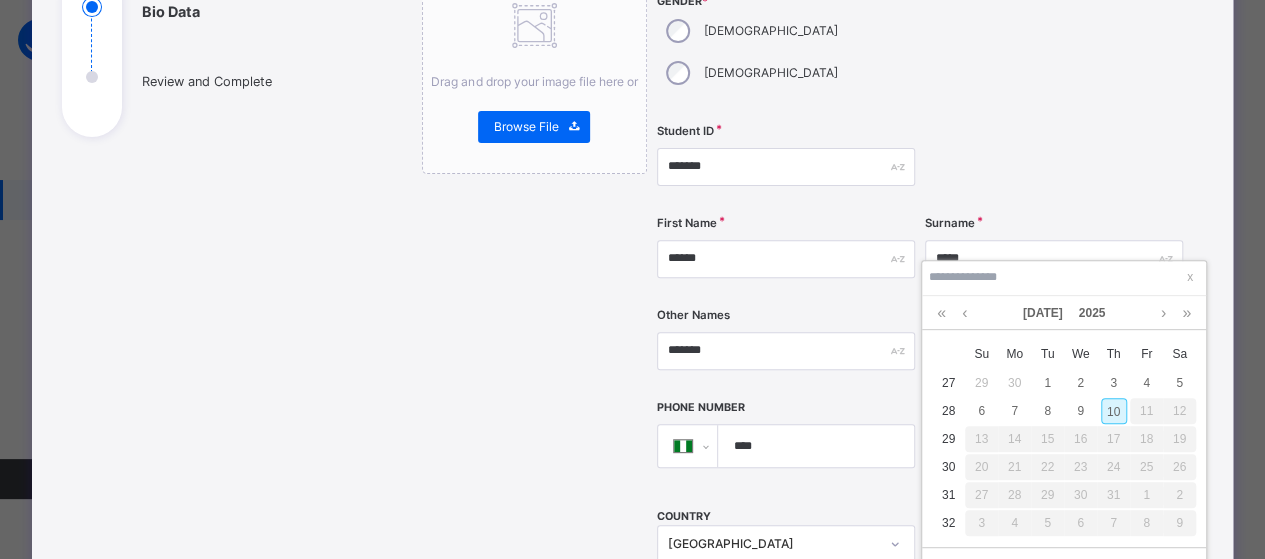 scroll, scrollTop: 297, scrollLeft: 0, axis: vertical 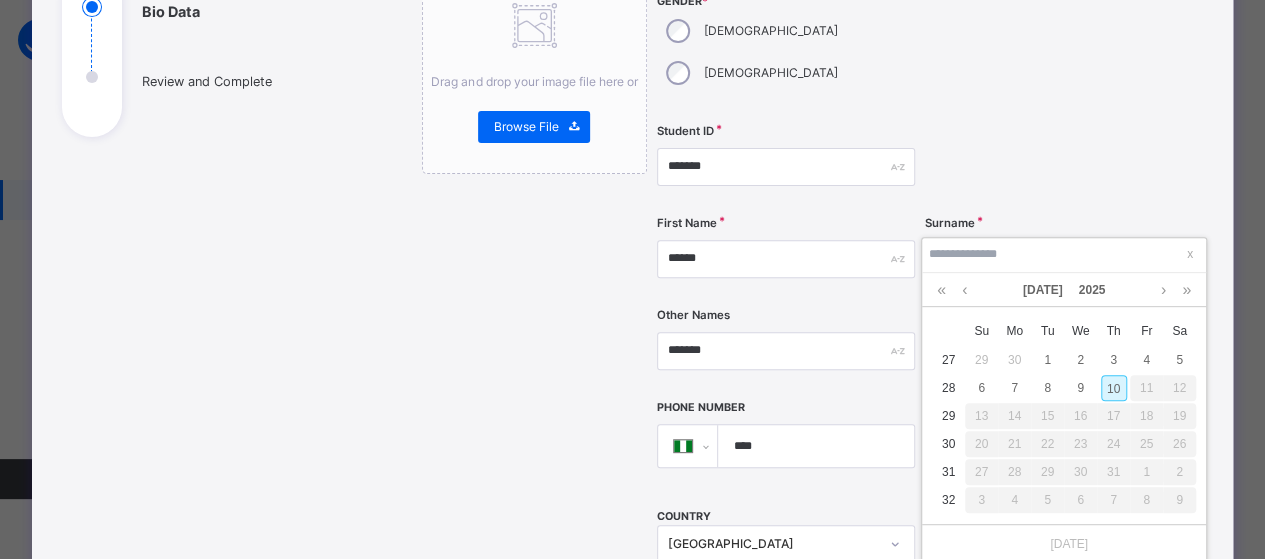 click on "10" at bounding box center [1114, 388] 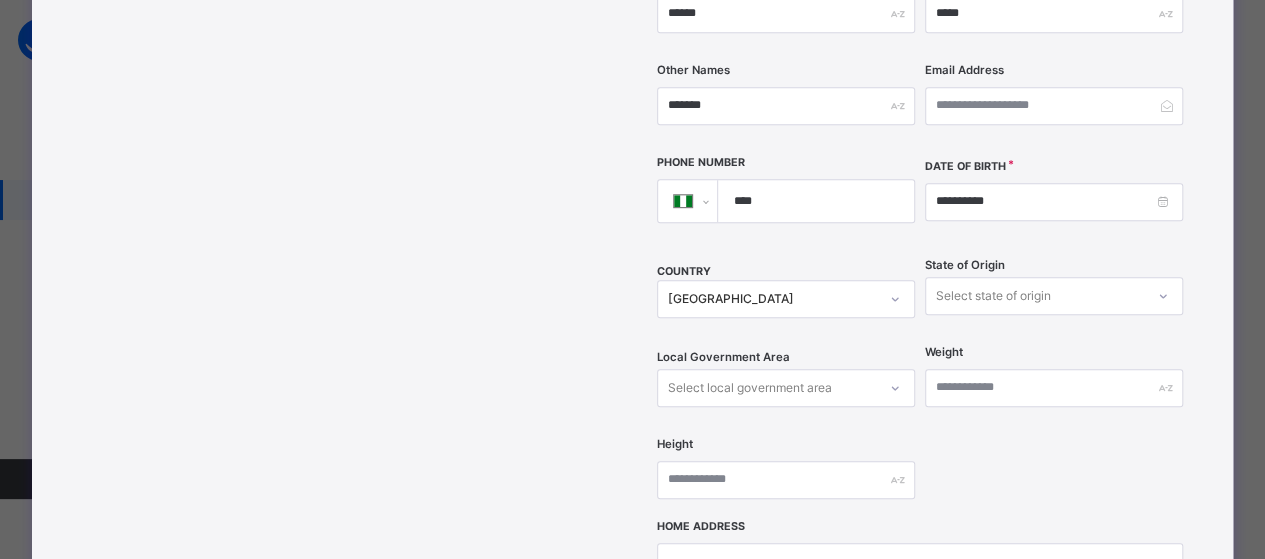 scroll, scrollTop: 511, scrollLeft: 0, axis: vertical 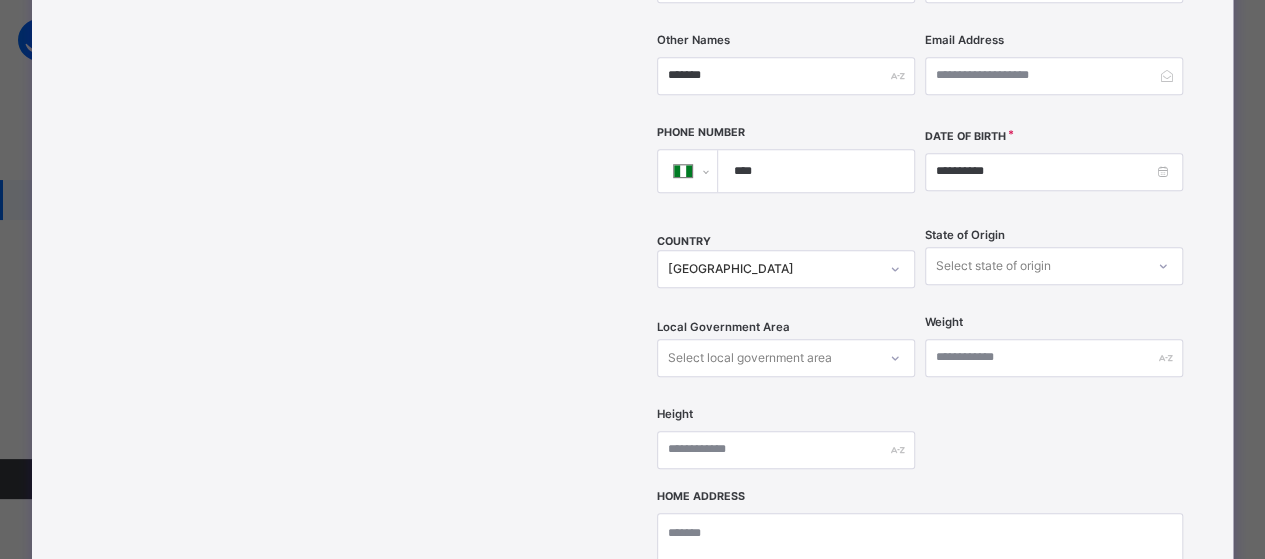 click on "Select state of origin" at bounding box center [1054, 266] 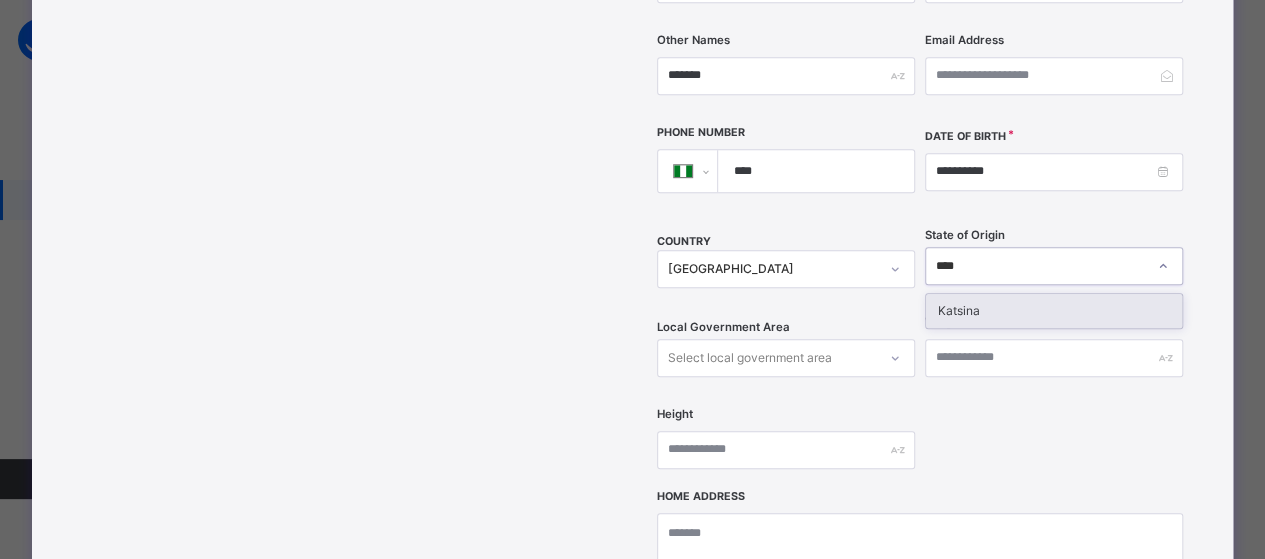 type on "*****" 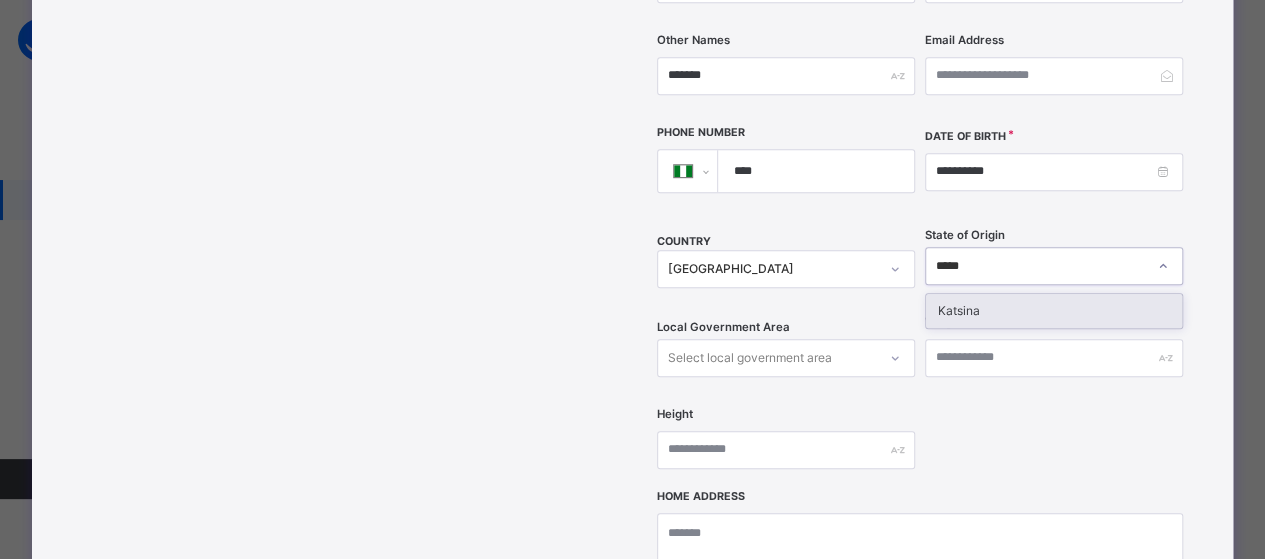 click on "Katsina" at bounding box center (1054, 311) 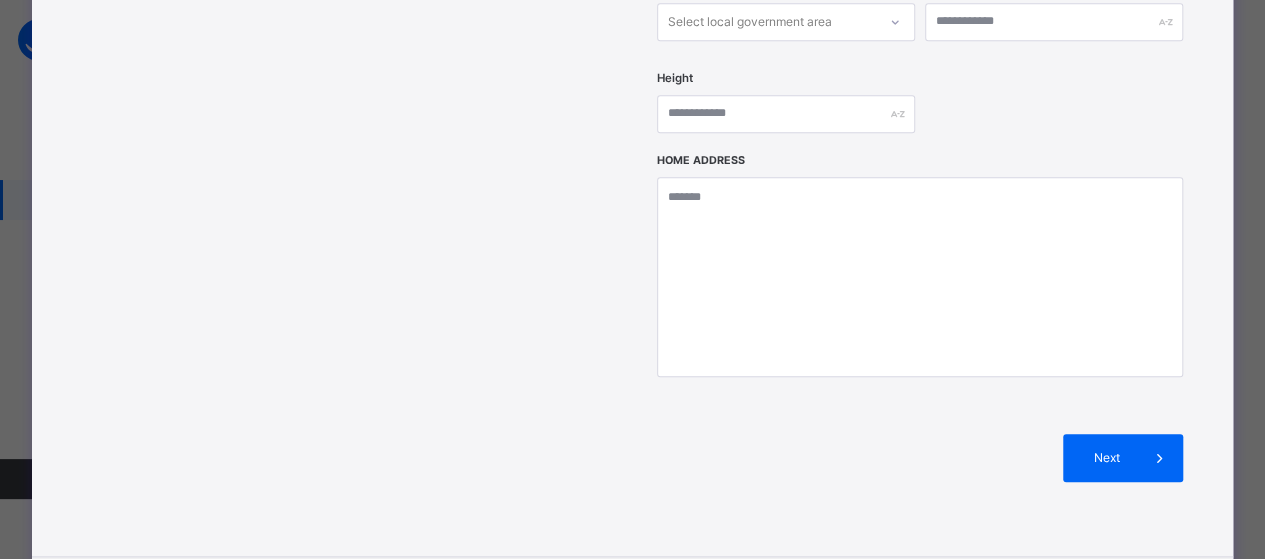 scroll, scrollTop: 972, scrollLeft: 0, axis: vertical 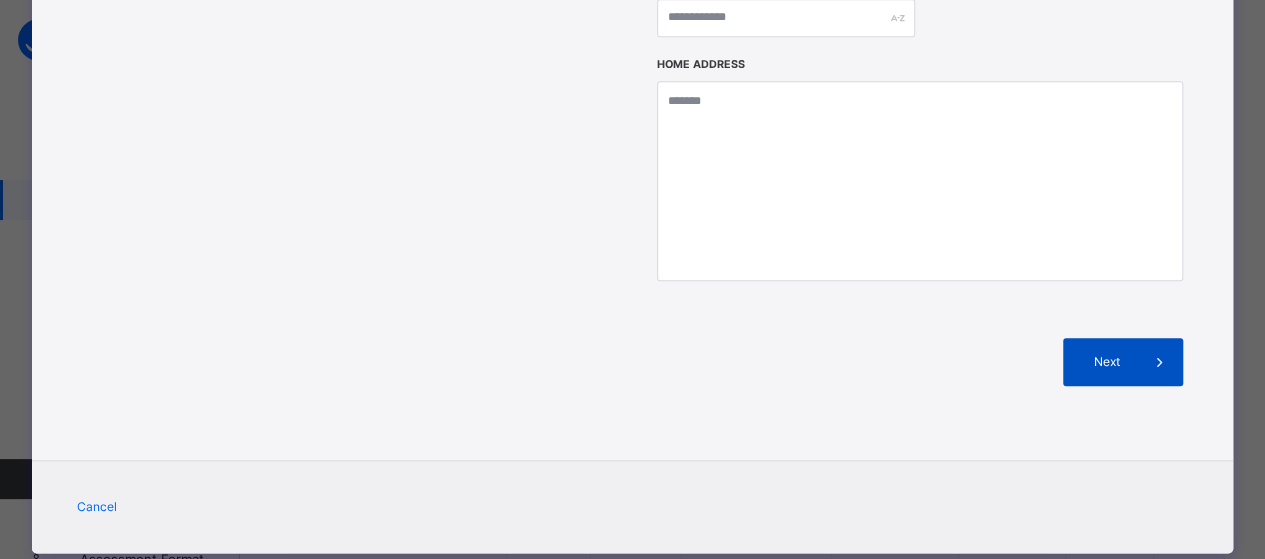 click on "Next" at bounding box center (1106, 362) 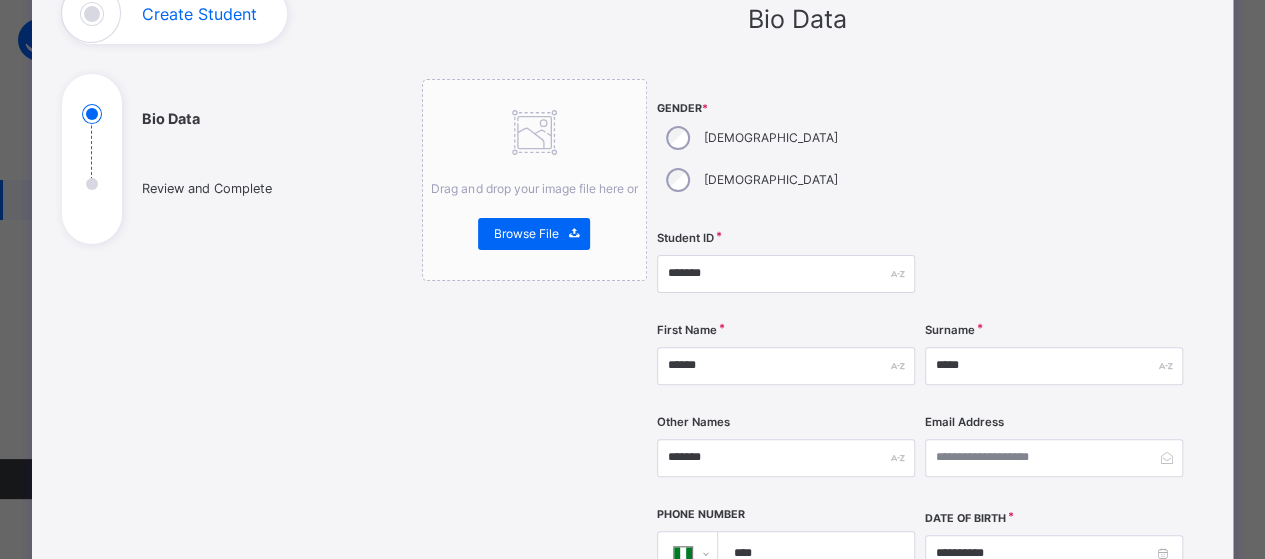 scroll, scrollTop: 0, scrollLeft: 0, axis: both 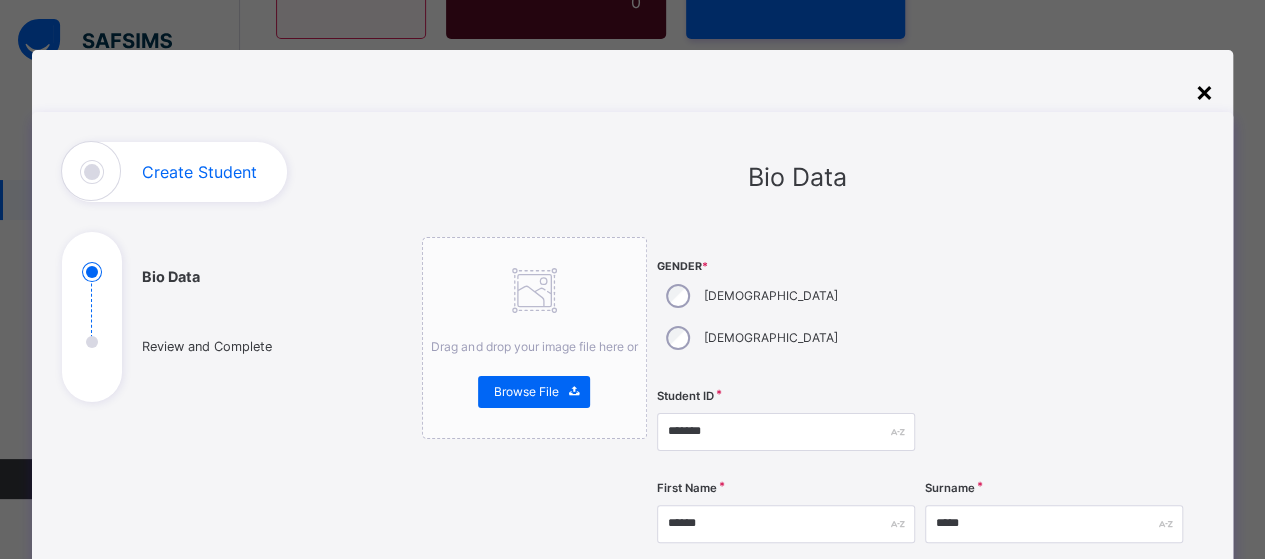 click on "×" at bounding box center (1203, 91) 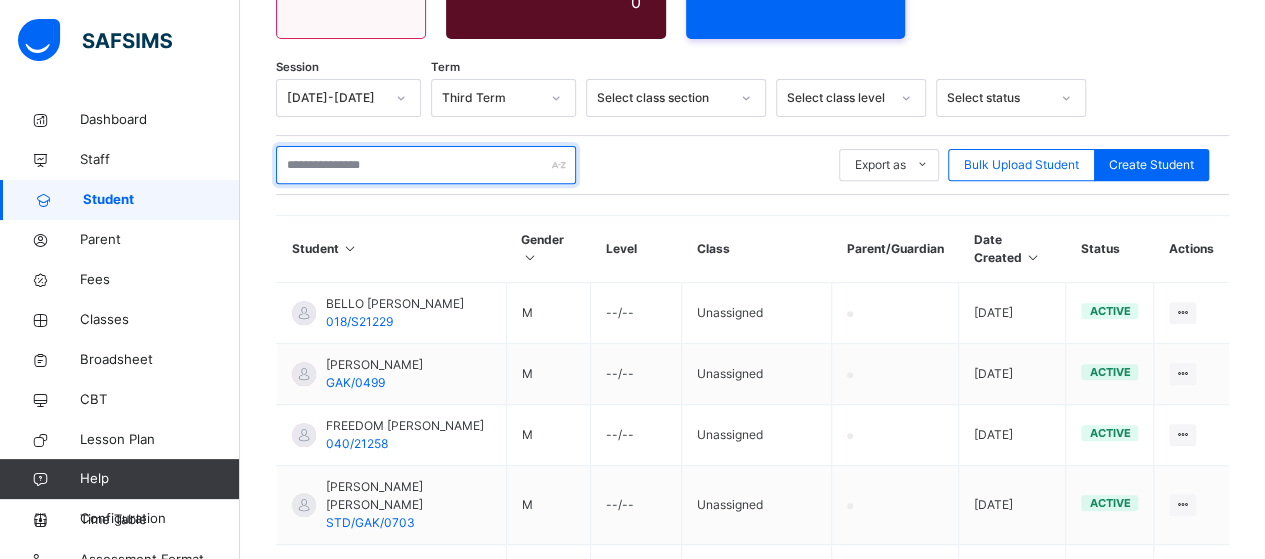 click at bounding box center (426, 165) 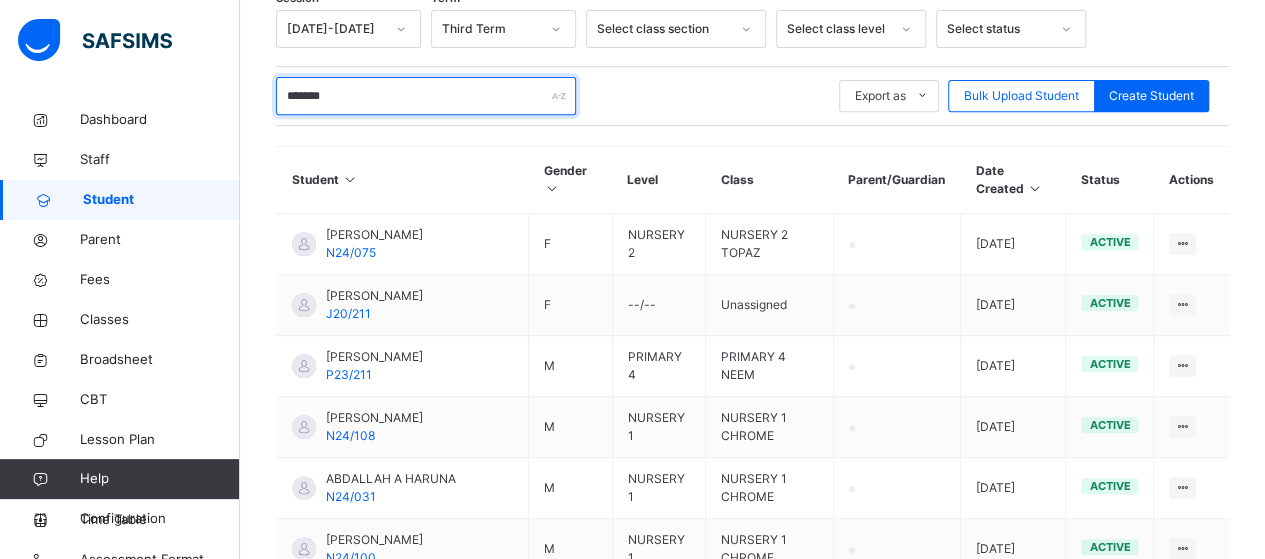 scroll, scrollTop: 355, scrollLeft: 0, axis: vertical 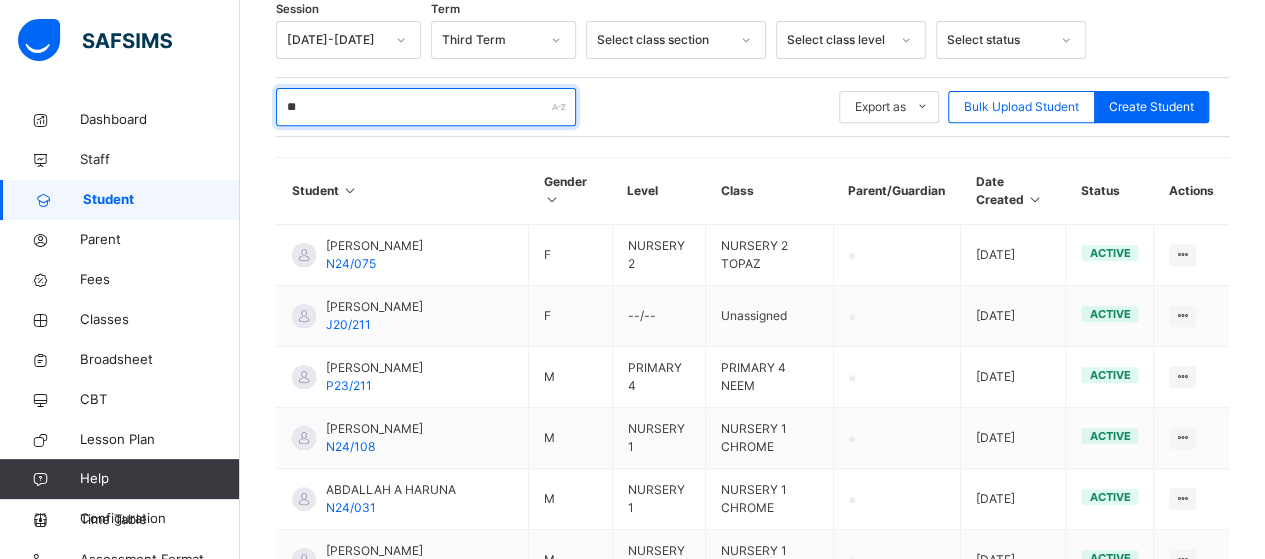 type on "*" 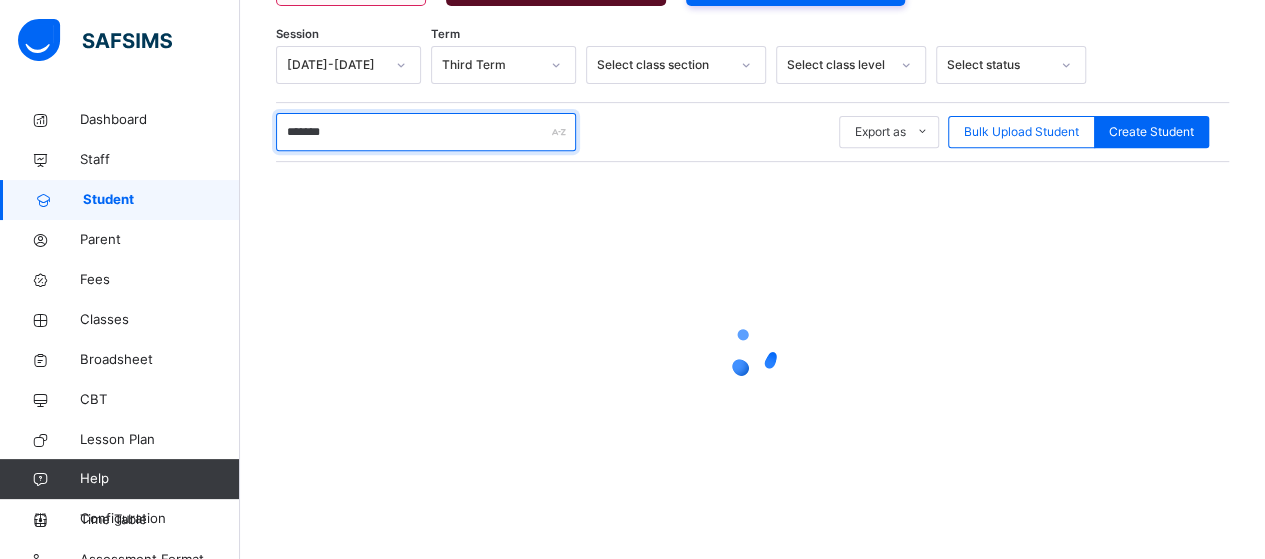 scroll, scrollTop: 355, scrollLeft: 0, axis: vertical 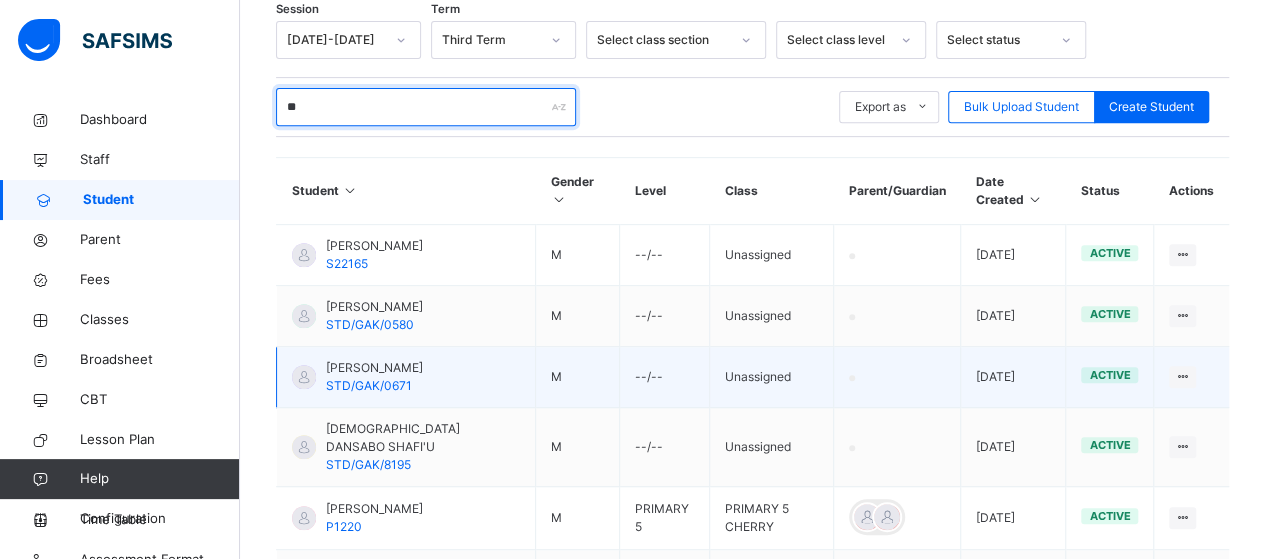 type on "*" 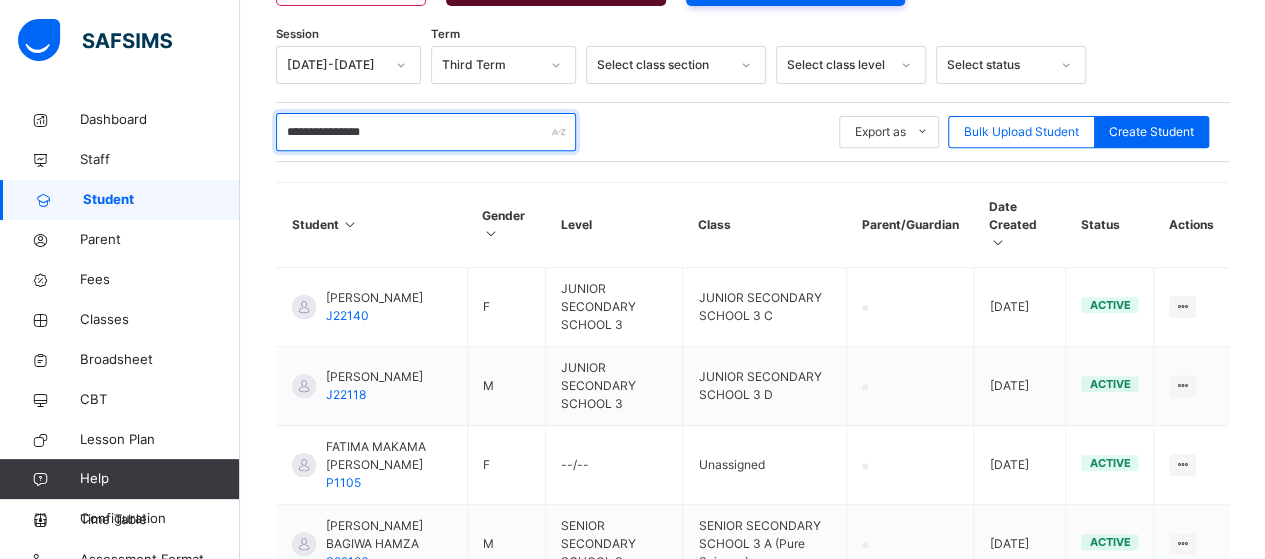 scroll, scrollTop: 355, scrollLeft: 0, axis: vertical 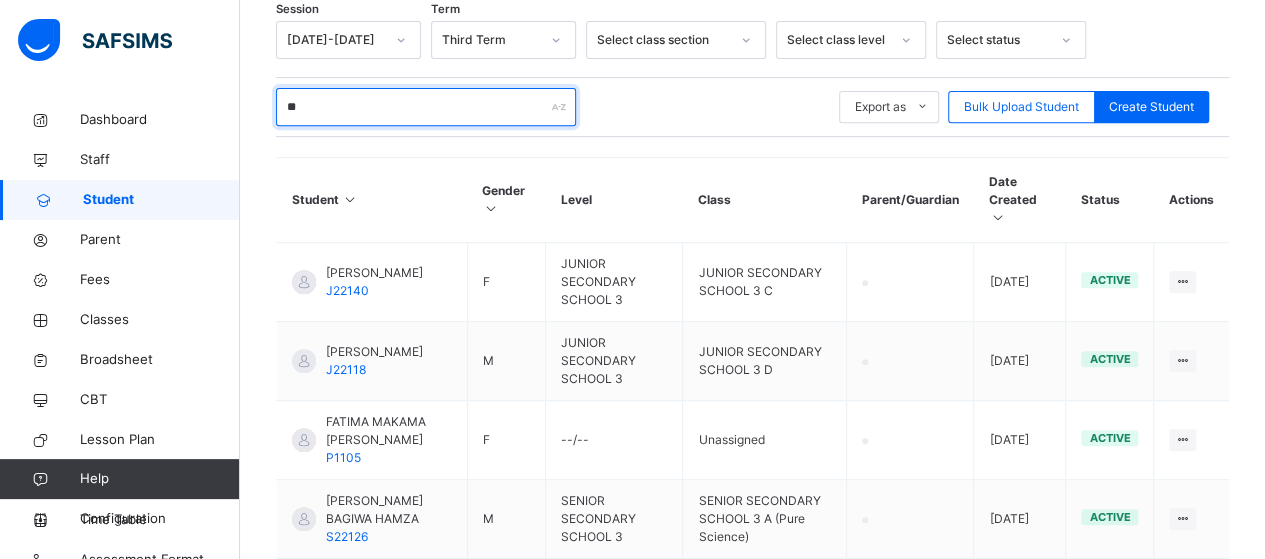 type on "*" 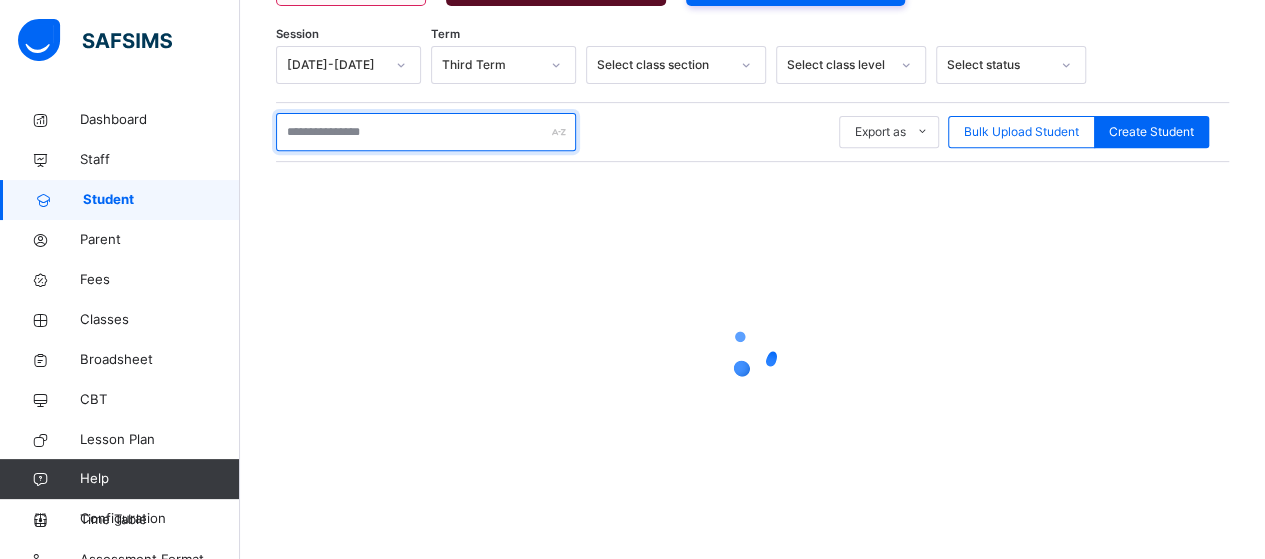 scroll, scrollTop: 355, scrollLeft: 0, axis: vertical 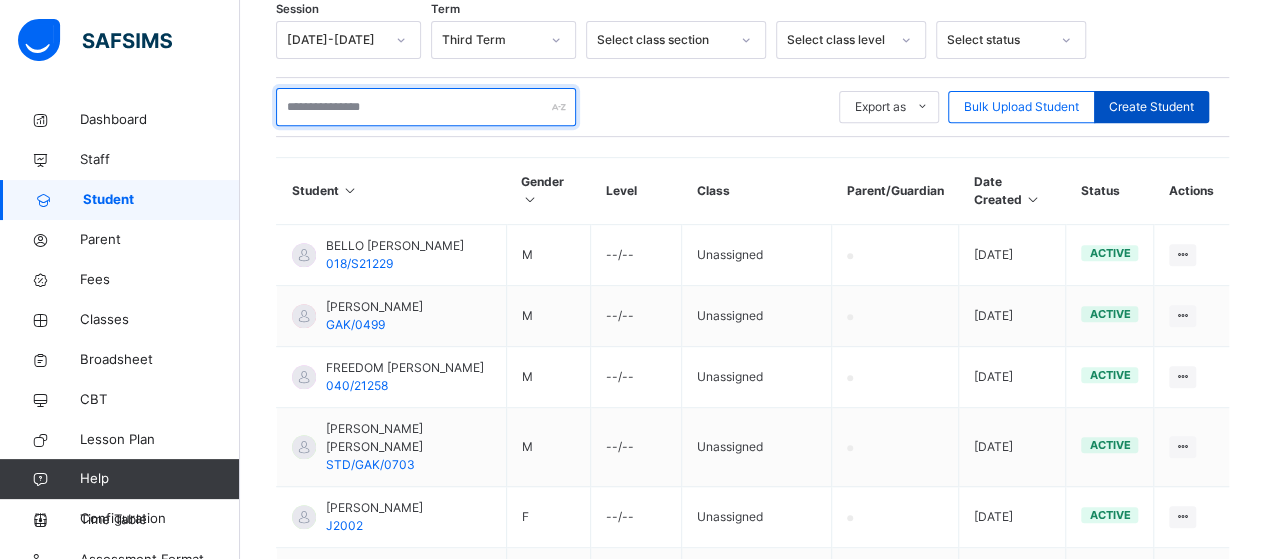 type 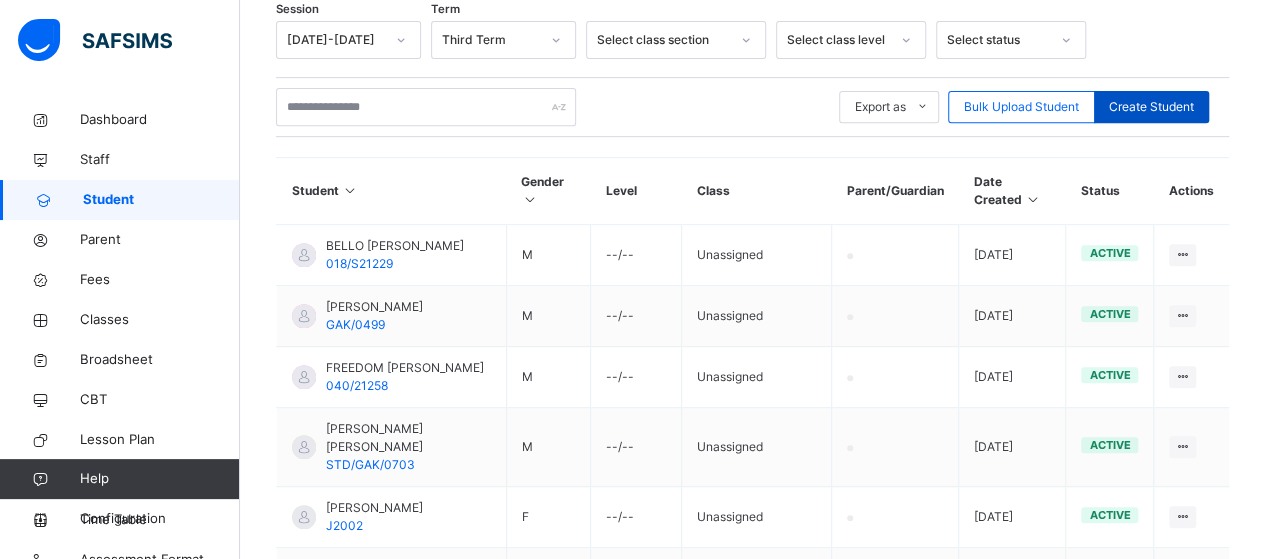 click on "Create Student" at bounding box center (1151, 107) 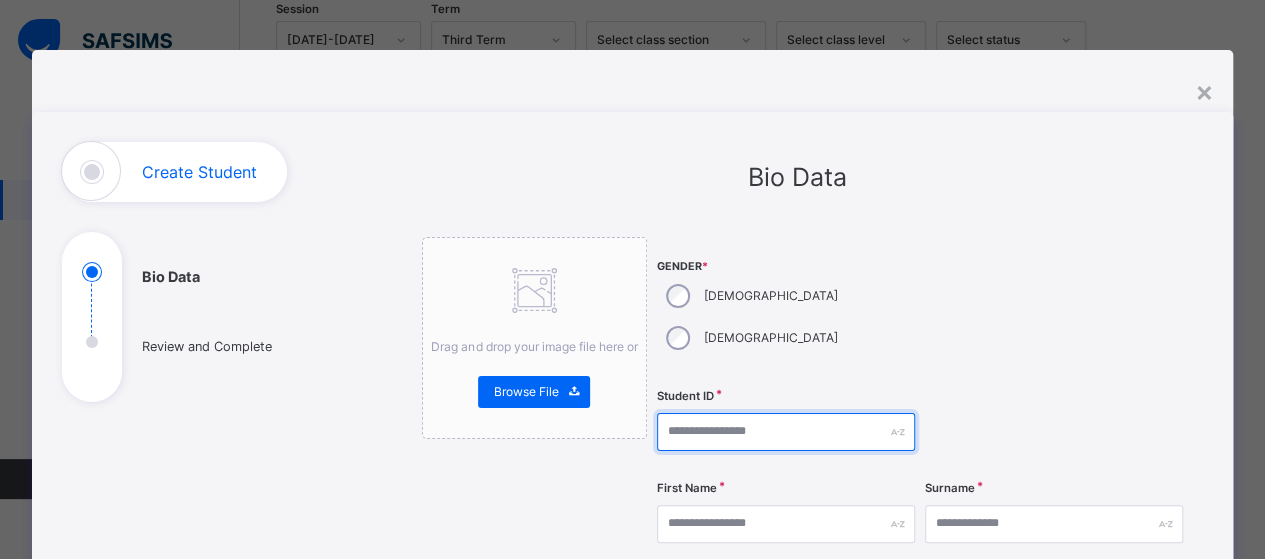 click at bounding box center [786, 432] 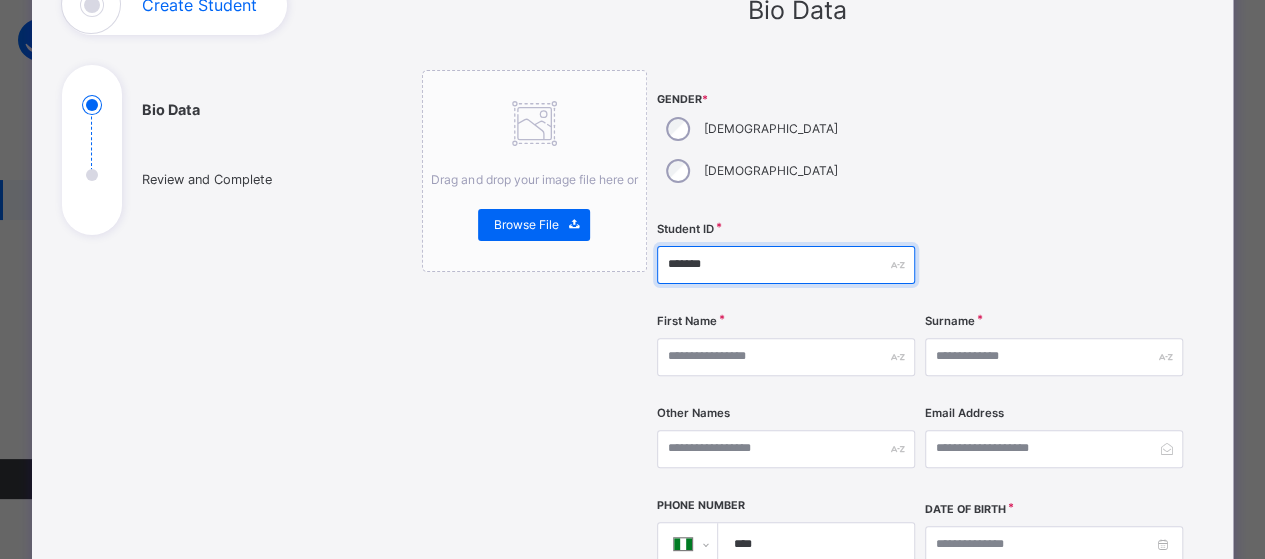 scroll, scrollTop: 168, scrollLeft: 0, axis: vertical 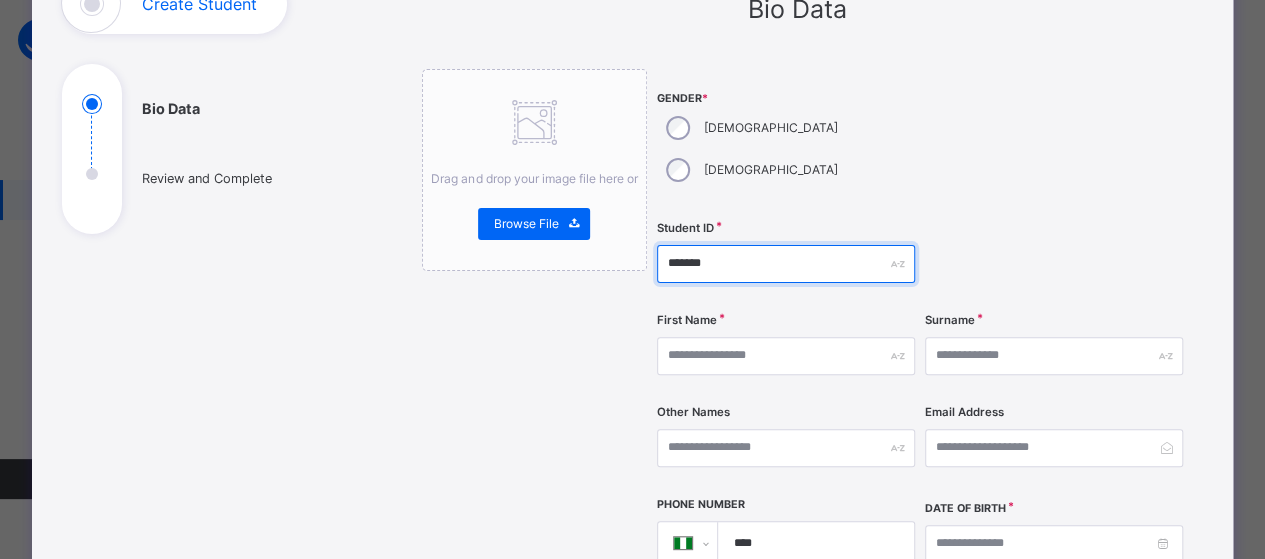 type on "*******" 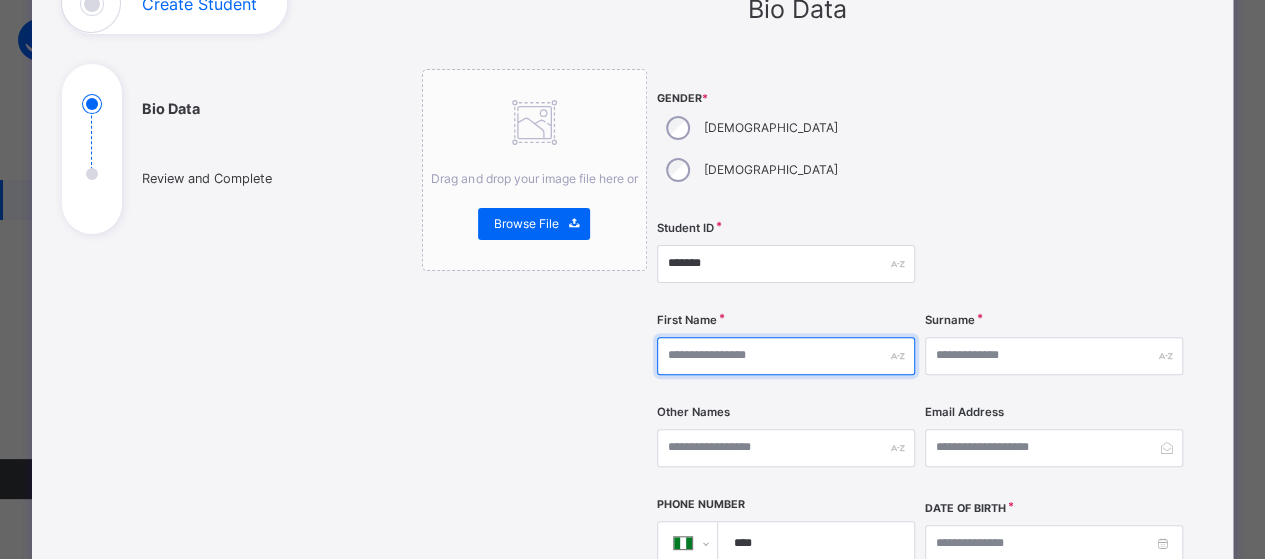 click at bounding box center (786, 356) 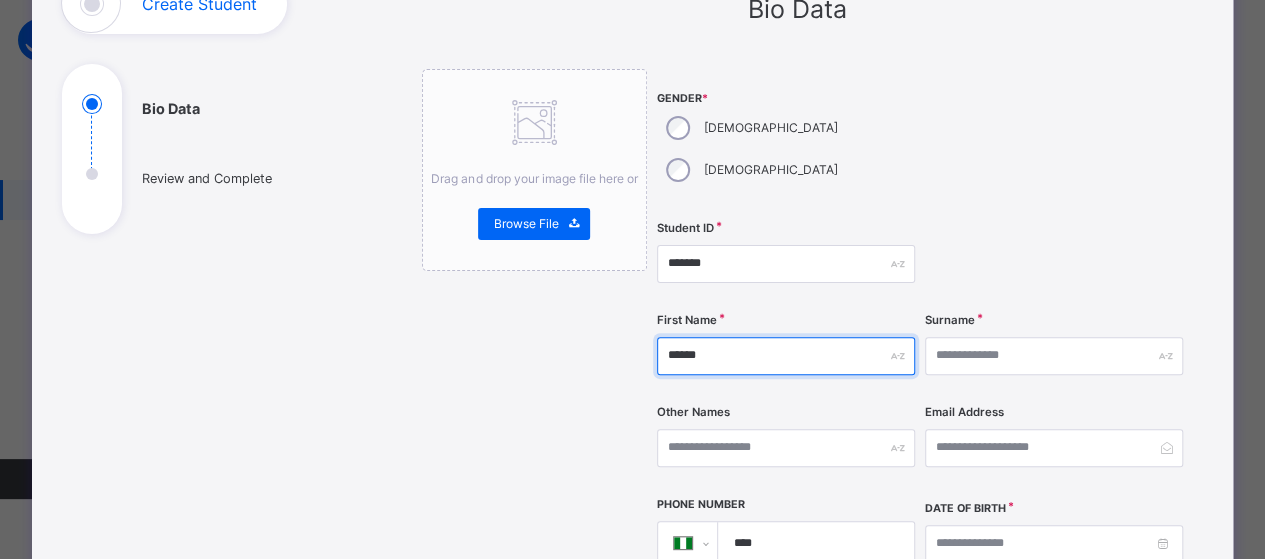 type on "******" 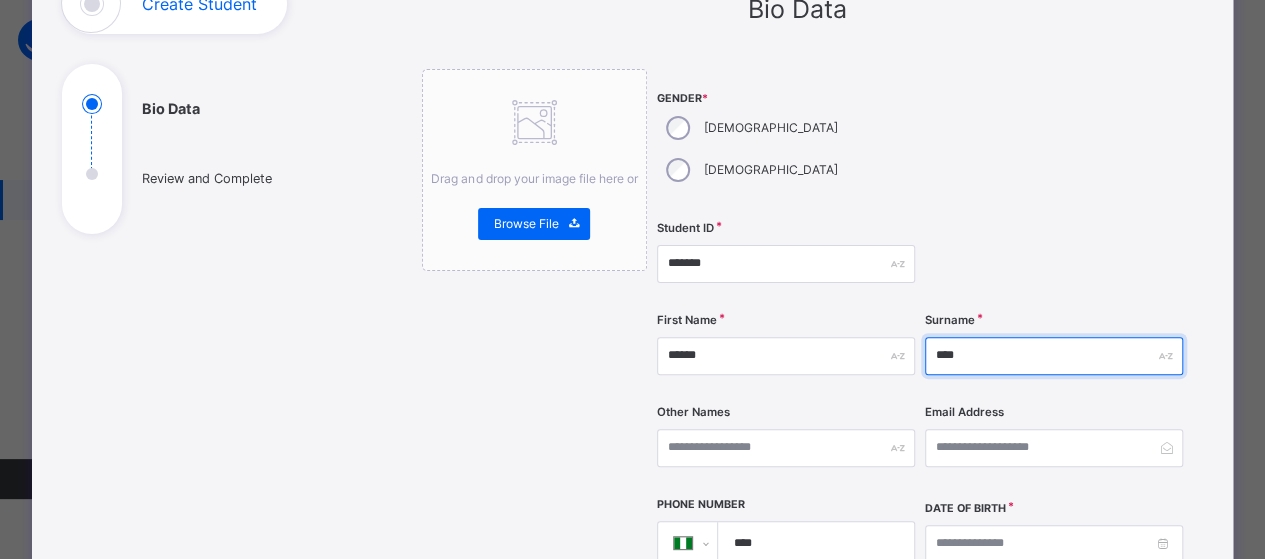 type on "****" 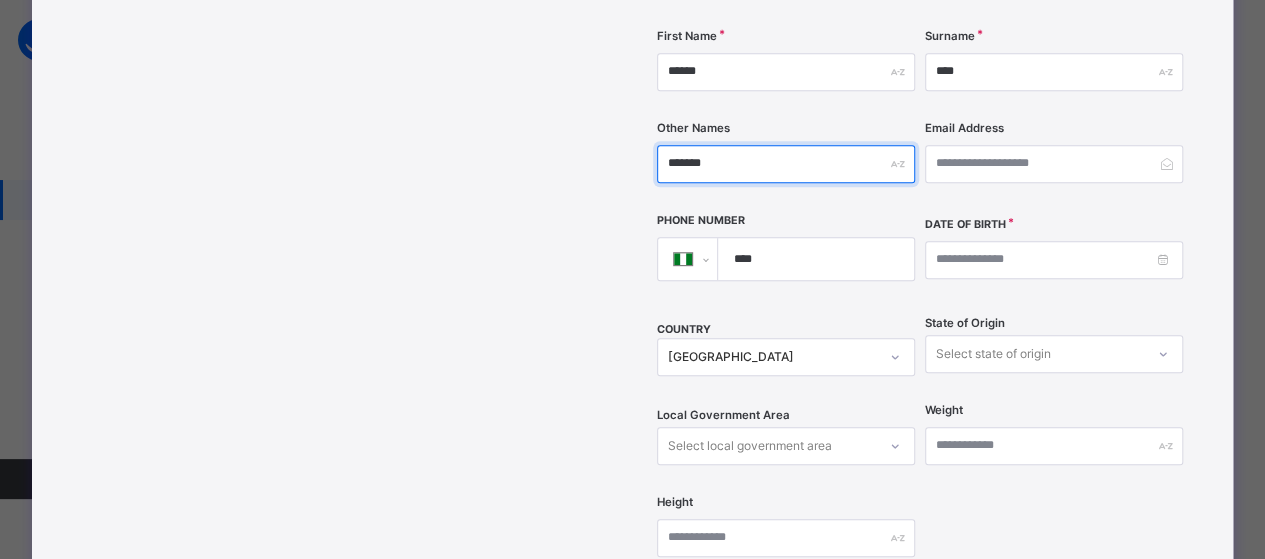 scroll, scrollTop: 504, scrollLeft: 0, axis: vertical 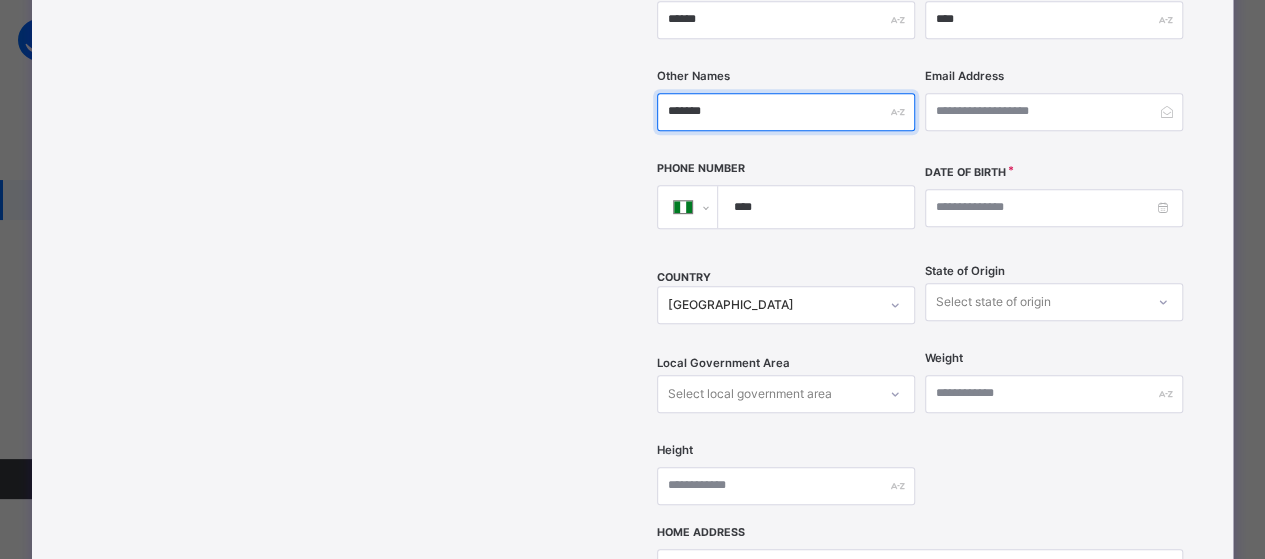 type on "*******" 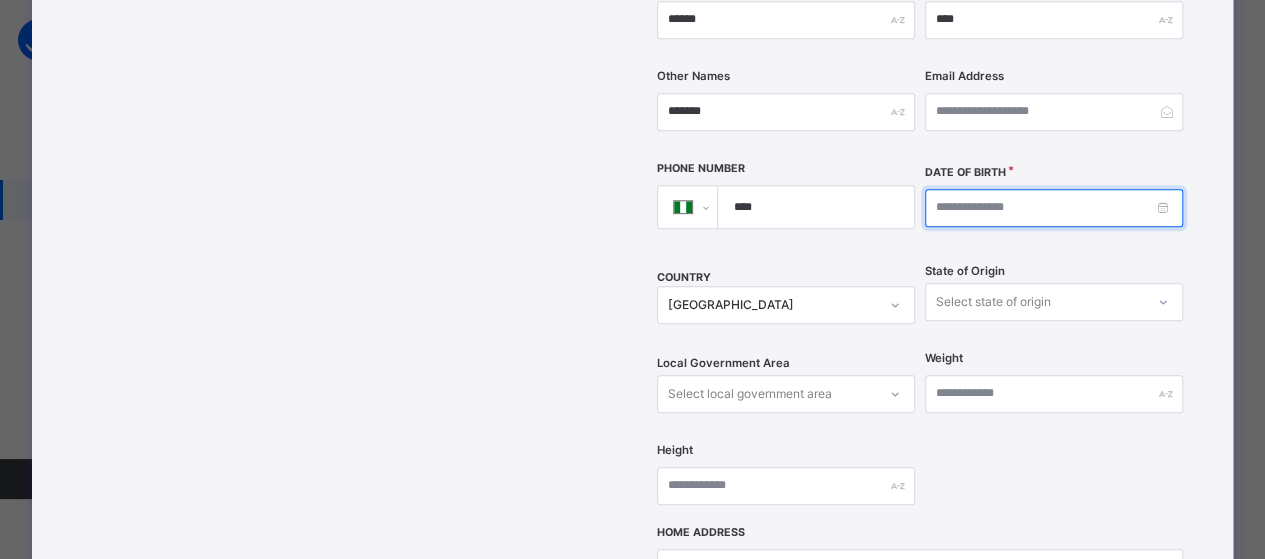 click at bounding box center (1054, 208) 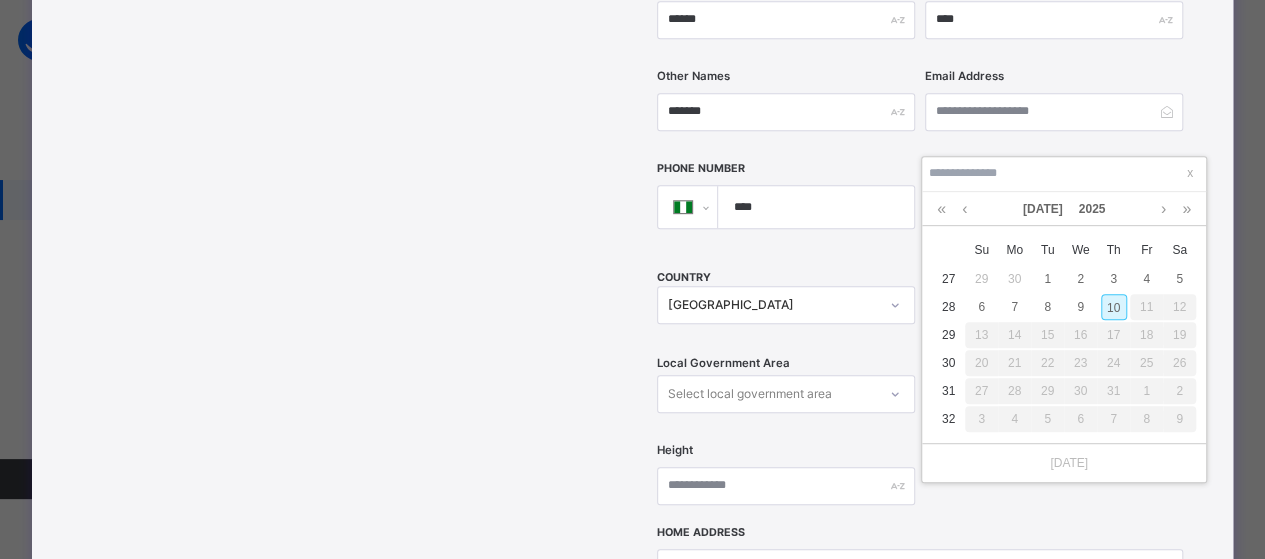 click on "10" at bounding box center [1114, 307] 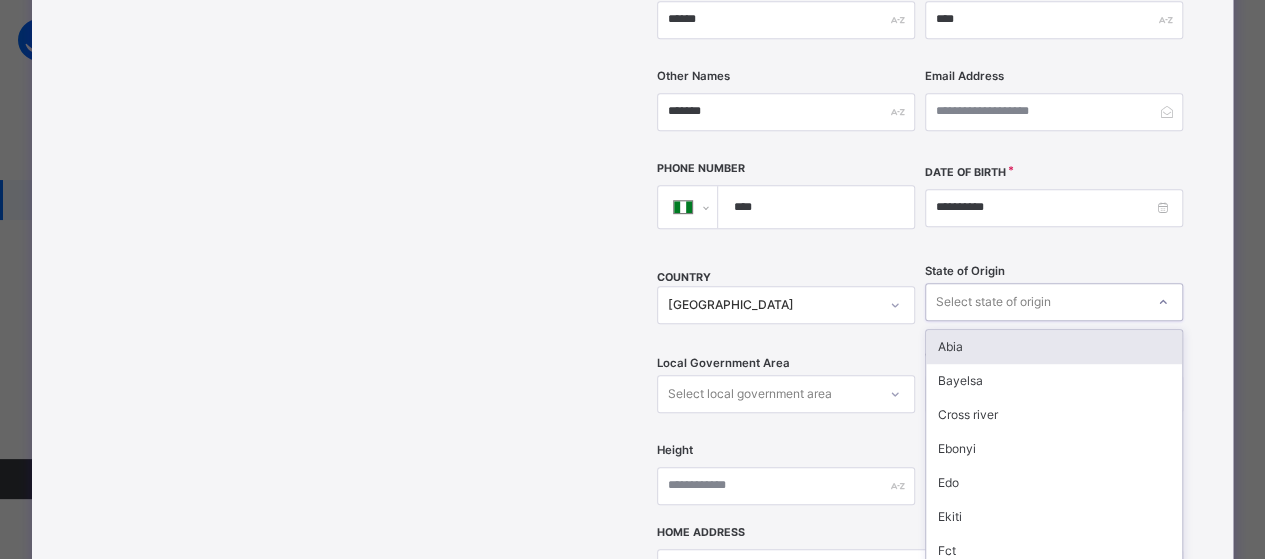 scroll, scrollTop: 540, scrollLeft: 0, axis: vertical 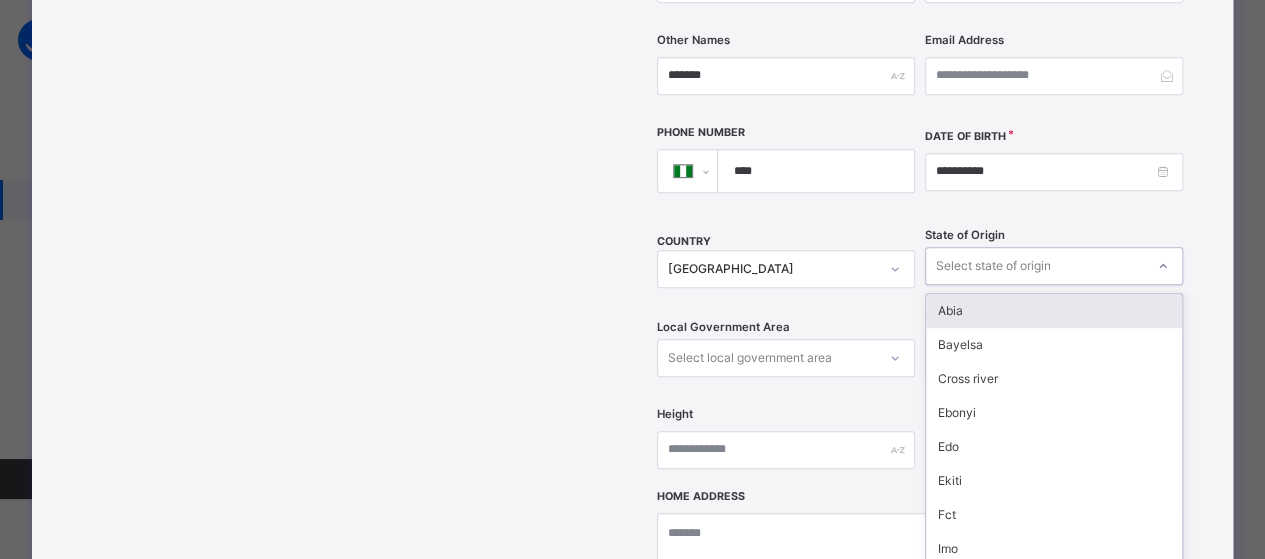 click on "option Abia focused, 1 of 37. 37 results available. Use Up and Down to choose options, press Enter to select the currently focused option, press Escape to exit the menu, press Tab to select the option and exit the menu. Select state of origin Abia Bayelsa Cross river Ebonyi Edo Ekiti Fct Imo Katsina Kwara Ogun Osun Oyo Sokoto Gombe Jigawa Nassarawa Ondo Zamfara Akwa ibom Anambra Kebbi Kaduna Kano Adamawa Enugu Lagos Bauchi Benue Borno Delta Kogi Niger Plateau Rivers Taraba Yobe" at bounding box center [1054, 266] 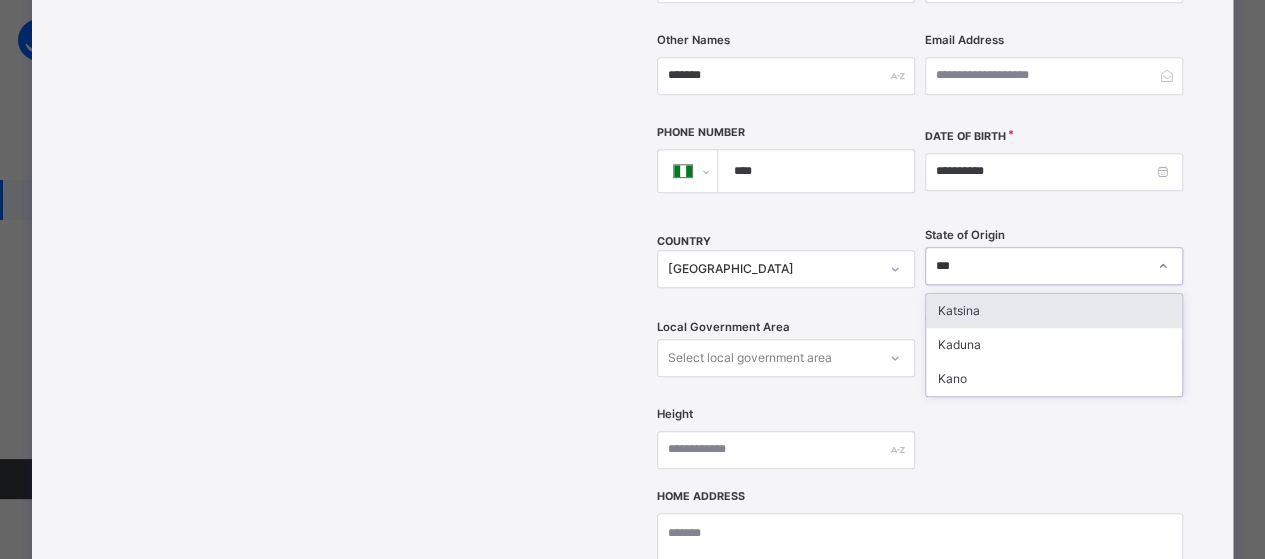 type on "****" 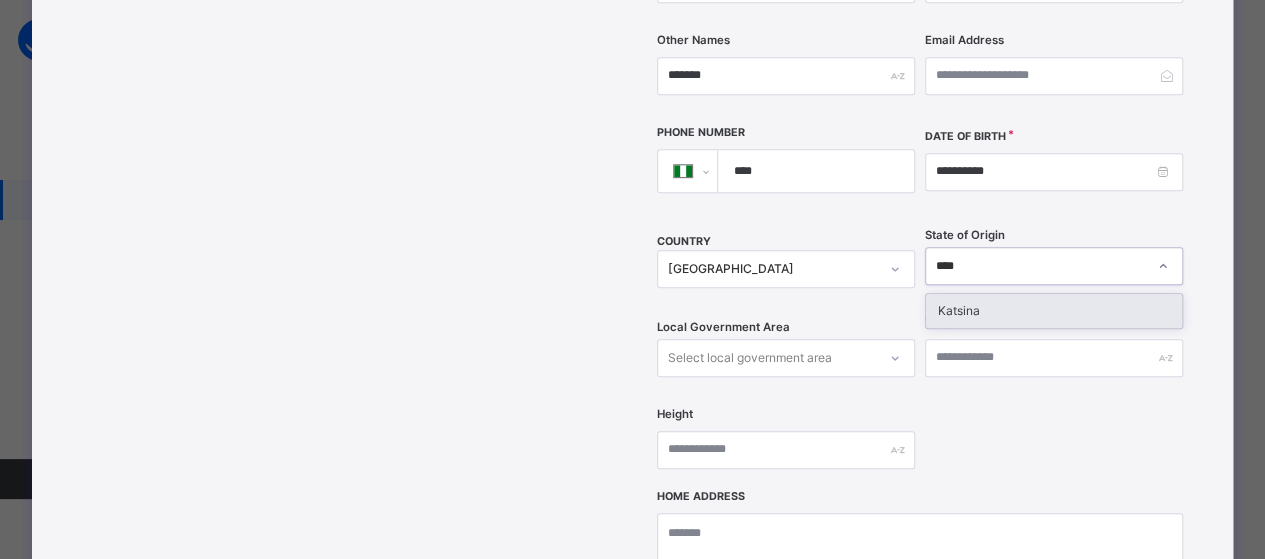 click on "Katsina" at bounding box center (1054, 311) 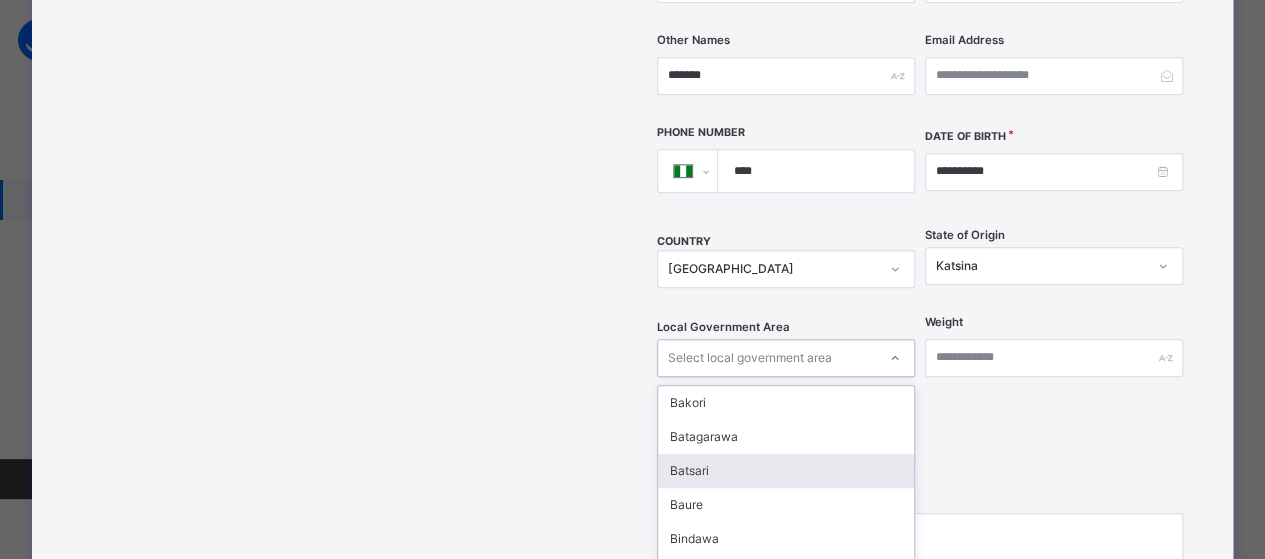 scroll, scrollTop: 632, scrollLeft: 0, axis: vertical 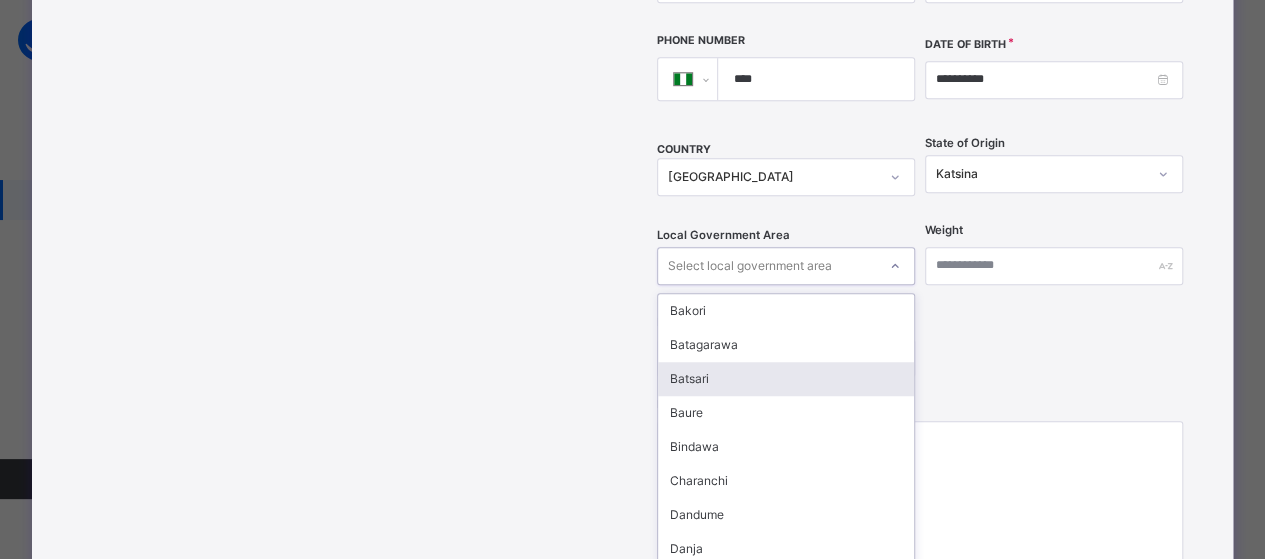 click on "option Batsari focused, 3 of 34. 34 results available. Use Up and Down to choose options, press Enter to select the currently focused option, press Escape to exit the menu, press Tab to select the option and exit the menu. Select local government area Bakori Batagarawa Batsari Baure Bindawa Charanchi Dandume Danja Dan musa Daura Dutsi Dutsin-ma Faskari Funtua Ingawa Jibiya Kafur Kaita Kankara Kankia Katsina Kurfi Kusada Mai'adua Malumfashi Mani Mashi Matazu Musawa Rimi Sabuwa Safana Sandamu Zango" at bounding box center [786, 266] 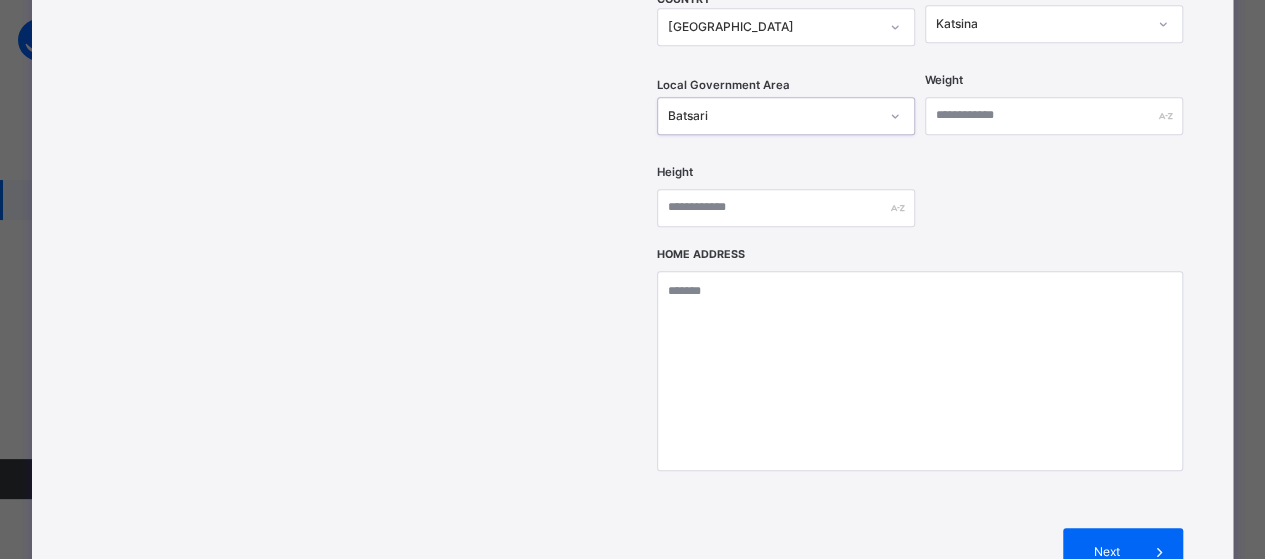 scroll, scrollTop: 834, scrollLeft: 0, axis: vertical 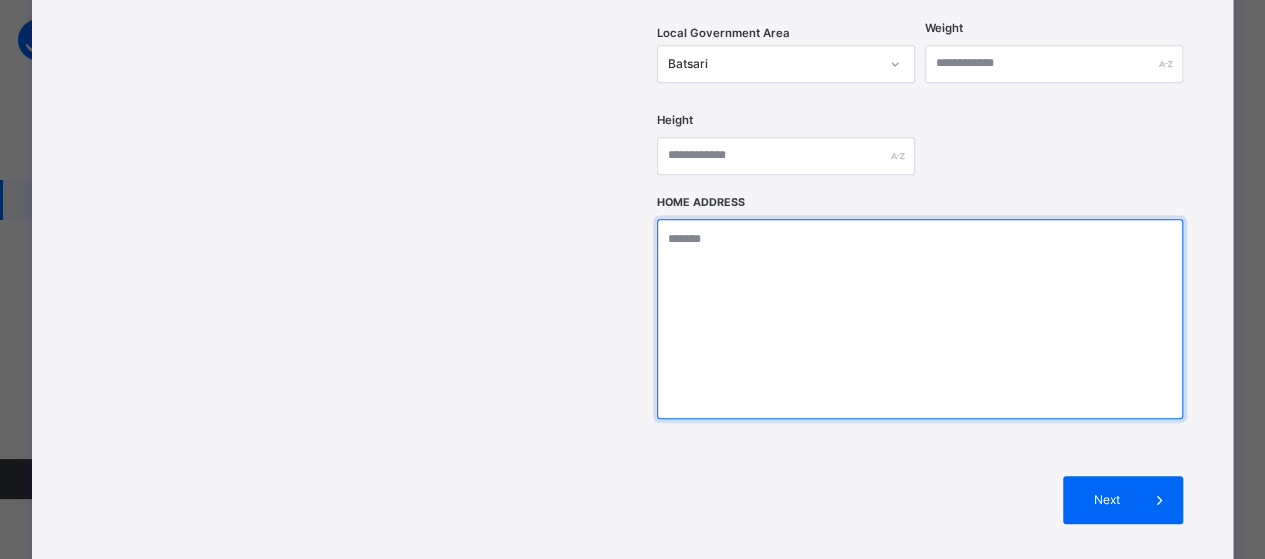 click at bounding box center (920, 319) 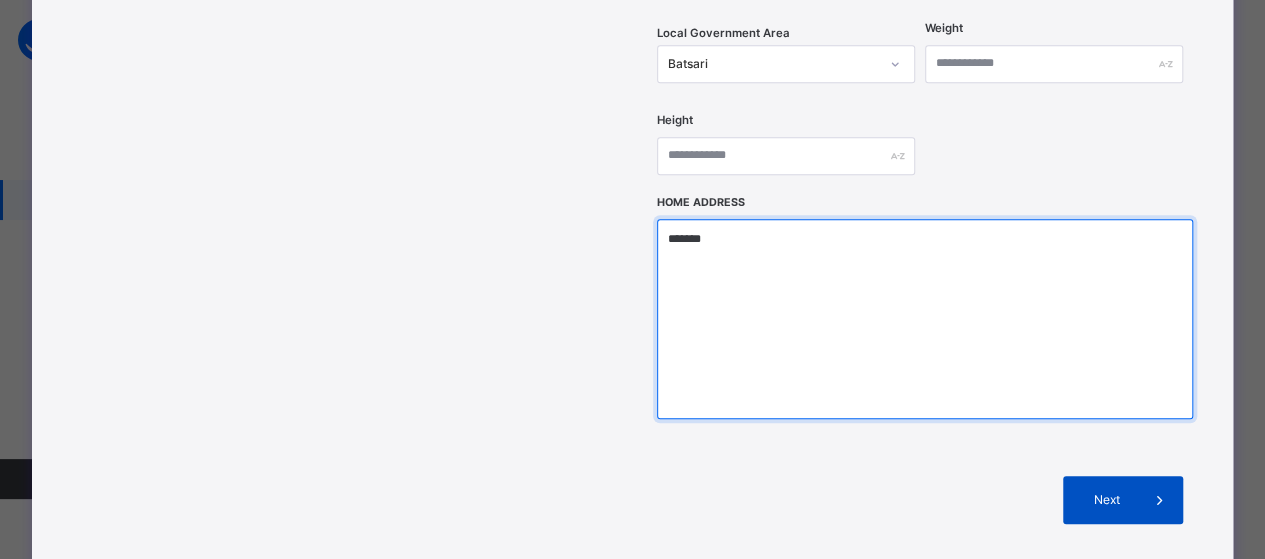 type on "*******" 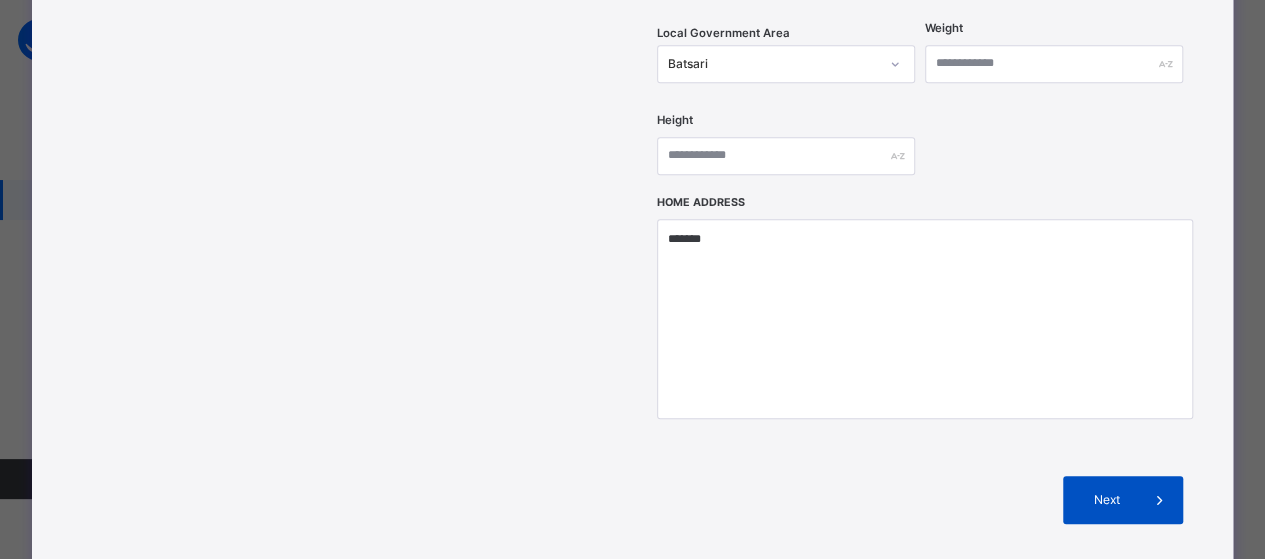 click on "Next" at bounding box center (1106, 500) 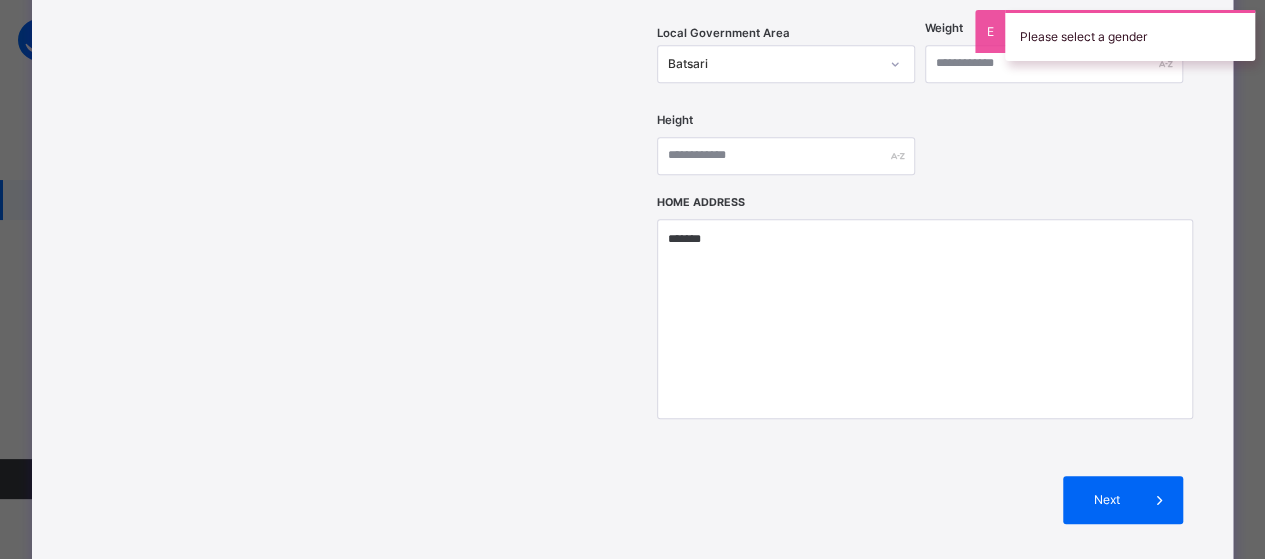 scroll, scrollTop: 0, scrollLeft: 0, axis: both 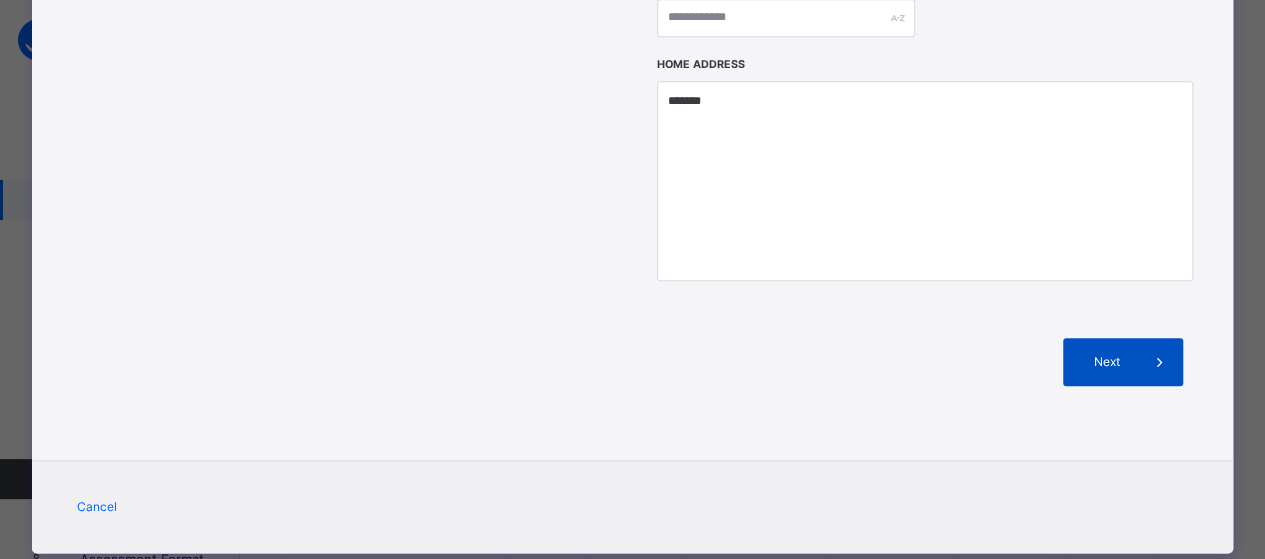 click on "Next" at bounding box center [1106, 362] 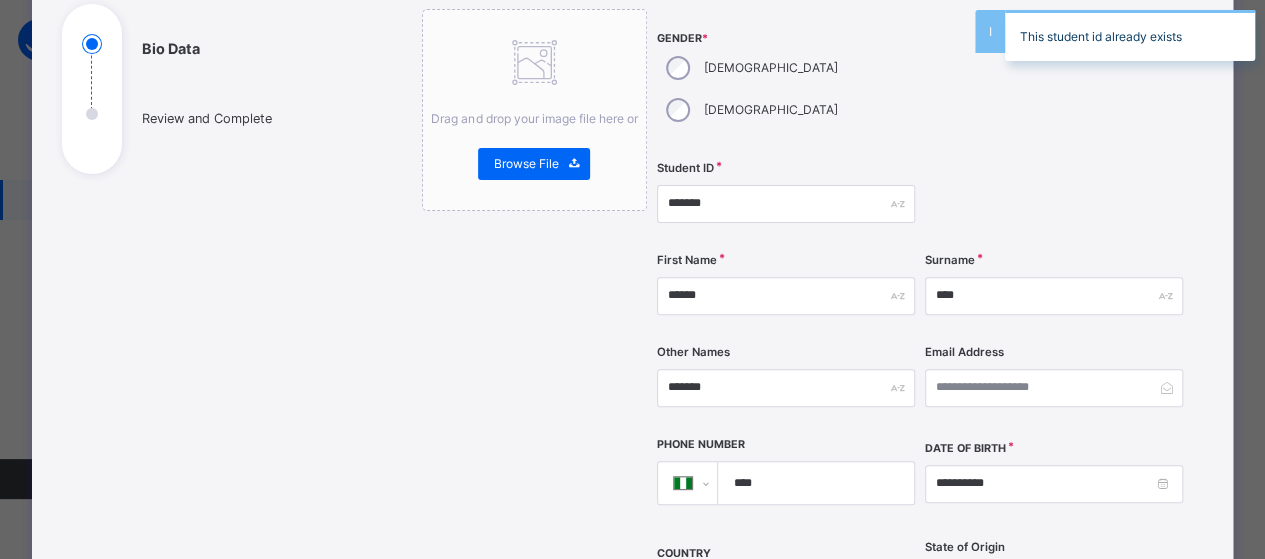 scroll, scrollTop: 0, scrollLeft: 0, axis: both 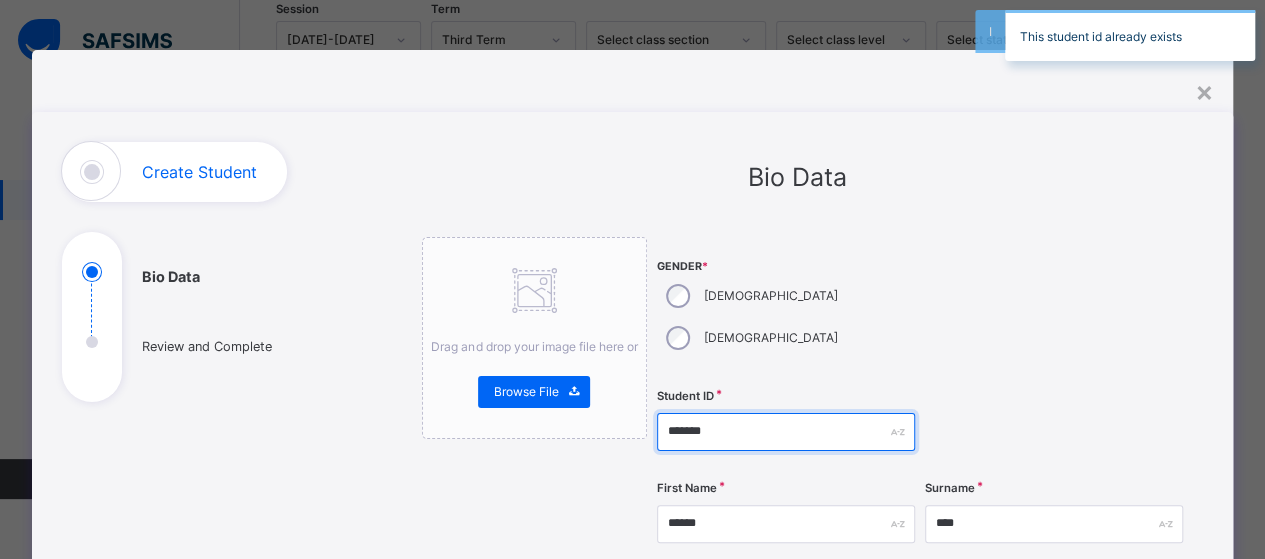 click on "*******" at bounding box center [786, 432] 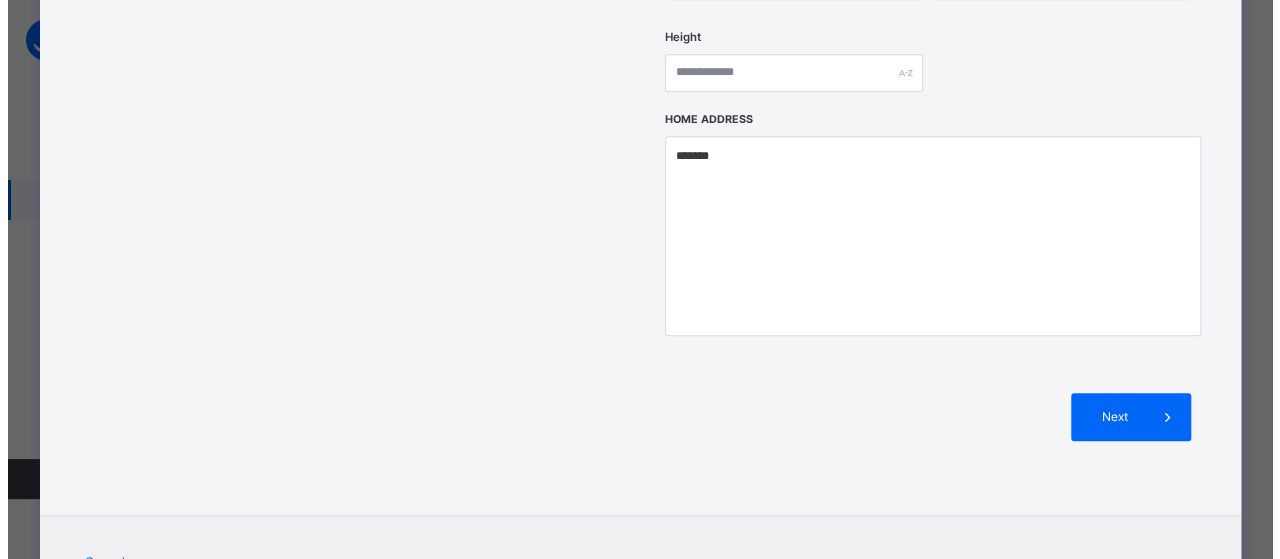 scroll, scrollTop: 972, scrollLeft: 0, axis: vertical 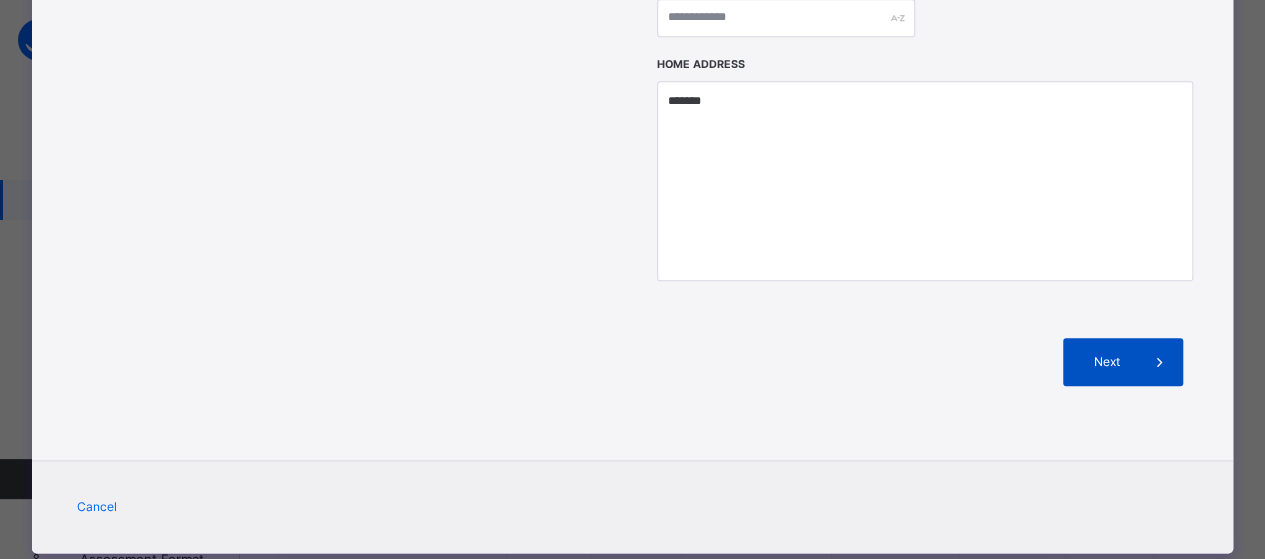 type on "*******" 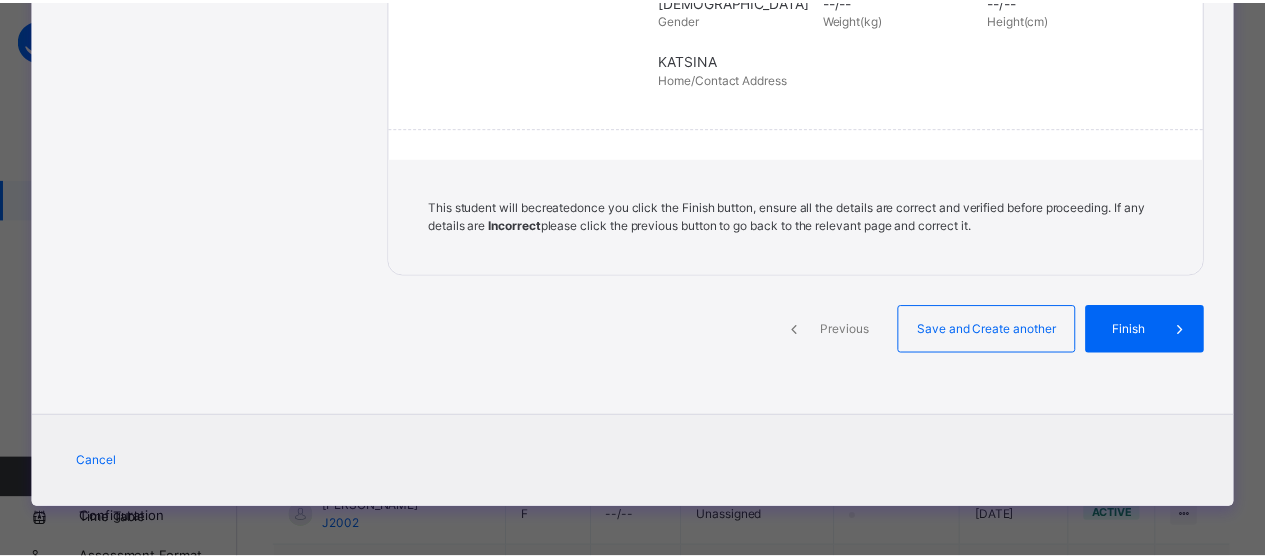 scroll, scrollTop: 539, scrollLeft: 0, axis: vertical 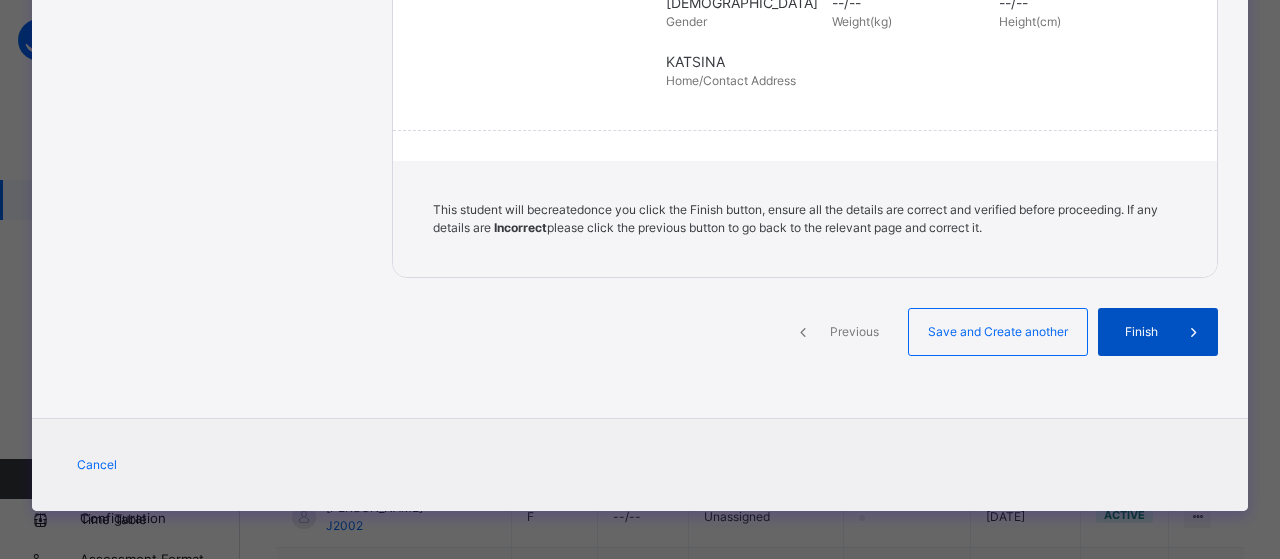 click on "Finish" at bounding box center [1141, 332] 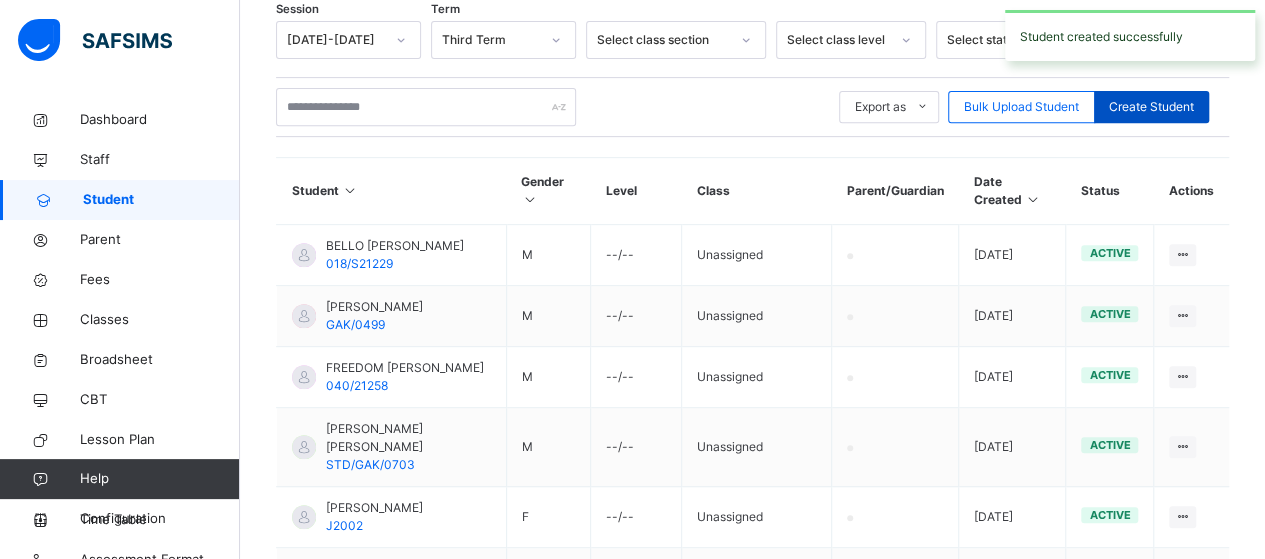 click on "Create Student" at bounding box center [1151, 107] 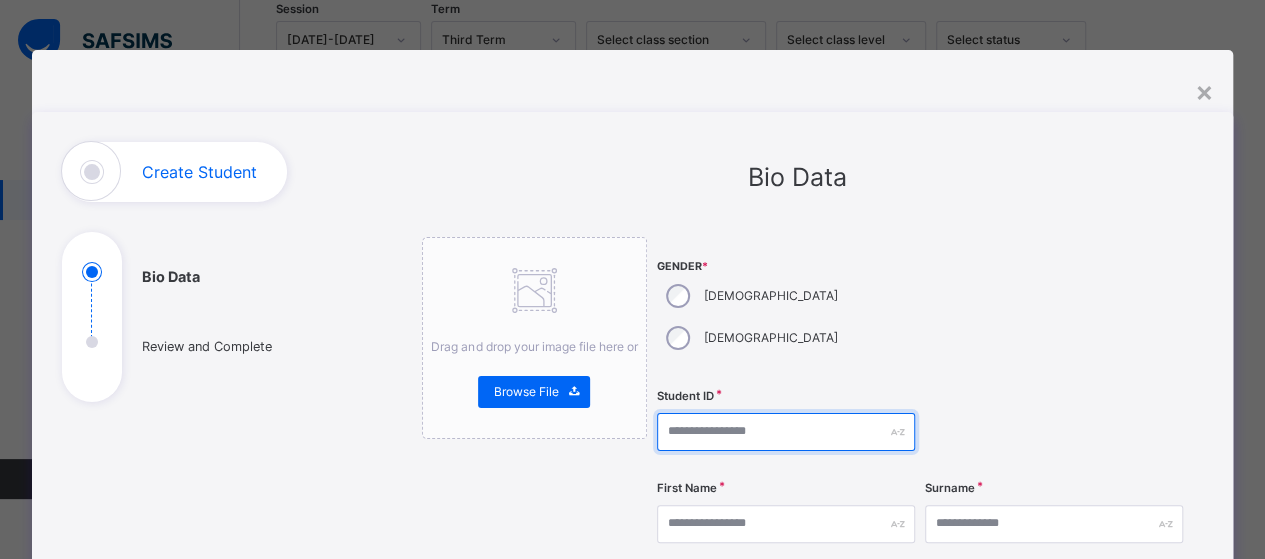 click at bounding box center [786, 432] 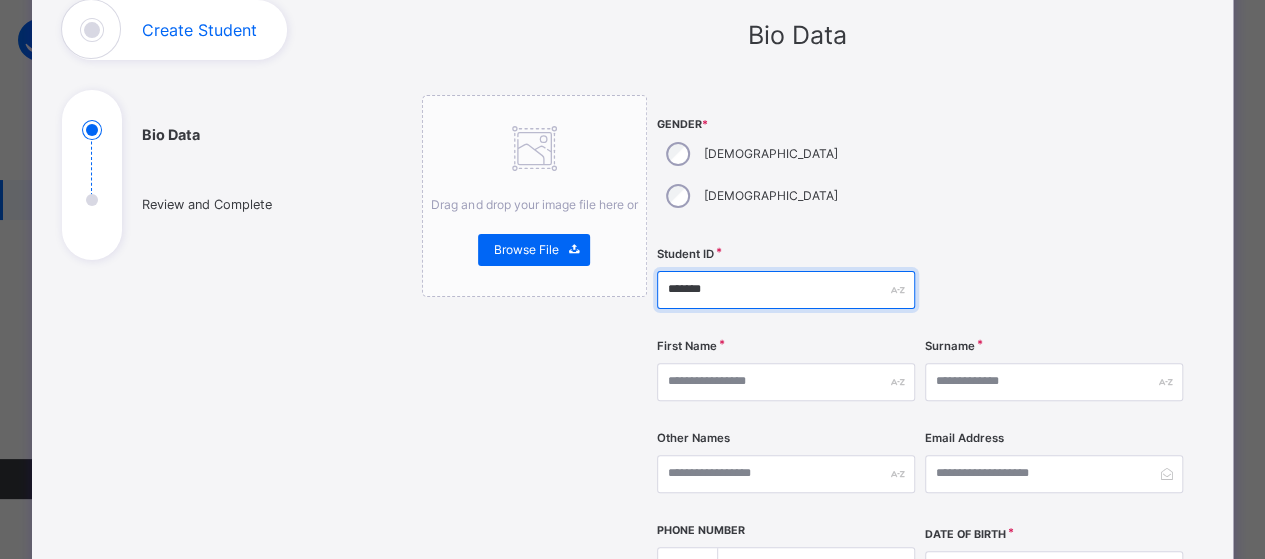 scroll, scrollTop: 150, scrollLeft: 0, axis: vertical 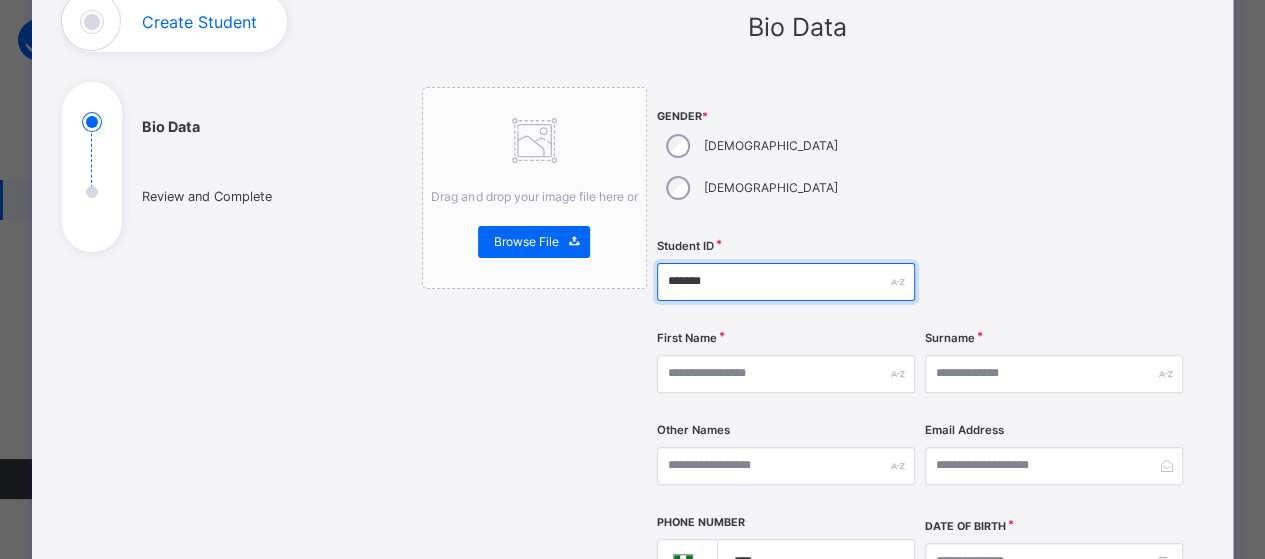type on "*******" 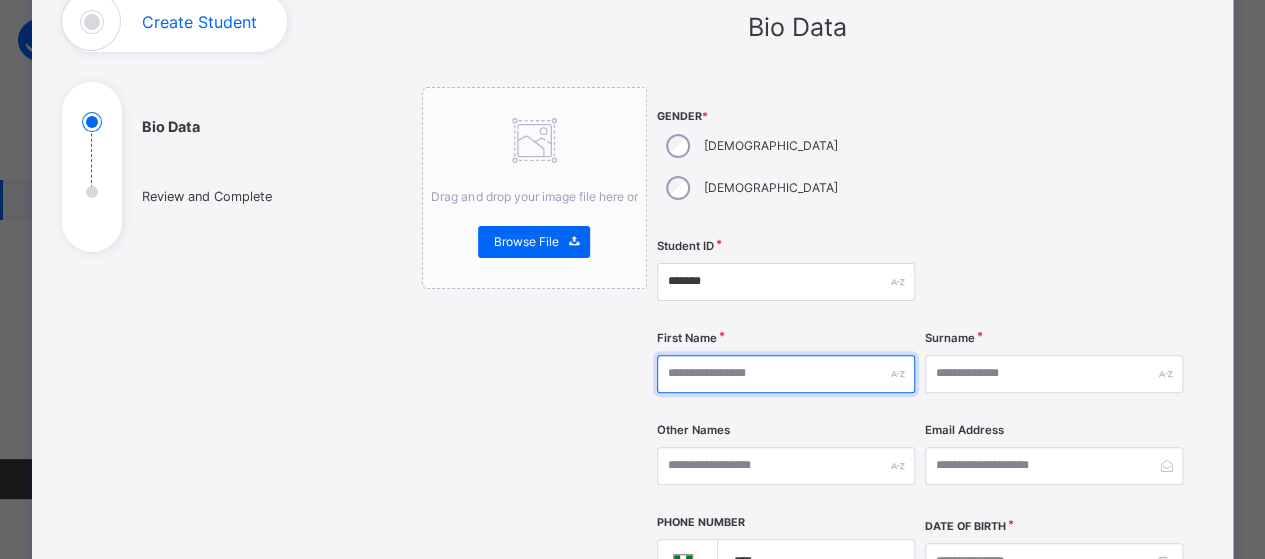 click at bounding box center (786, 374) 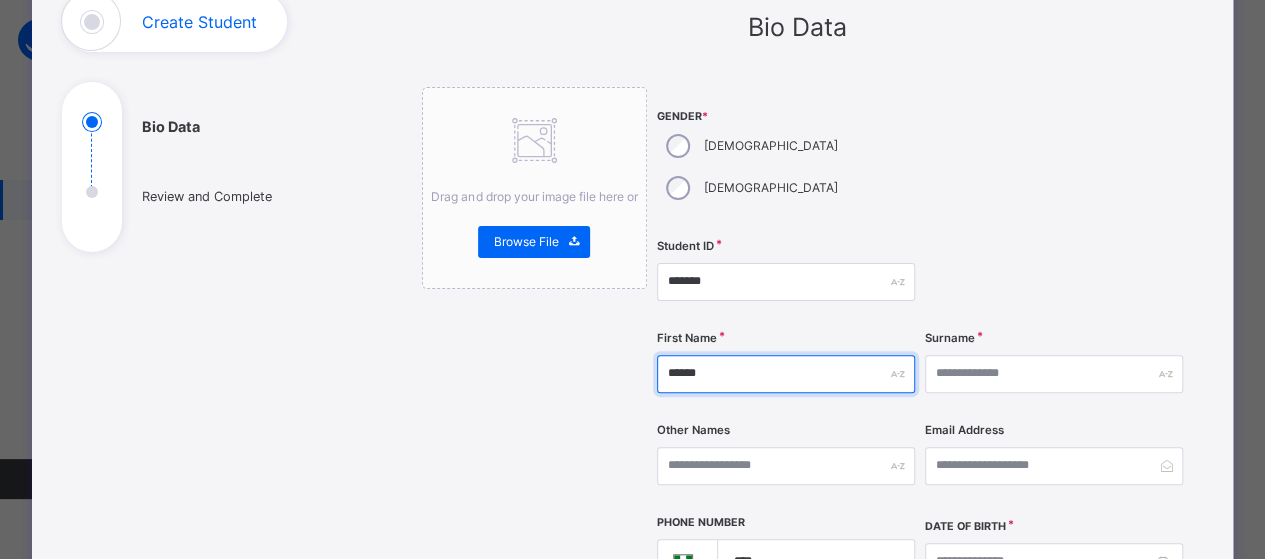 type on "******" 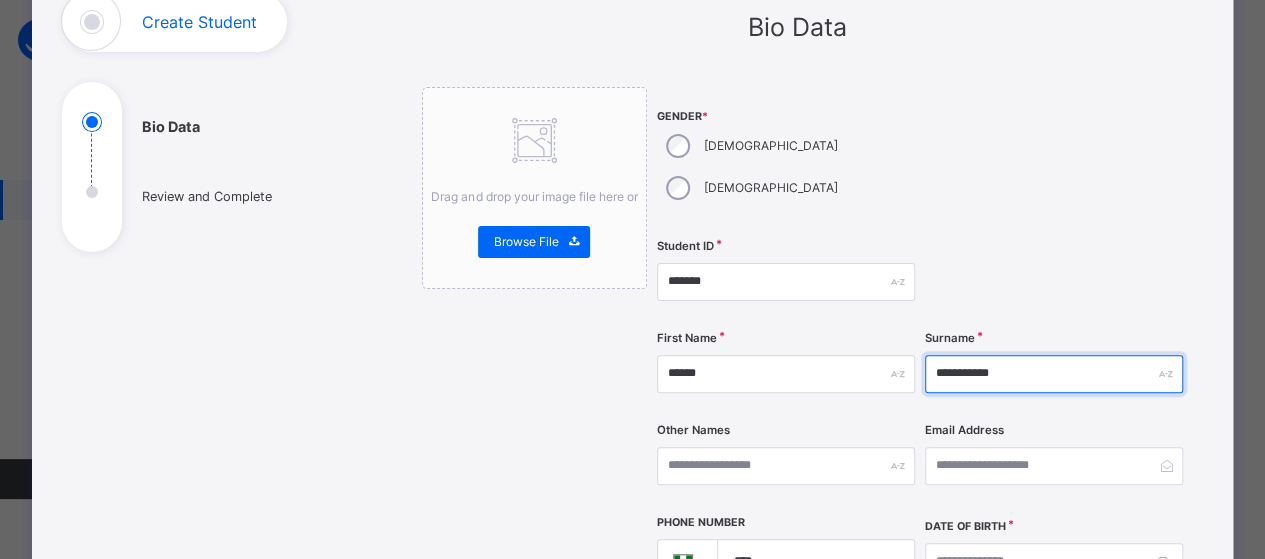 type on "**********" 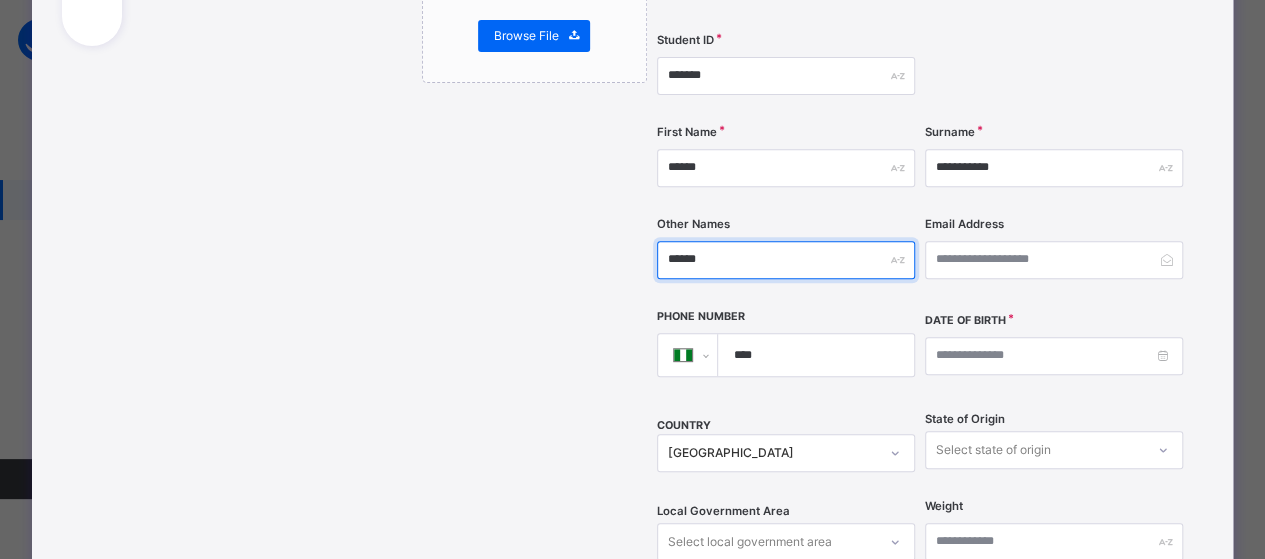 scroll, scrollTop: 359, scrollLeft: 0, axis: vertical 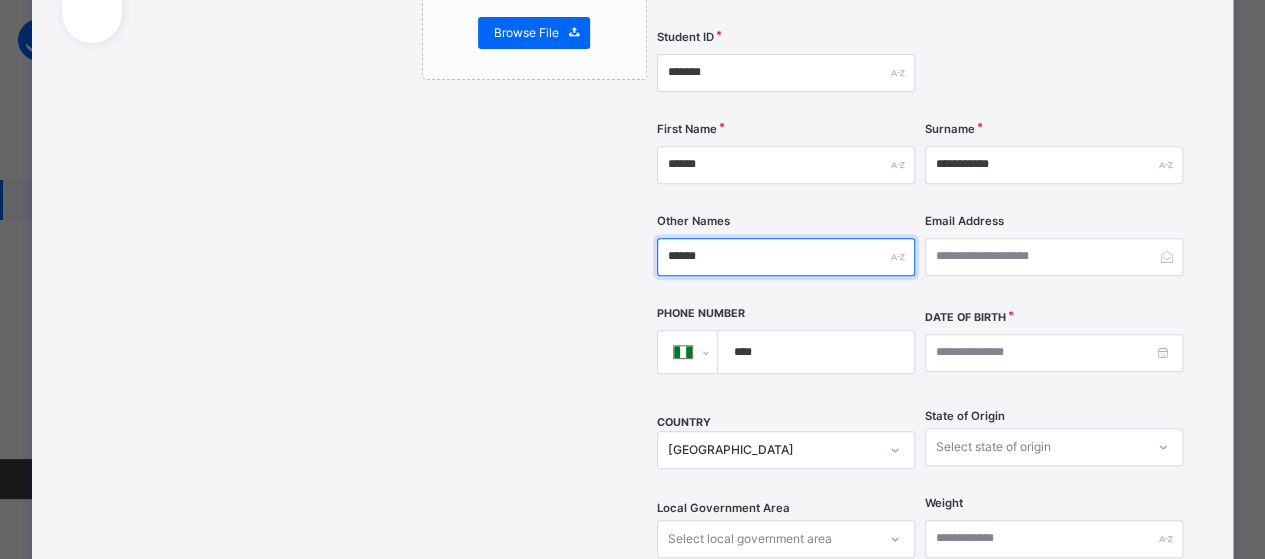 type on "******" 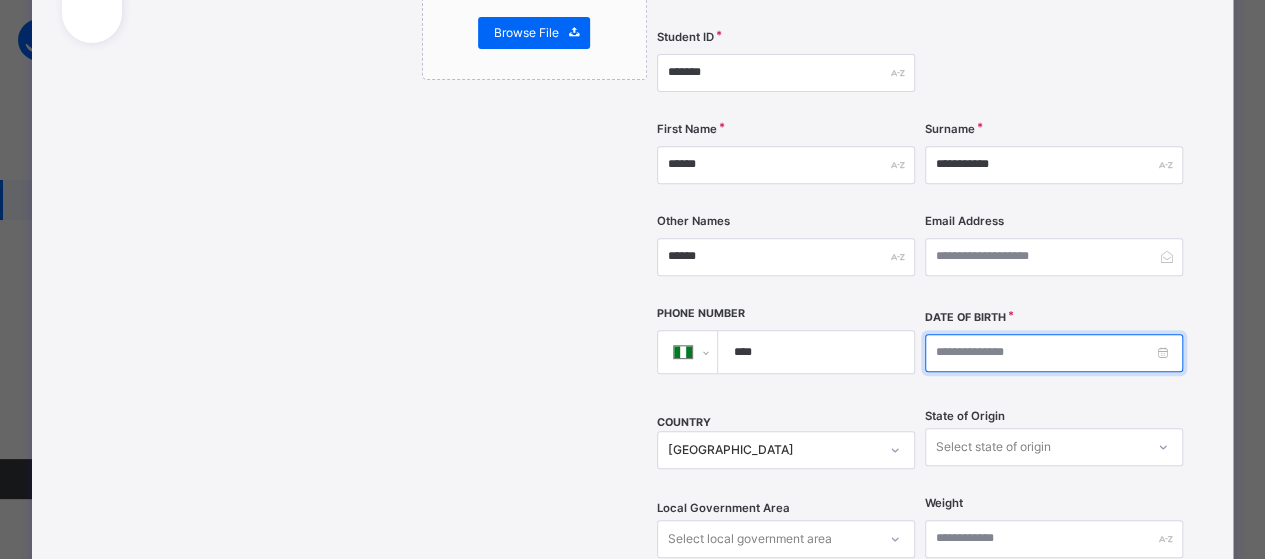 click at bounding box center [1054, 353] 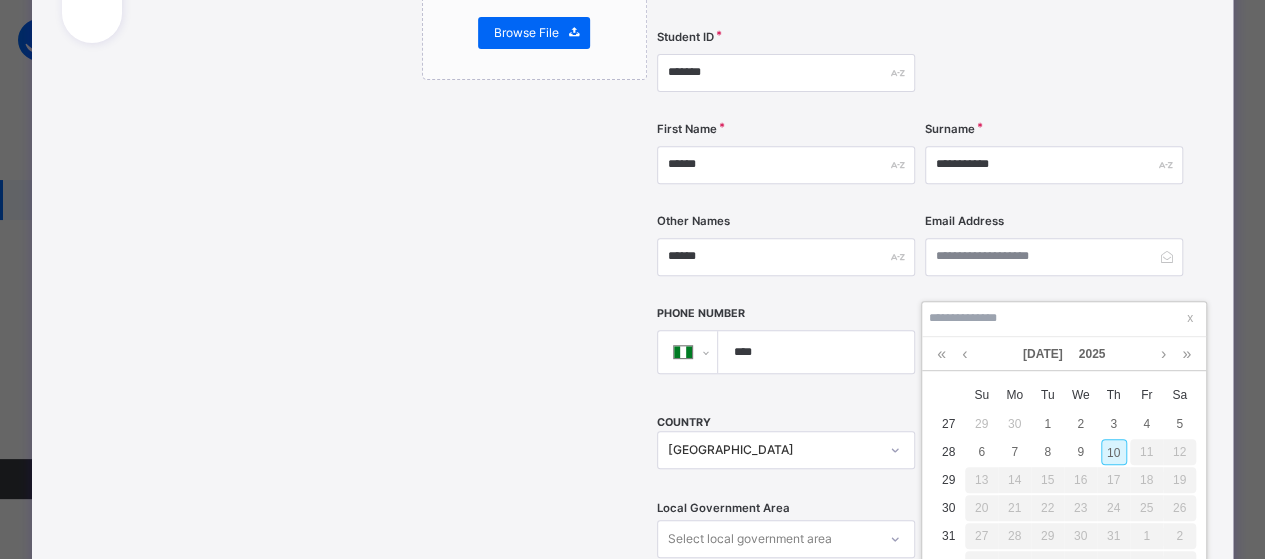 click on "10" at bounding box center [1114, 452] 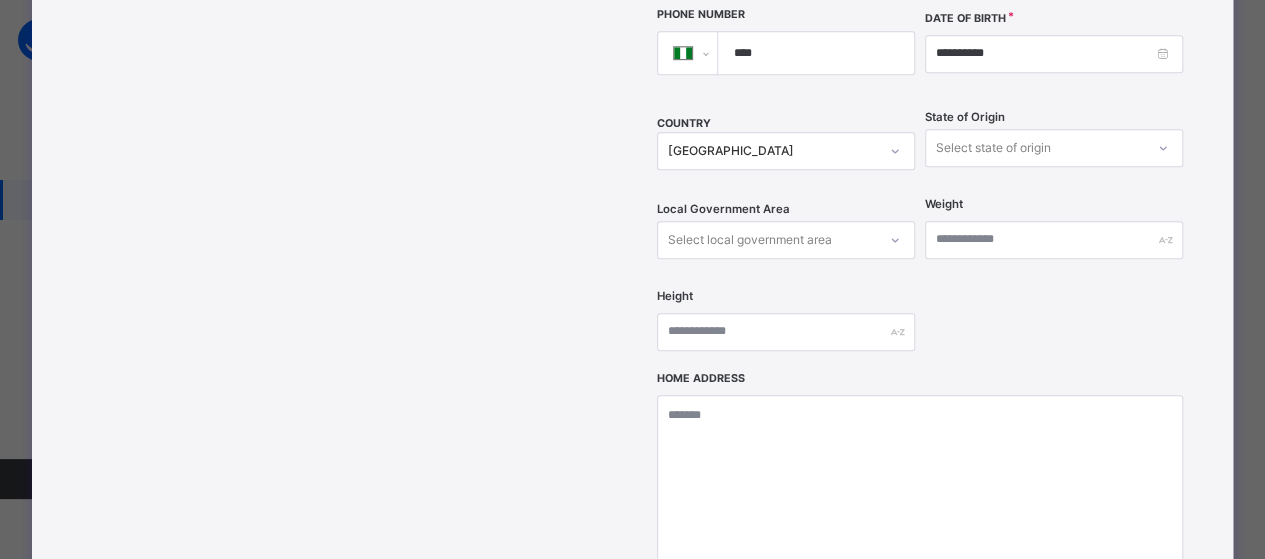 scroll, scrollTop: 659, scrollLeft: 0, axis: vertical 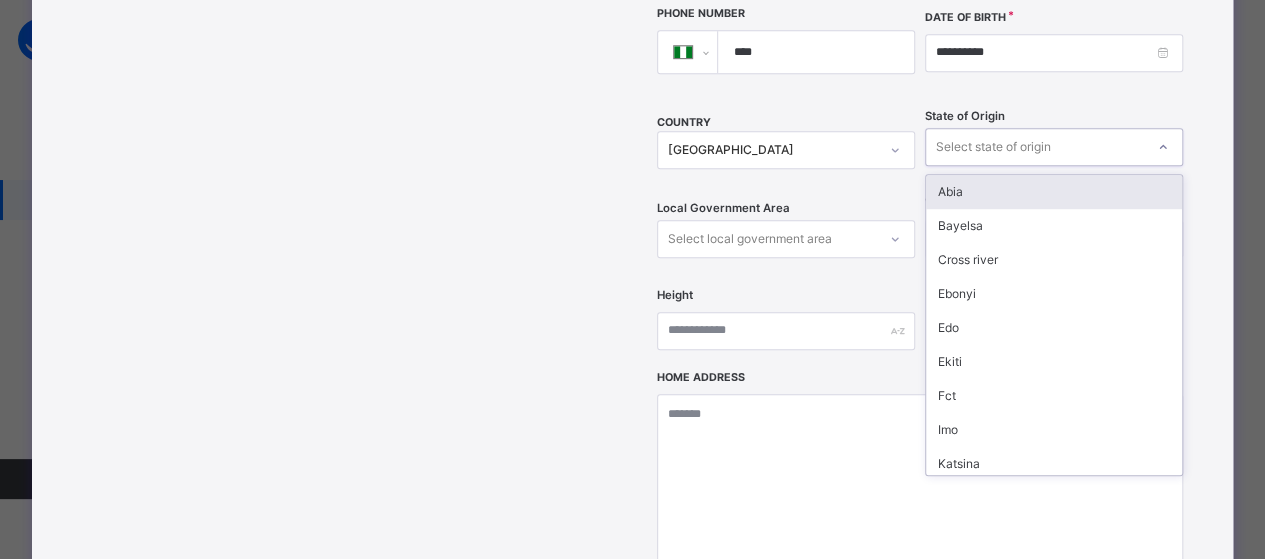 click on "Select state of origin" at bounding box center (993, 147) 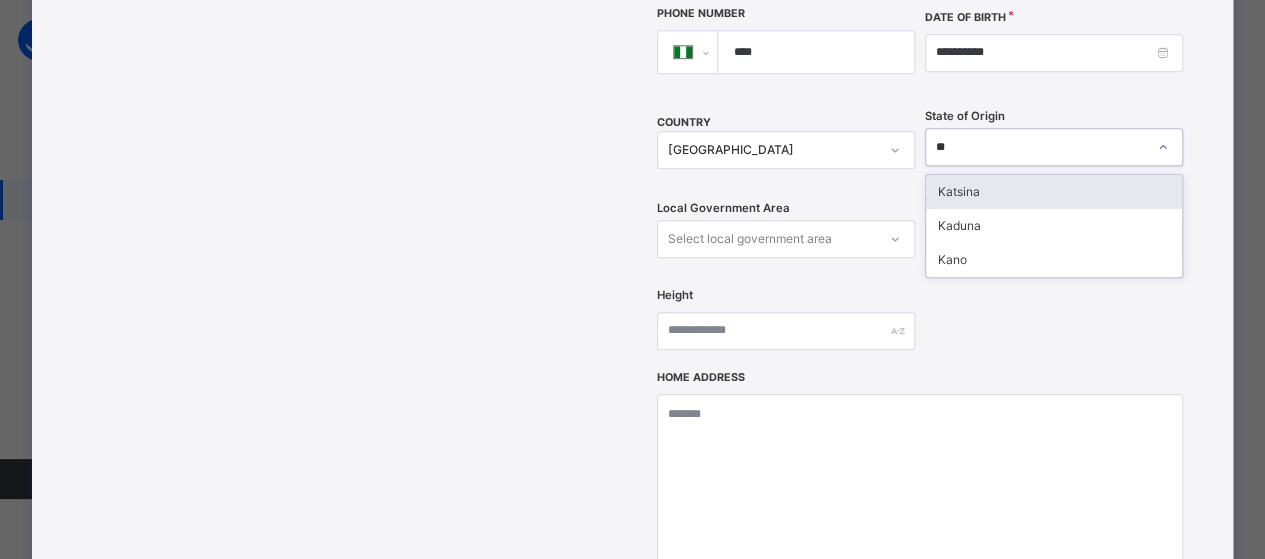 type on "***" 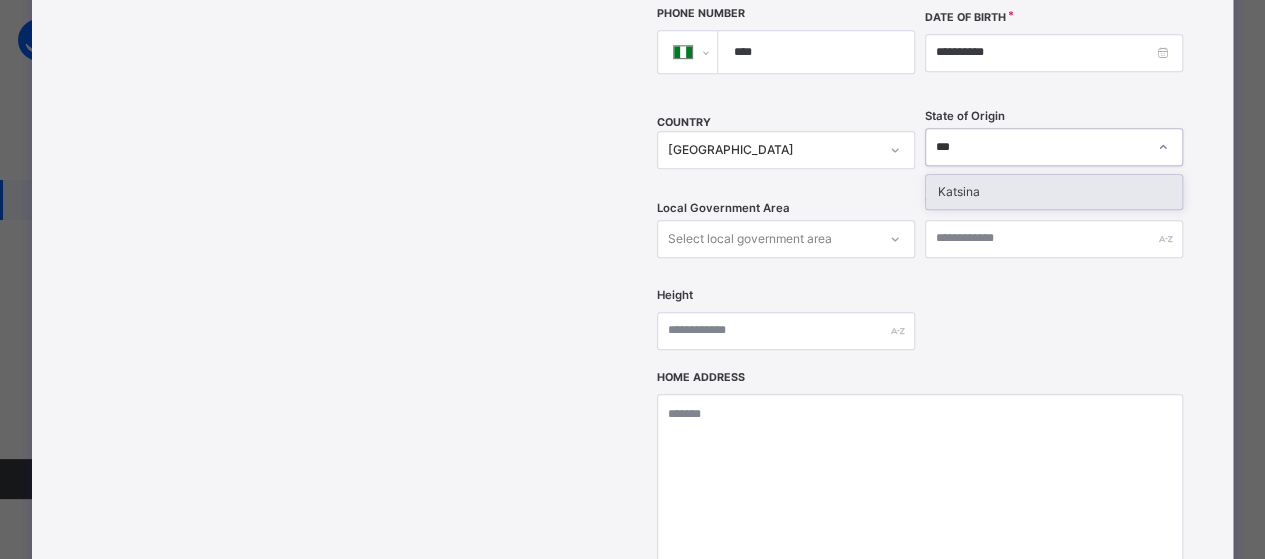 type 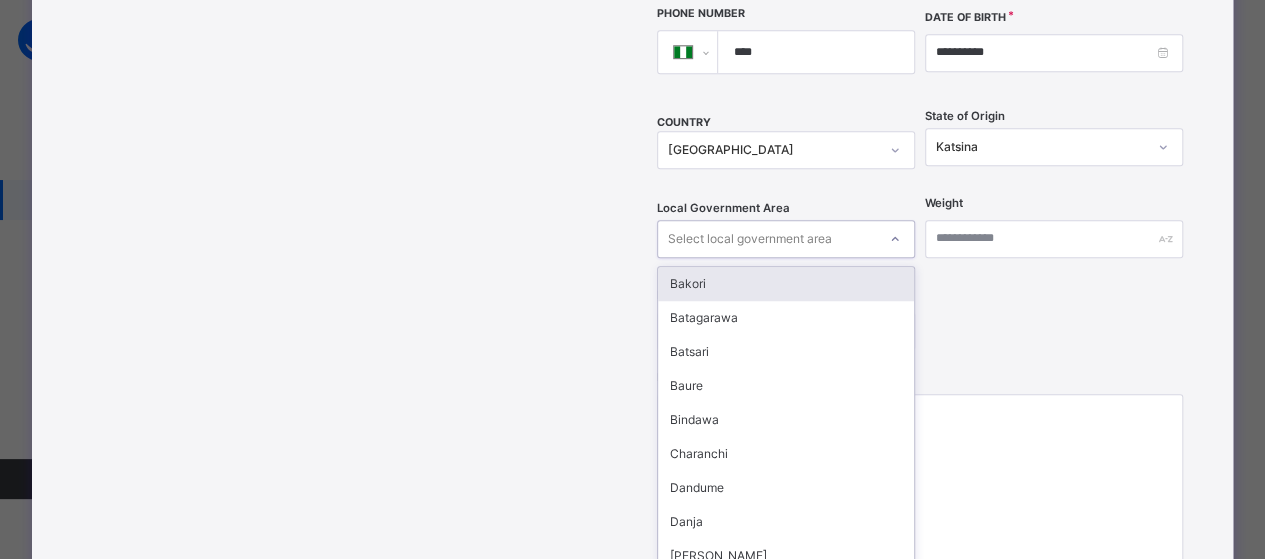 click on "Select local government area" at bounding box center [750, 239] 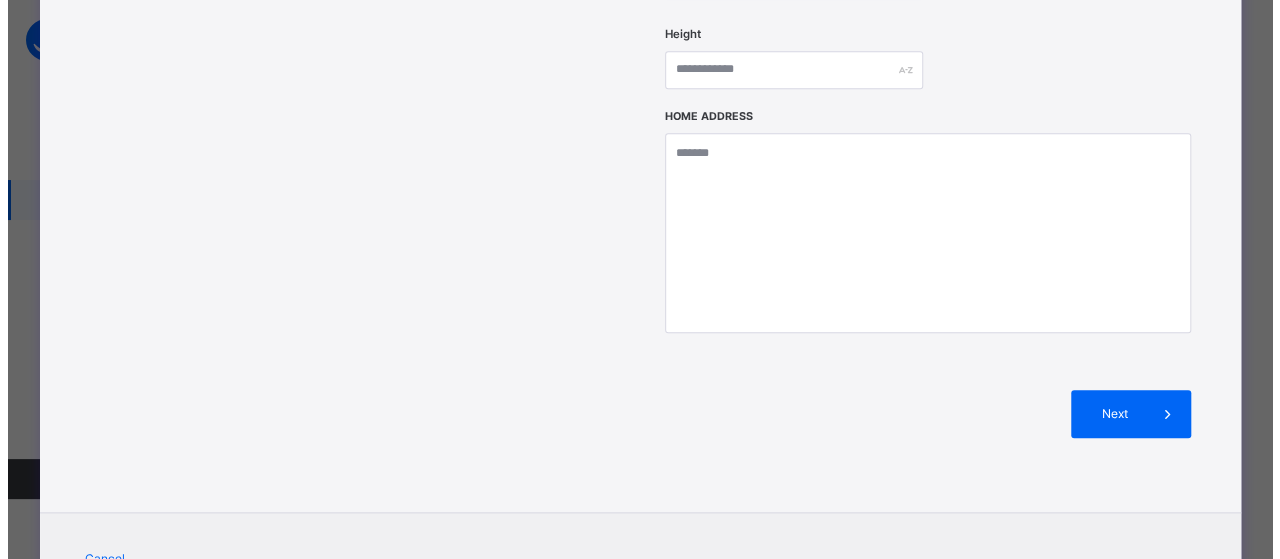 scroll, scrollTop: 929, scrollLeft: 0, axis: vertical 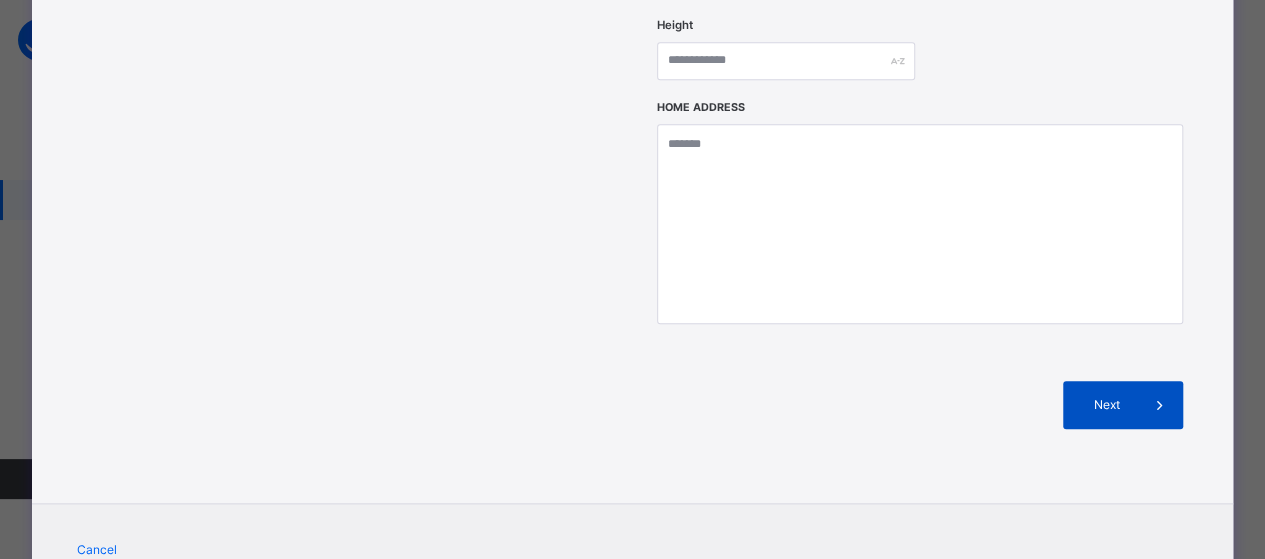 click on "Next" at bounding box center (1106, 405) 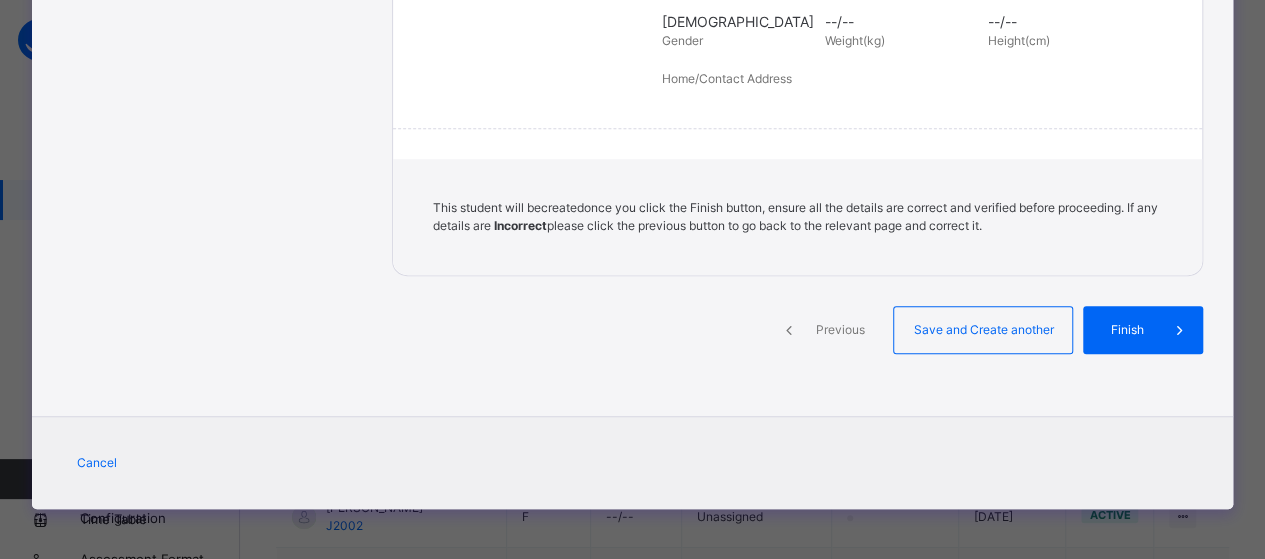 scroll, scrollTop: 518, scrollLeft: 0, axis: vertical 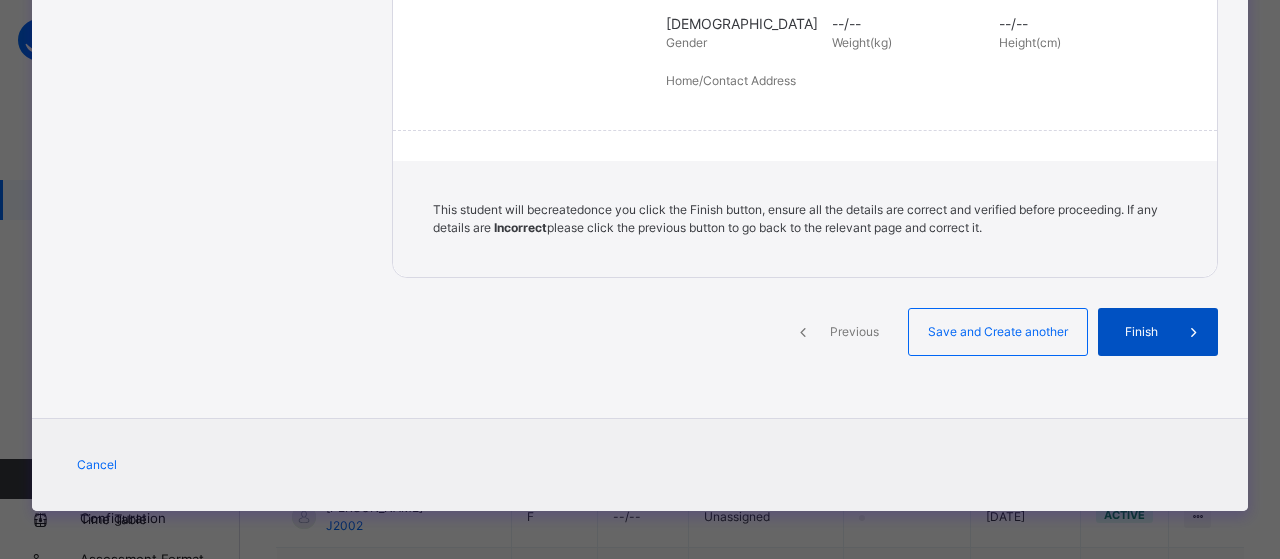 click on "Finish" at bounding box center (1158, 332) 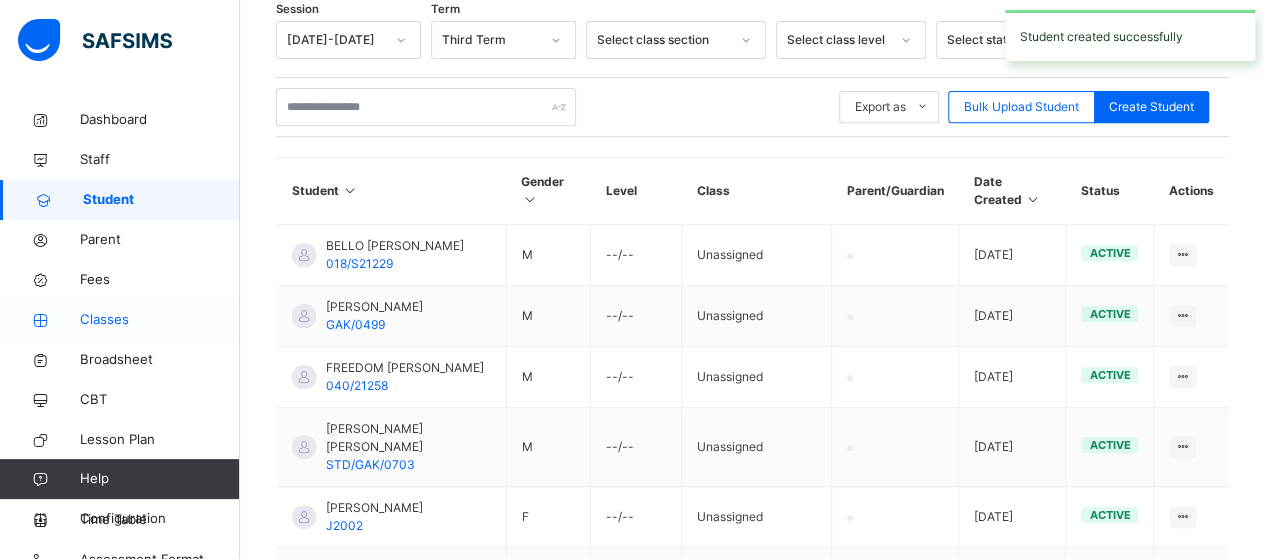 click on "Classes" at bounding box center (160, 320) 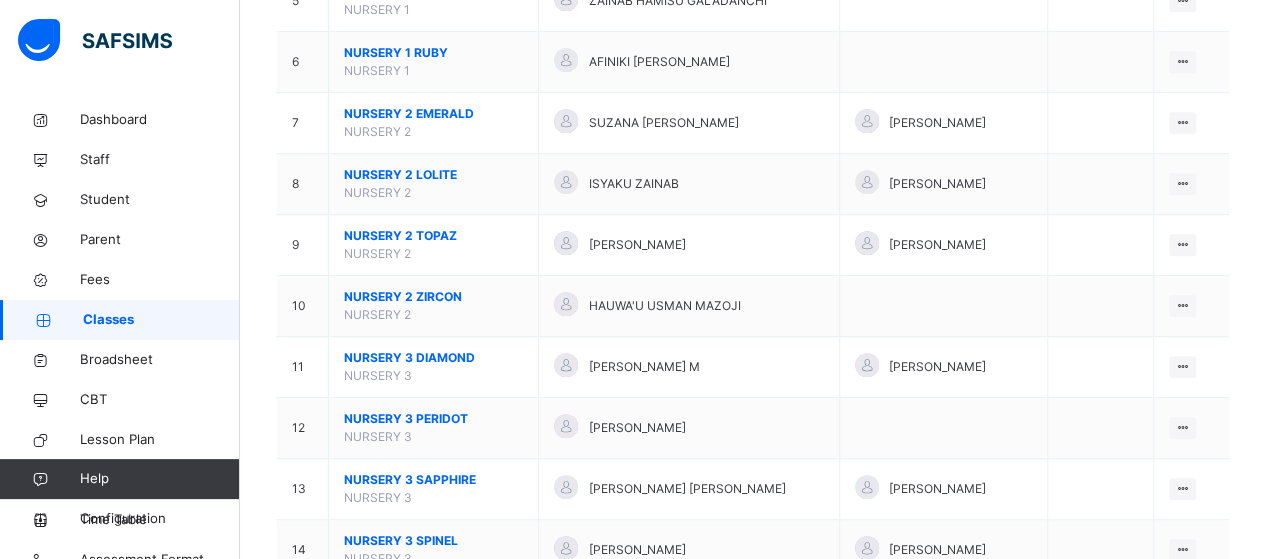 scroll, scrollTop: 531, scrollLeft: 0, axis: vertical 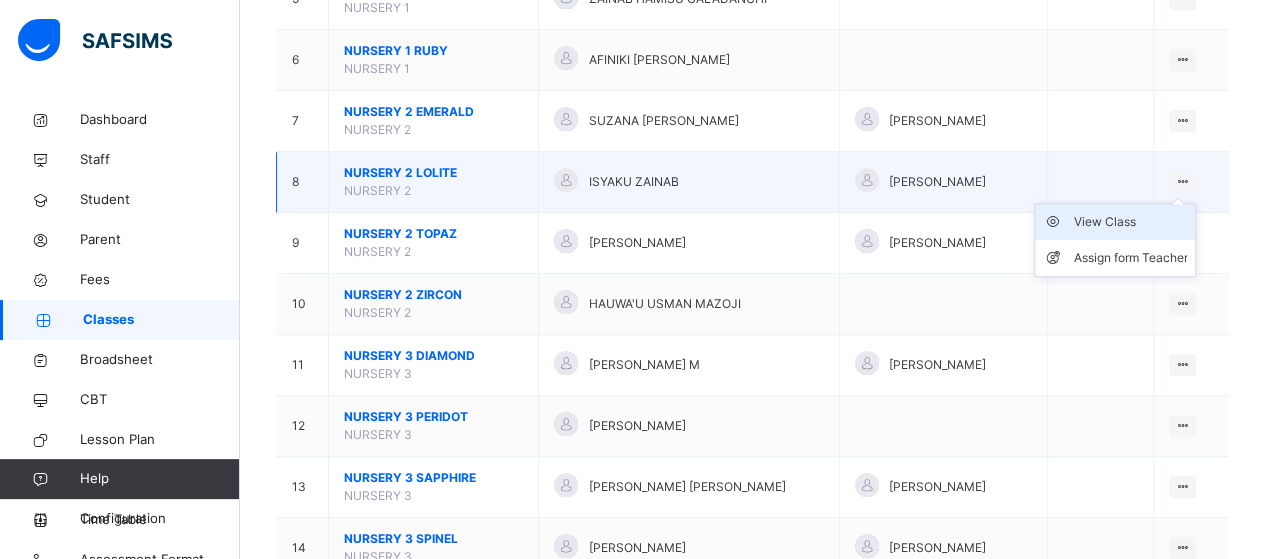 click on "View Class" at bounding box center (1130, 222) 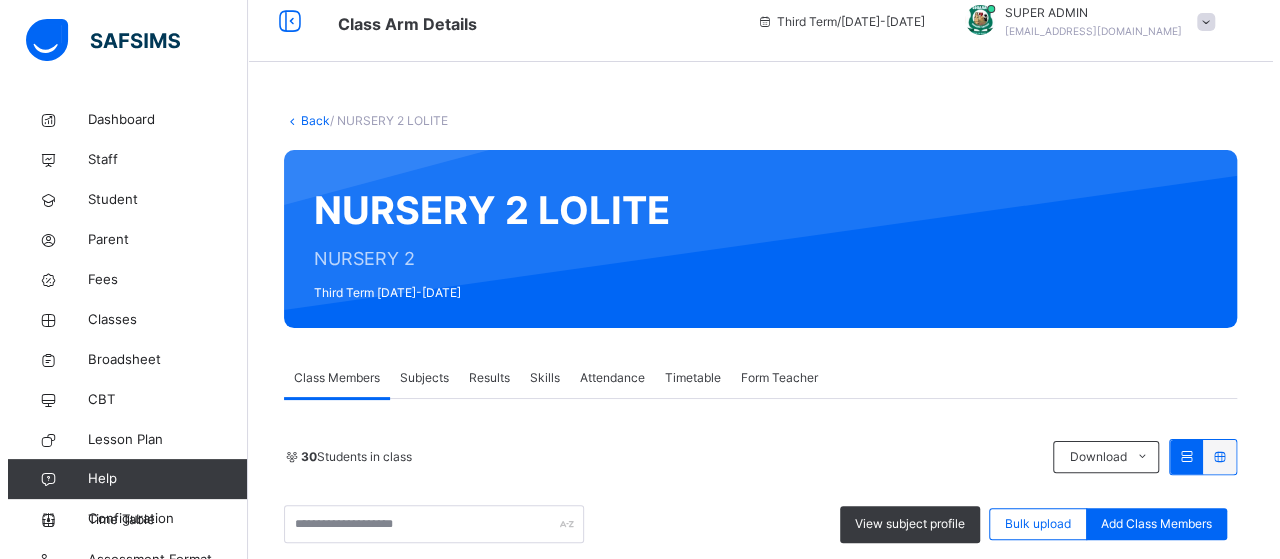 scroll, scrollTop: 531, scrollLeft: 0, axis: vertical 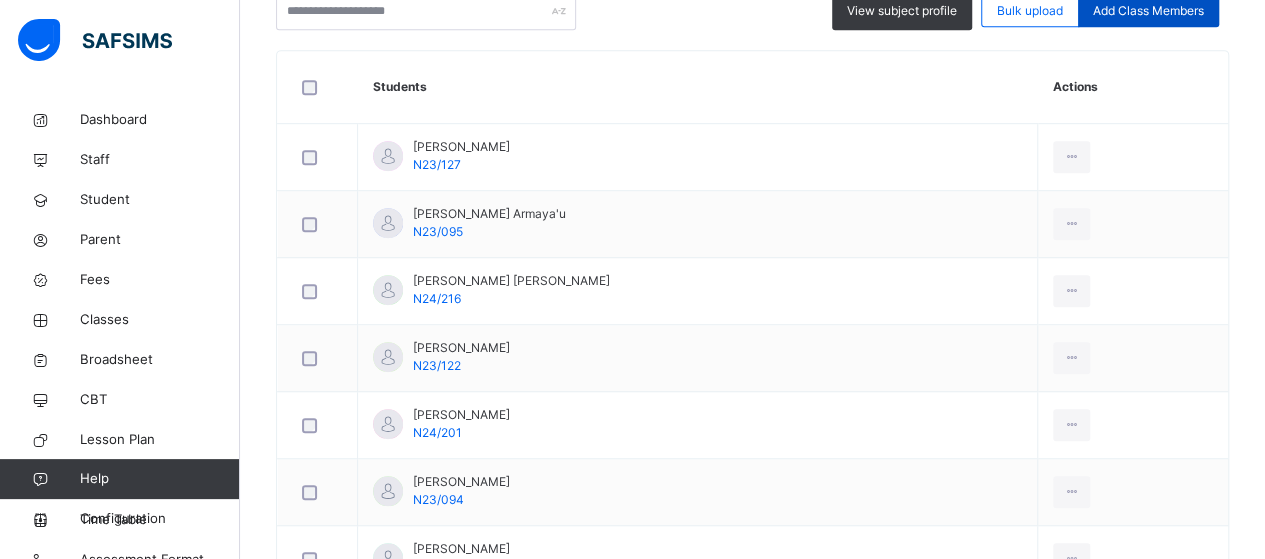 click on "Add Class Members" at bounding box center (1148, 11) 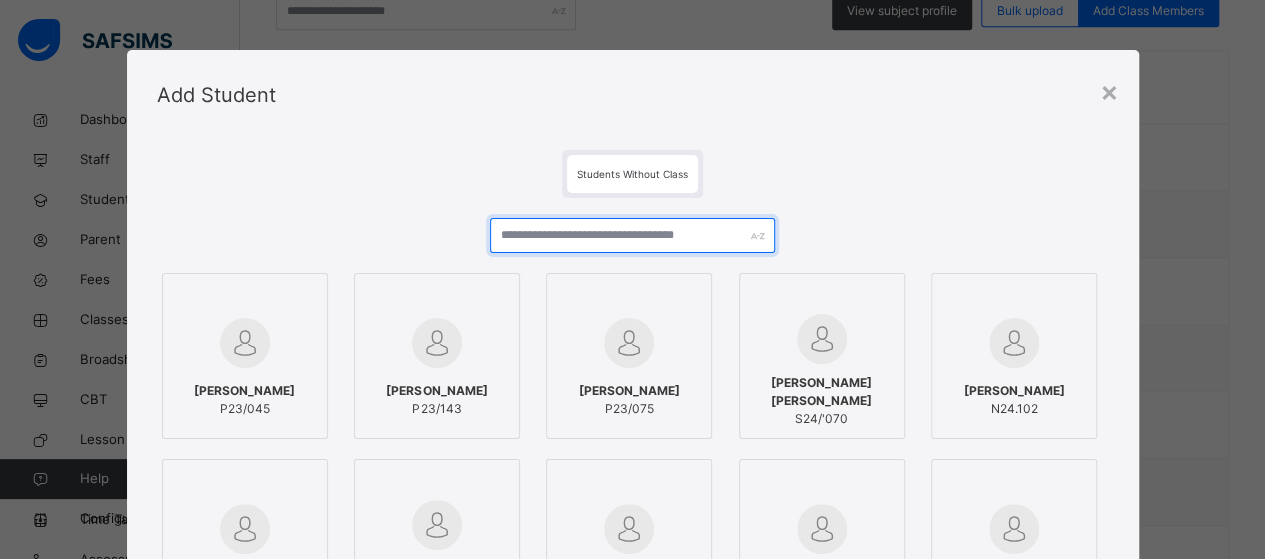 click at bounding box center [633, 235] 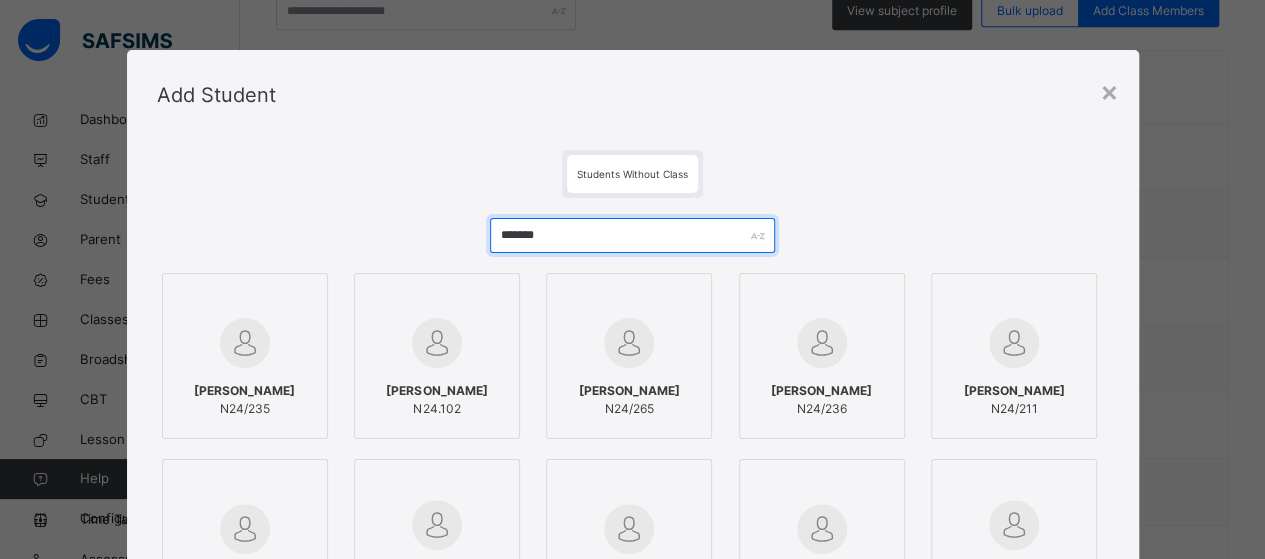 type on "*******" 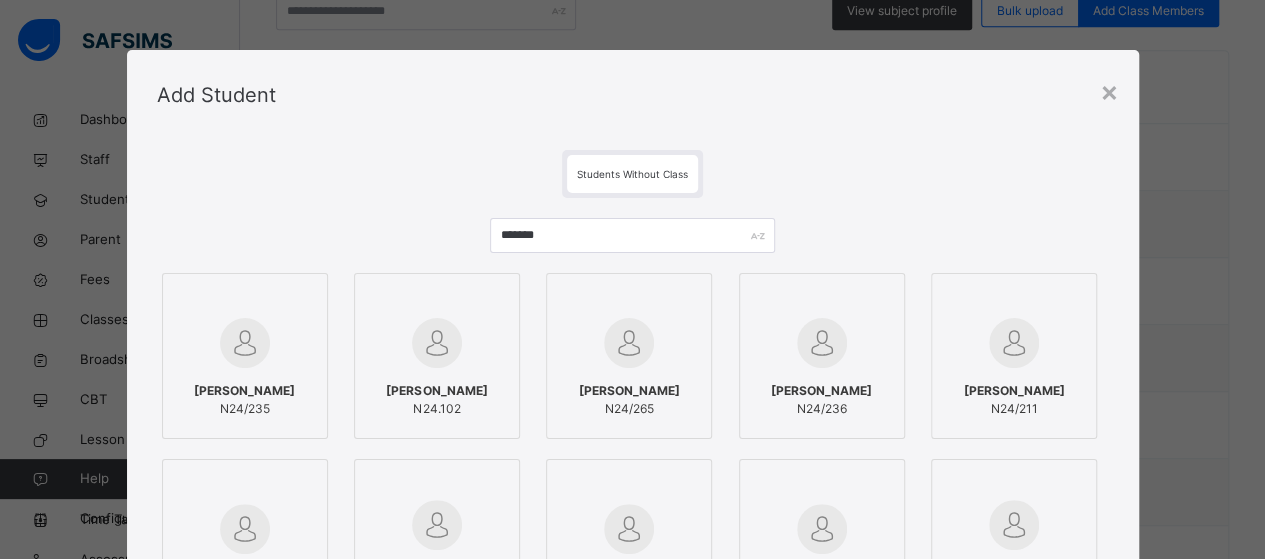 click at bounding box center (245, 343) 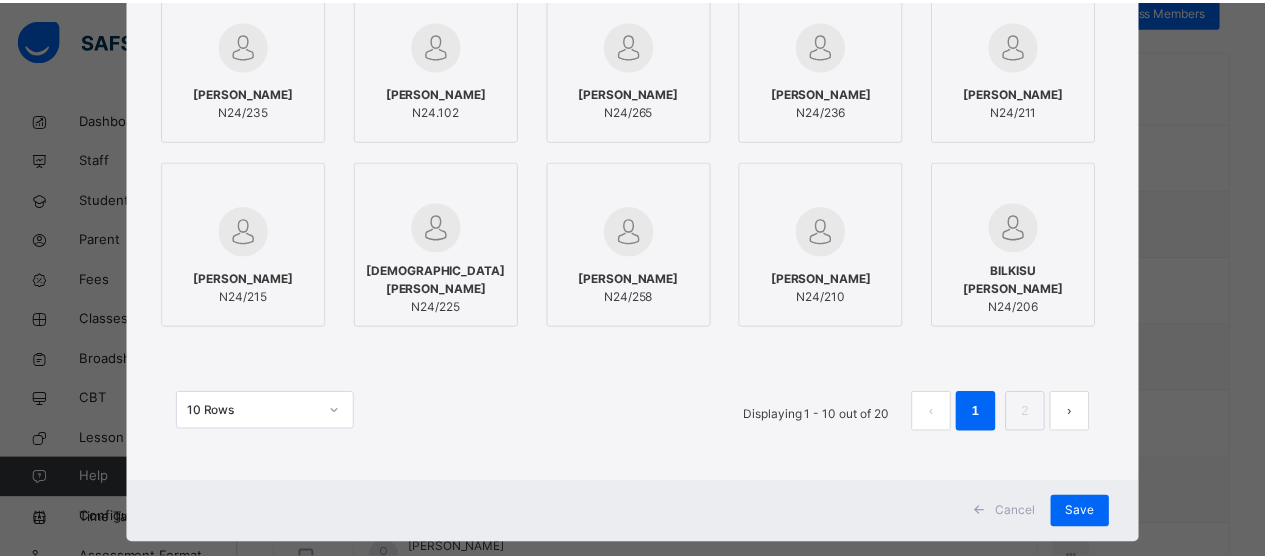 scroll, scrollTop: 332, scrollLeft: 0, axis: vertical 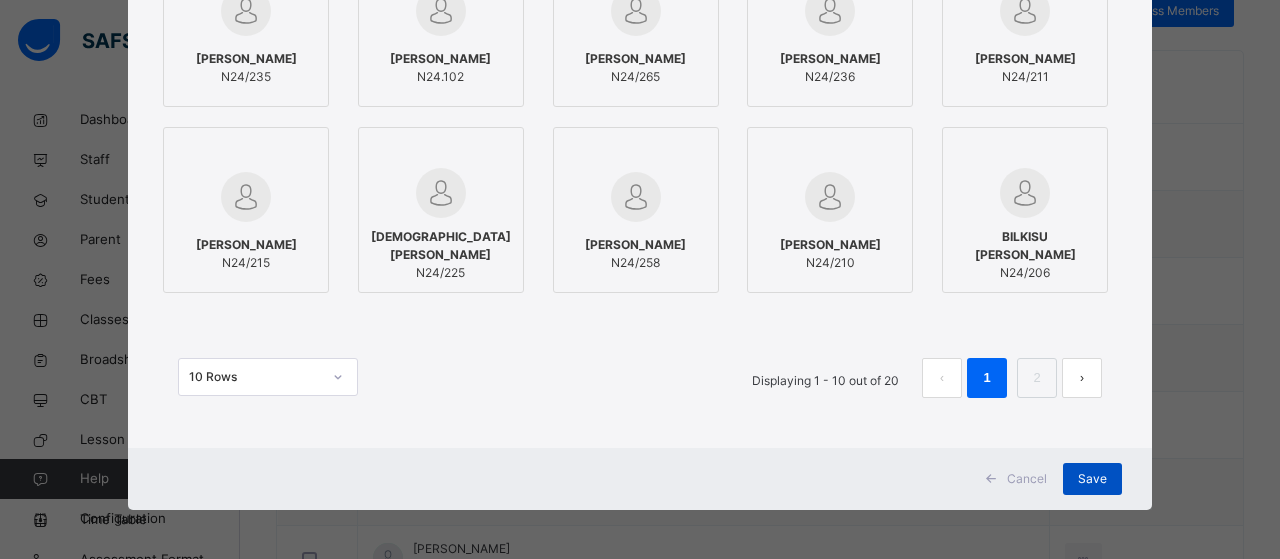 click on "Save" at bounding box center (1092, 479) 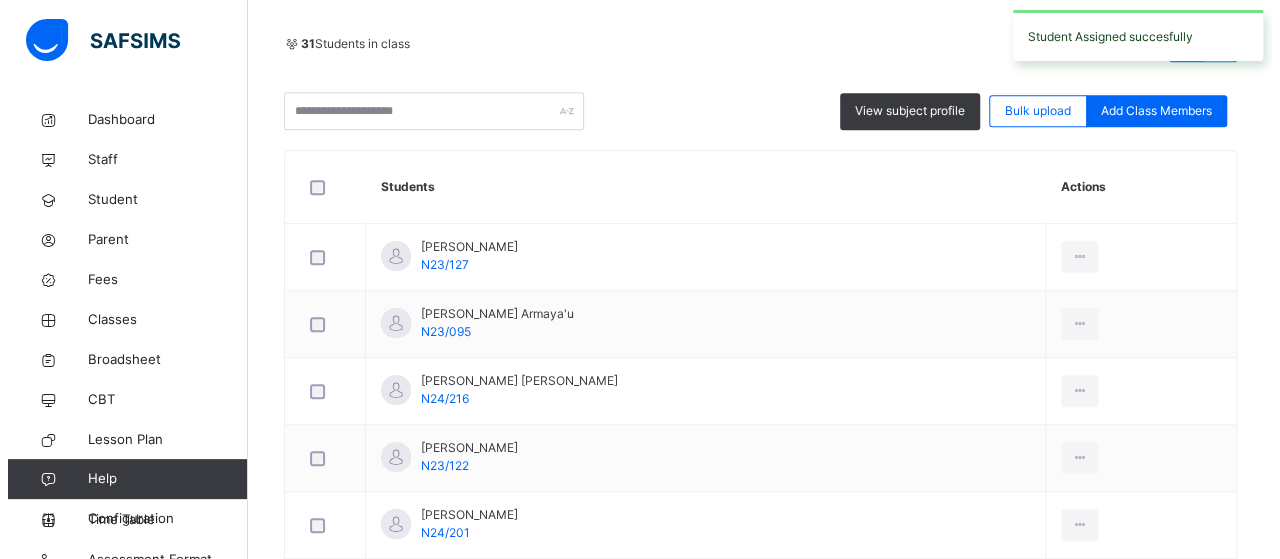 scroll, scrollTop: 425, scrollLeft: 0, axis: vertical 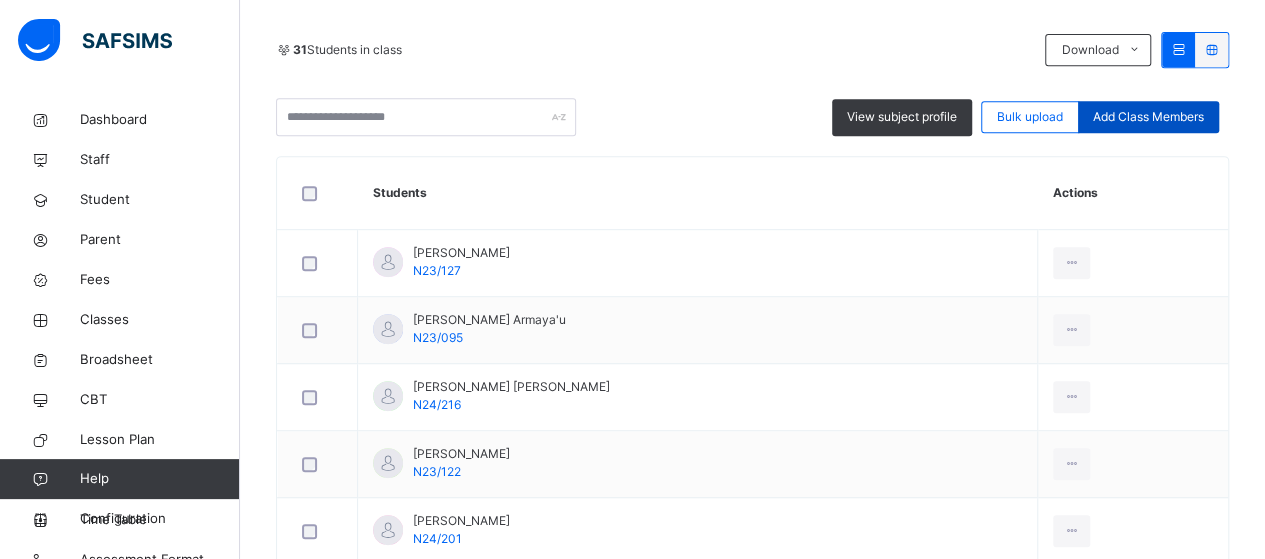 click on "Add Class Members" at bounding box center [1148, 117] 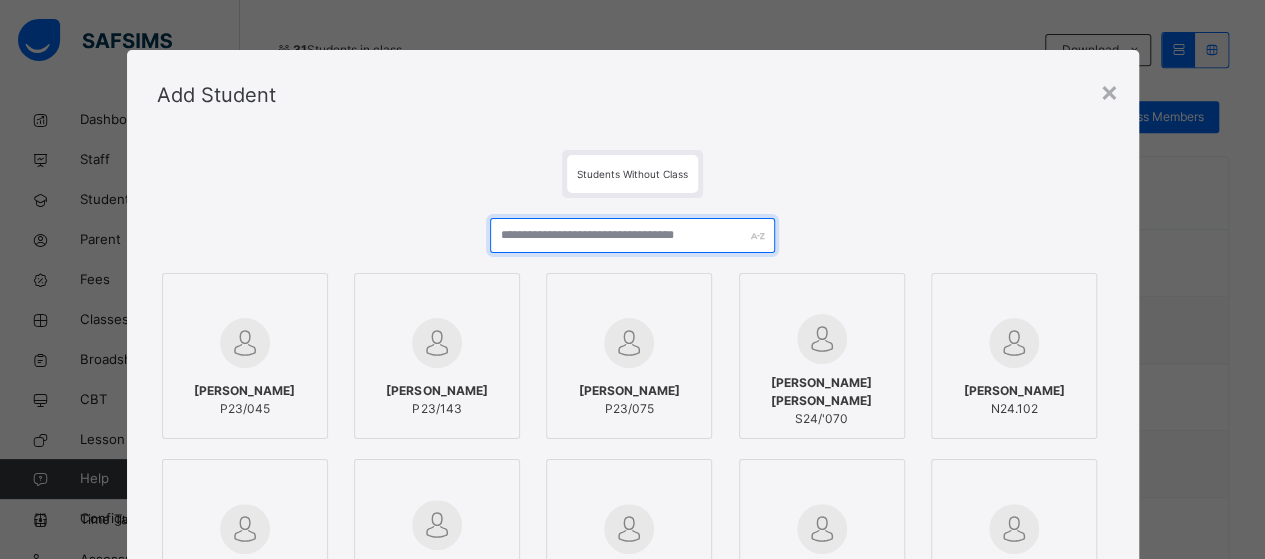 click at bounding box center (633, 235) 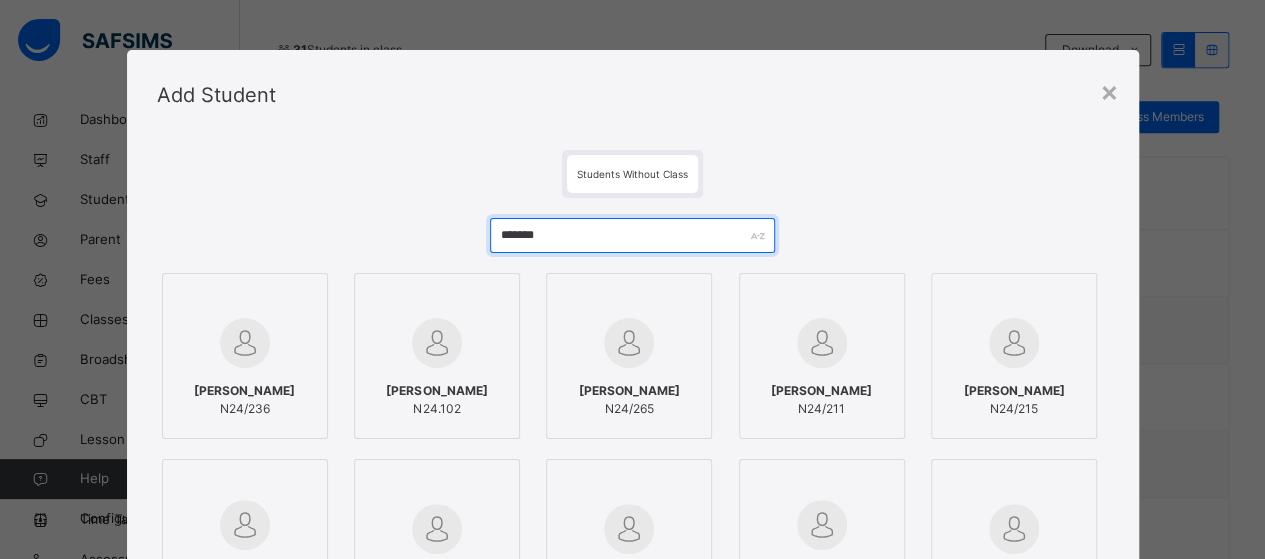 type on "*******" 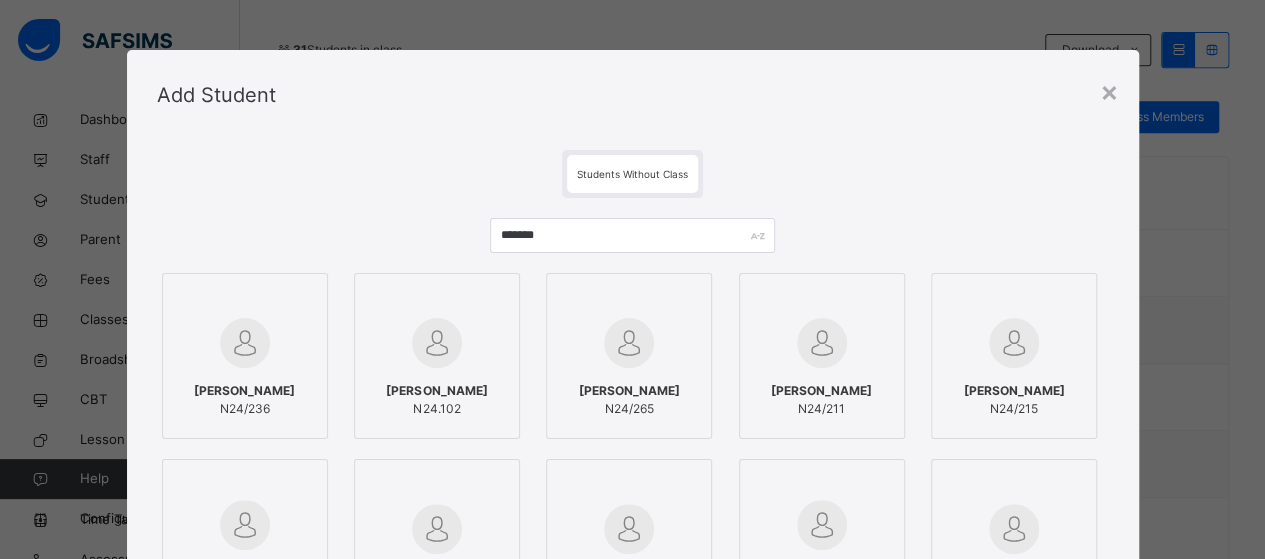 click on "JAMILA MUSAWA ABDULRAHMAN N24/236" at bounding box center (245, 400) 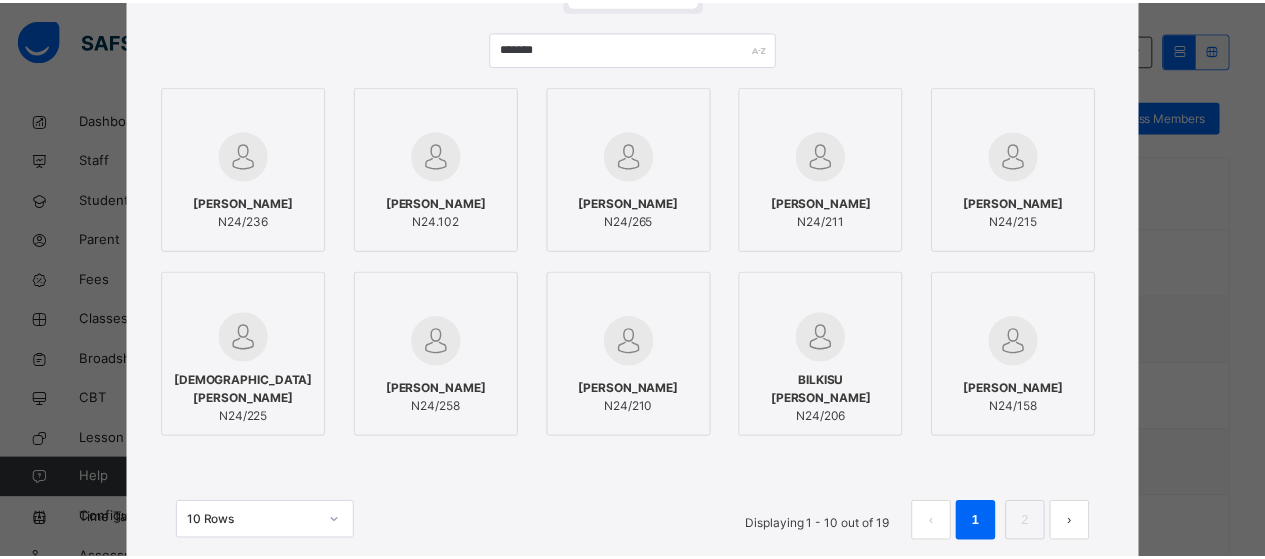 scroll, scrollTop: 332, scrollLeft: 0, axis: vertical 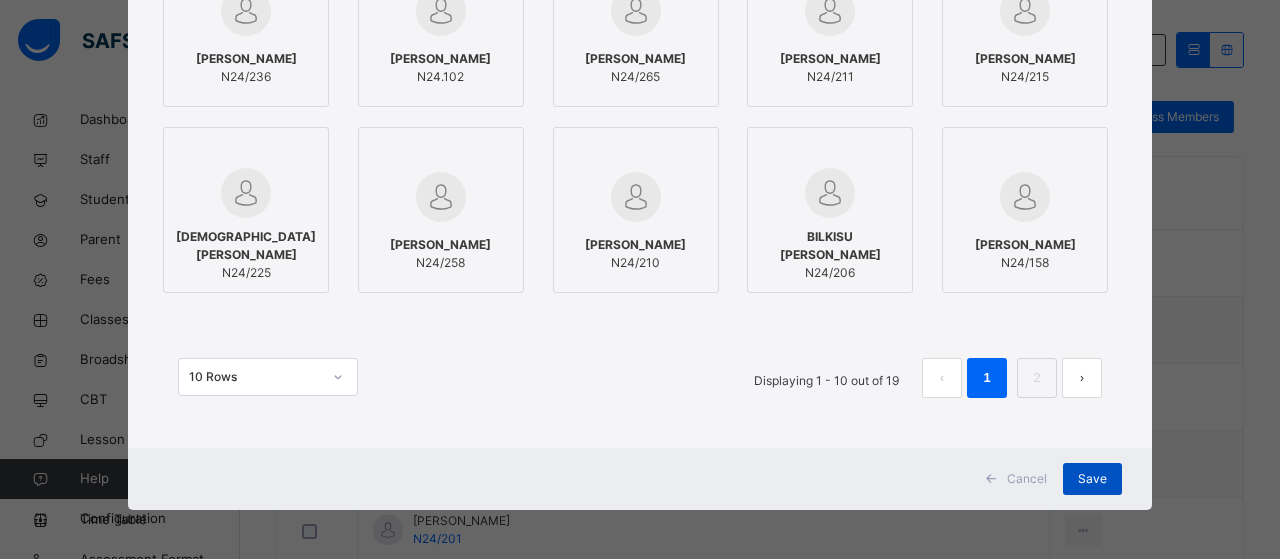 click on "Save" at bounding box center [1092, 479] 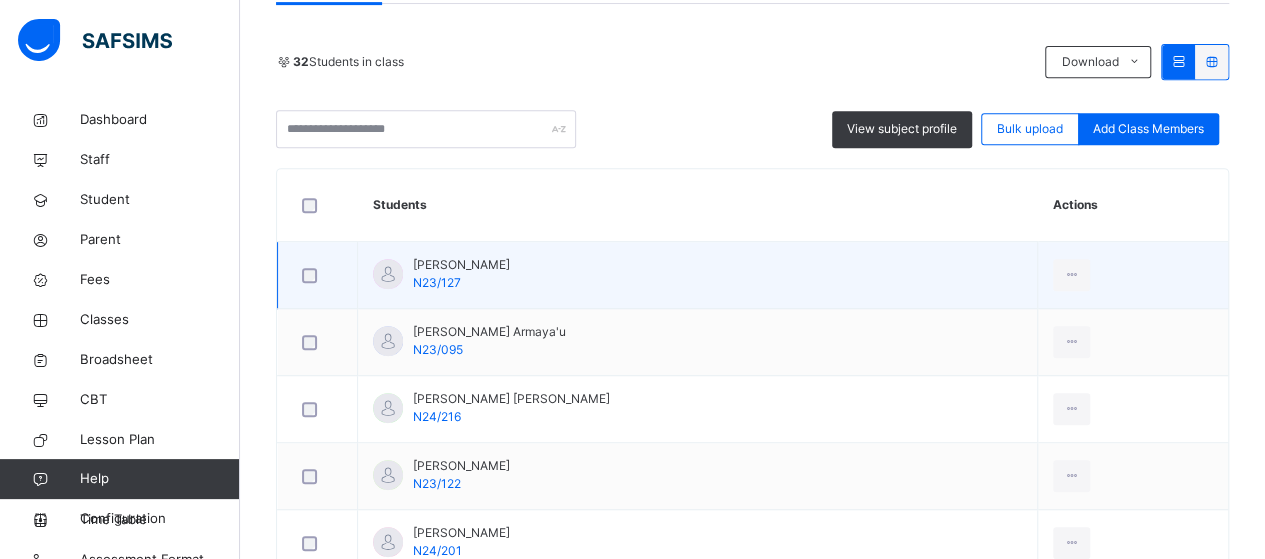 scroll, scrollTop: 391, scrollLeft: 0, axis: vertical 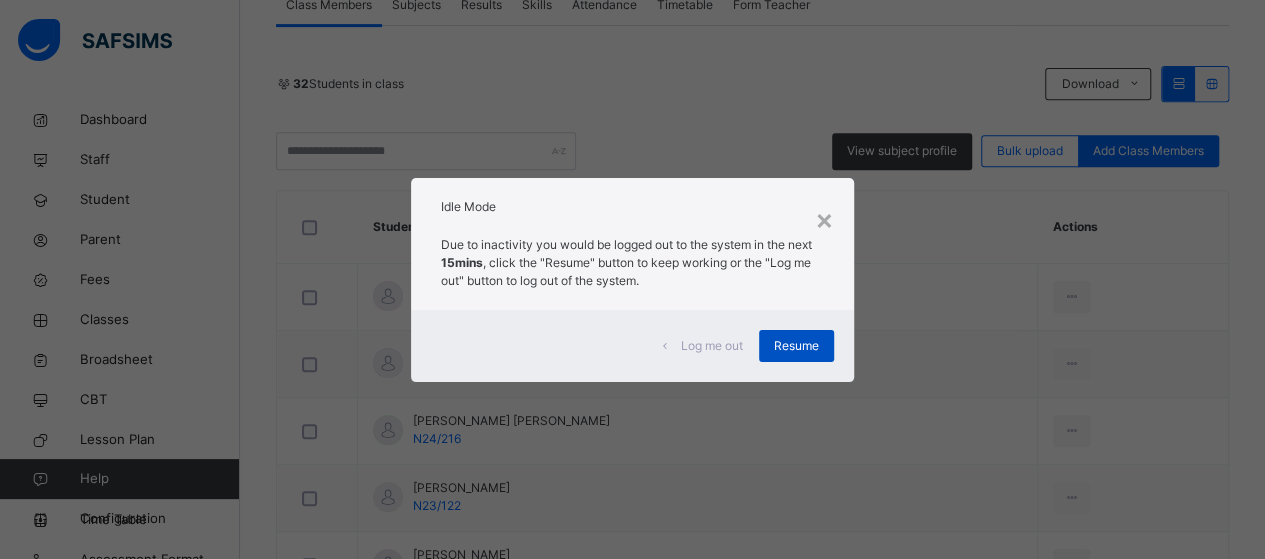 click on "Resume" at bounding box center [796, 346] 